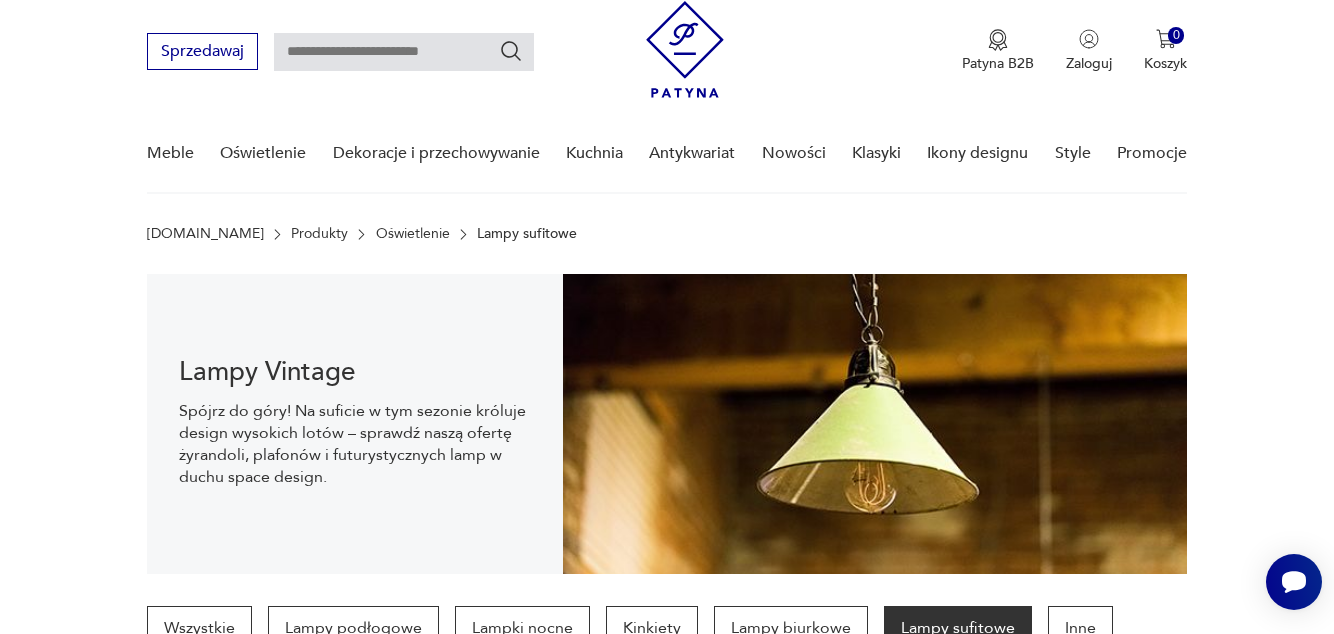 scroll, scrollTop: 56, scrollLeft: 0, axis: vertical 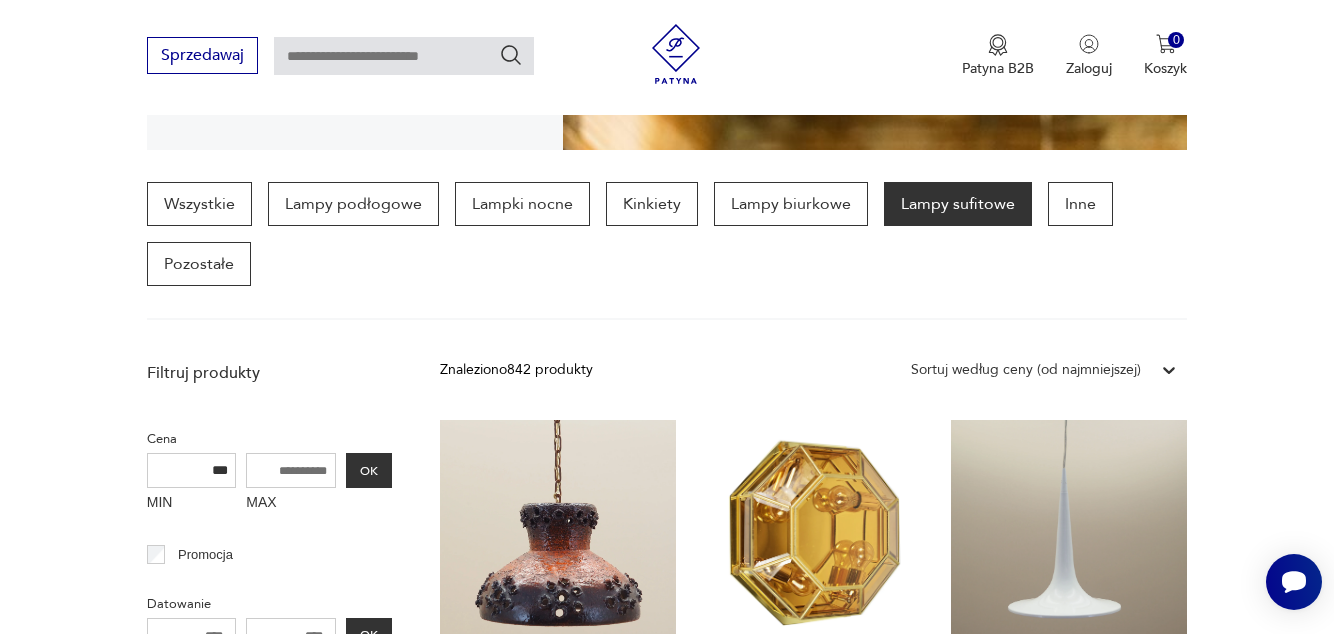 click at bounding box center (291, 635) 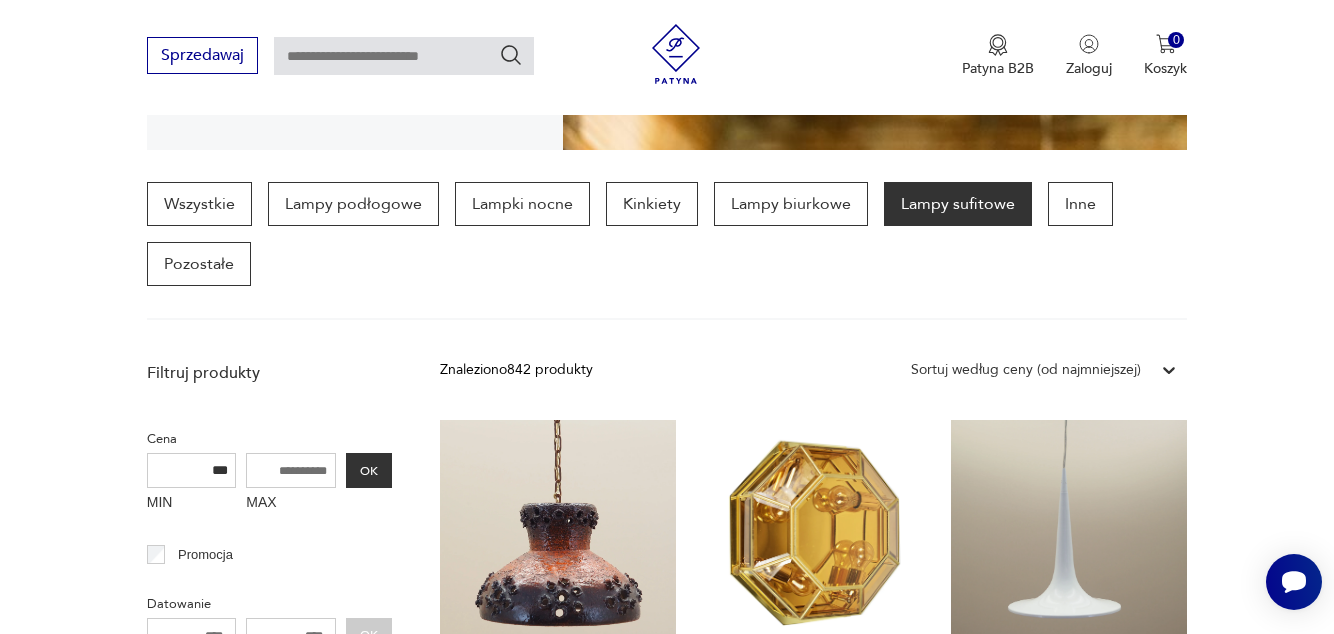type on "****" 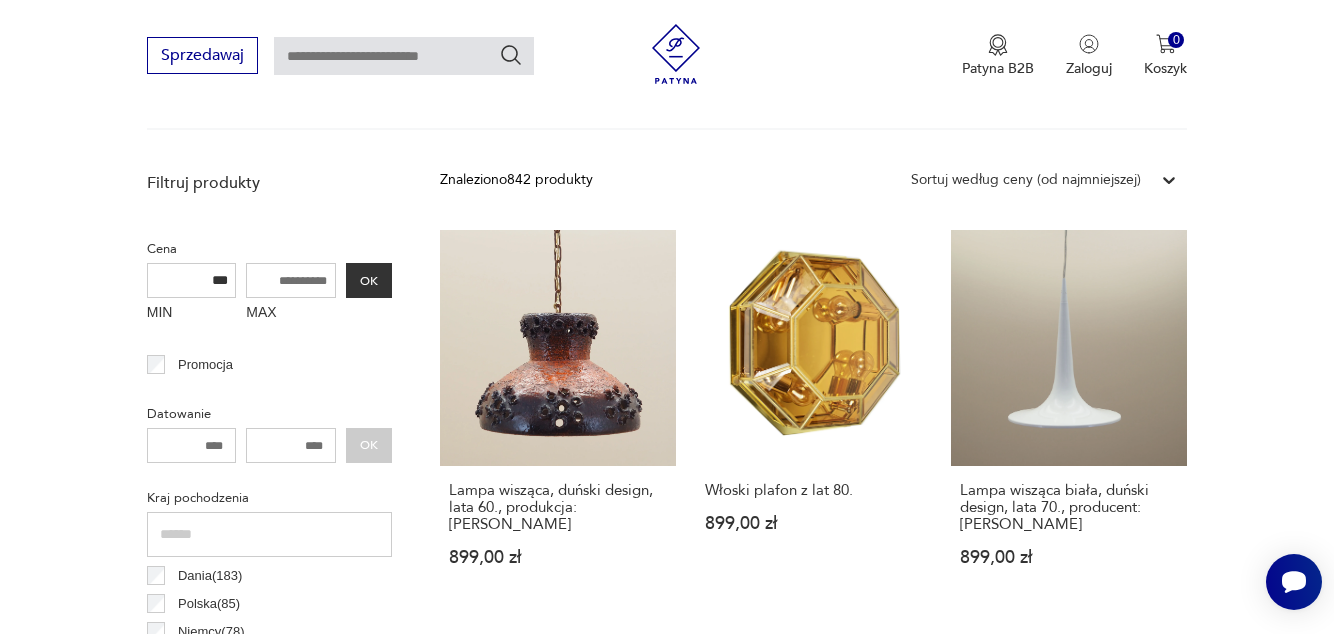 scroll, scrollTop: 672, scrollLeft: 0, axis: vertical 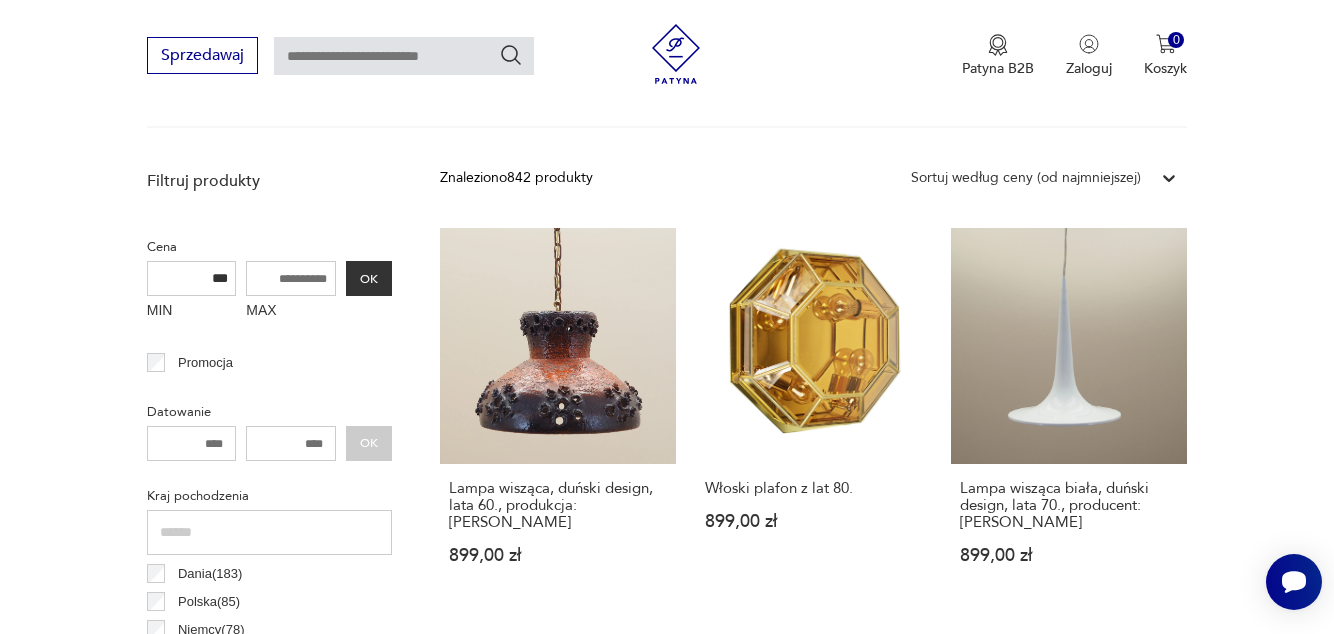 click on "**** OK" at bounding box center (269, 443) 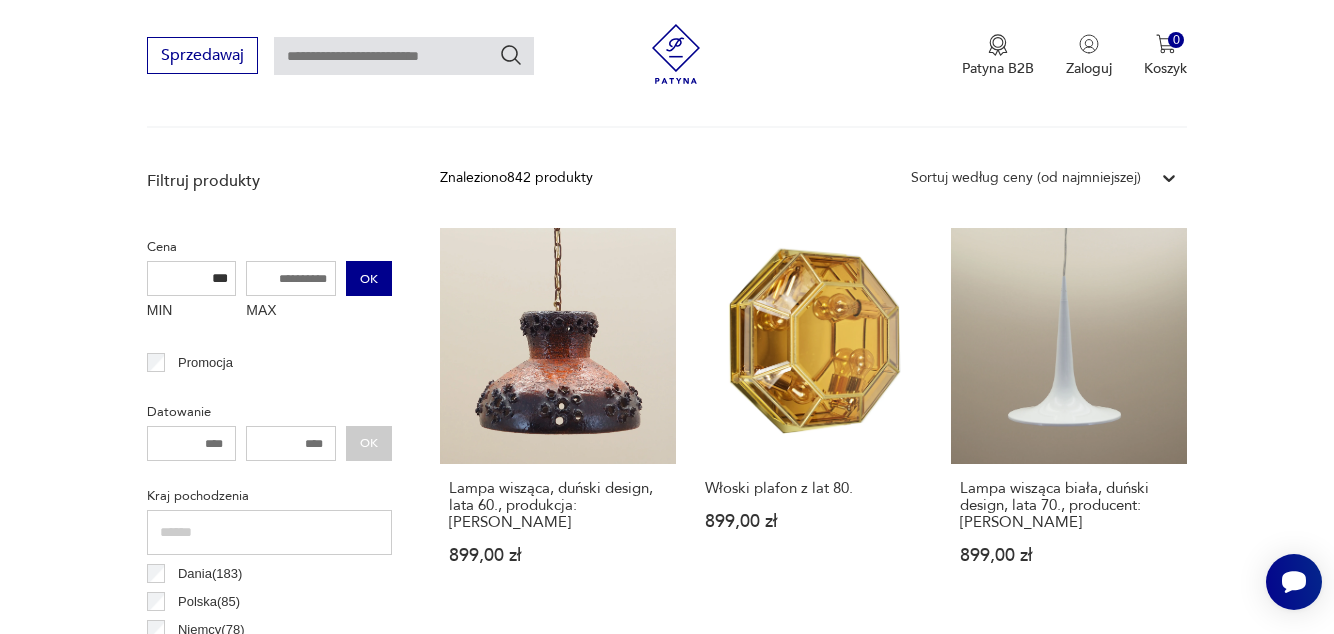 click on "OK" at bounding box center (369, 278) 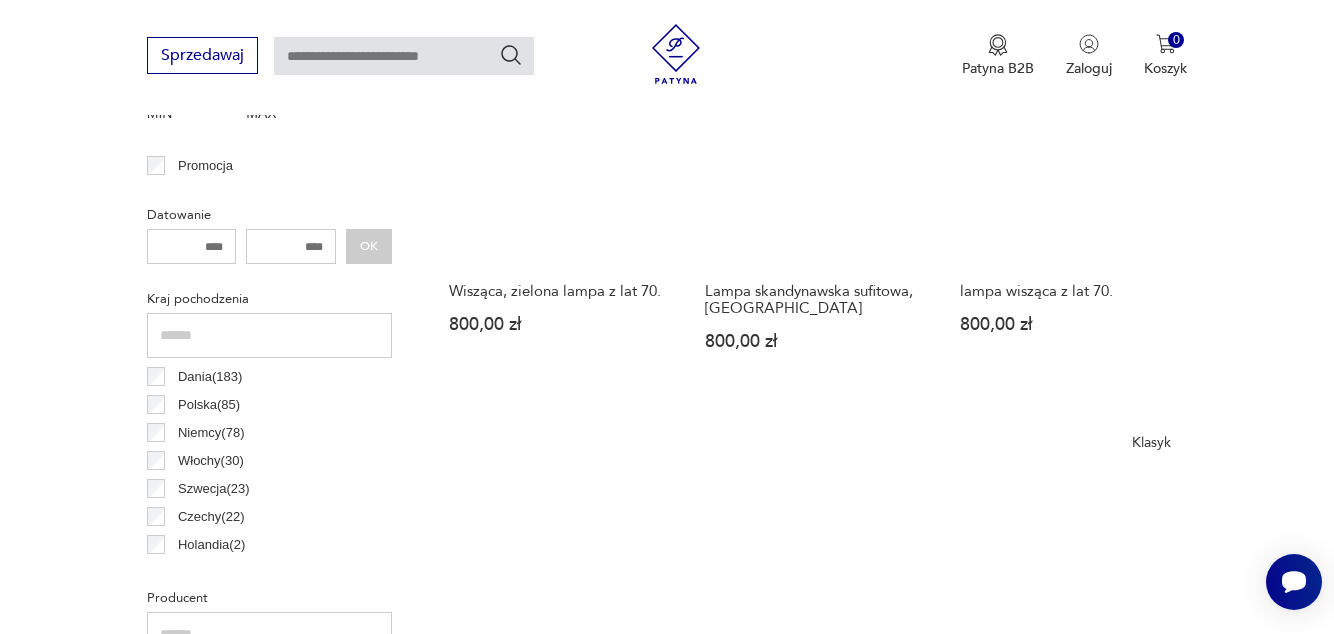 scroll, scrollTop: 881, scrollLeft: 0, axis: vertical 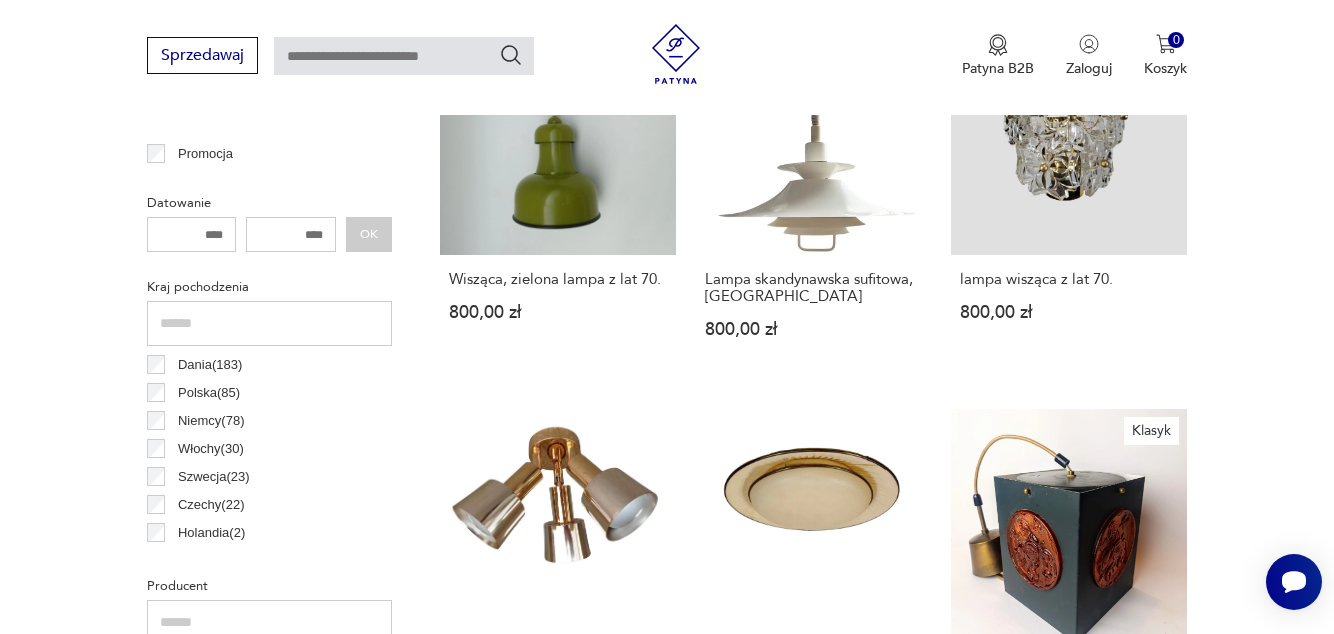 click on "Datowanie" at bounding box center [269, 203] 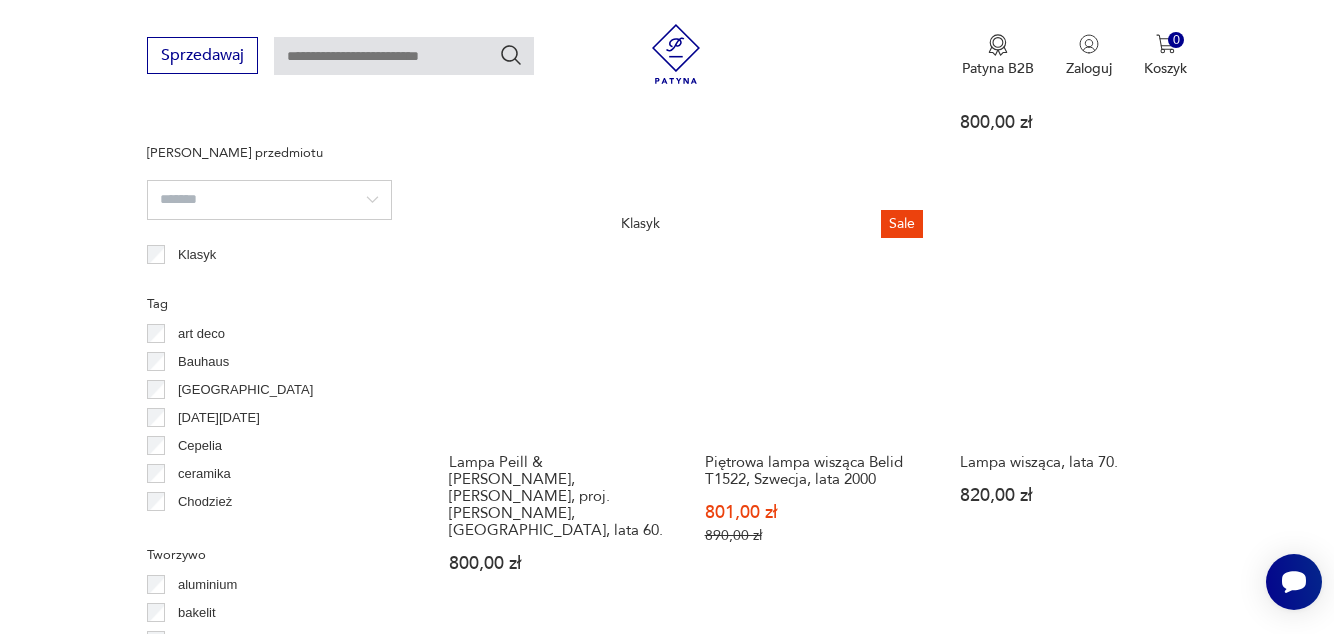 scroll, scrollTop: 1516, scrollLeft: 0, axis: vertical 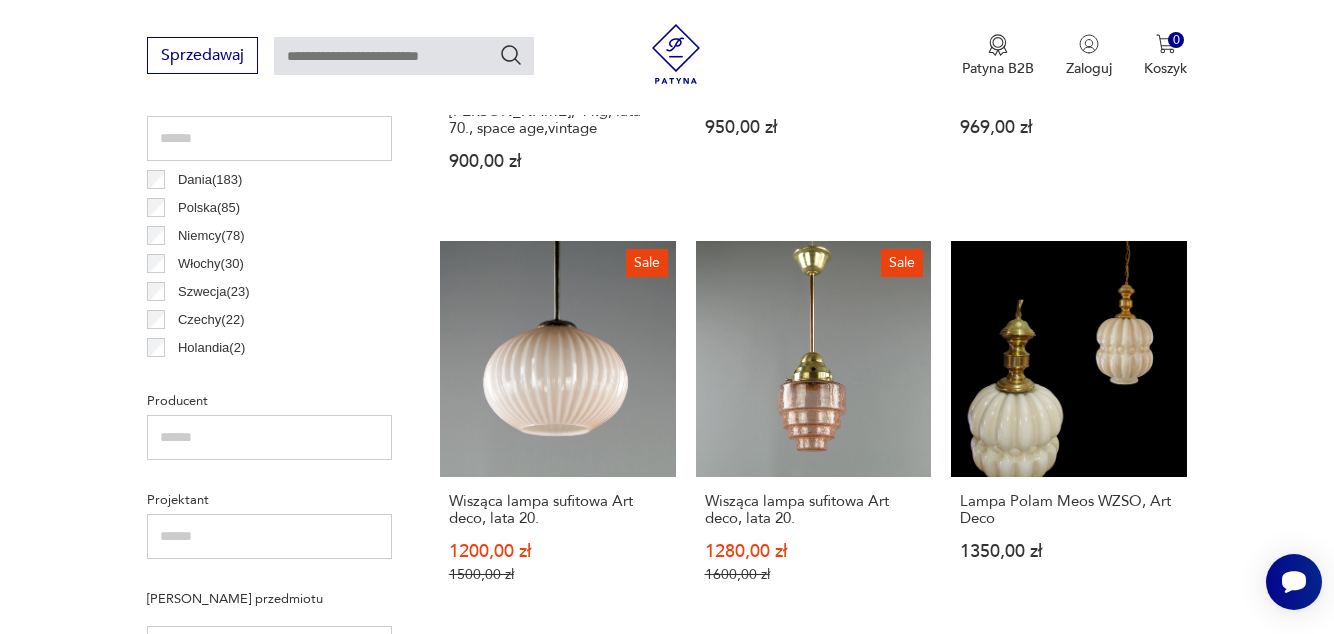 click on "Sale Wisząca lampa sufitowa Art deco, lata 20. 1200,00 zł 1500,00 zł" at bounding box center [558, 431] 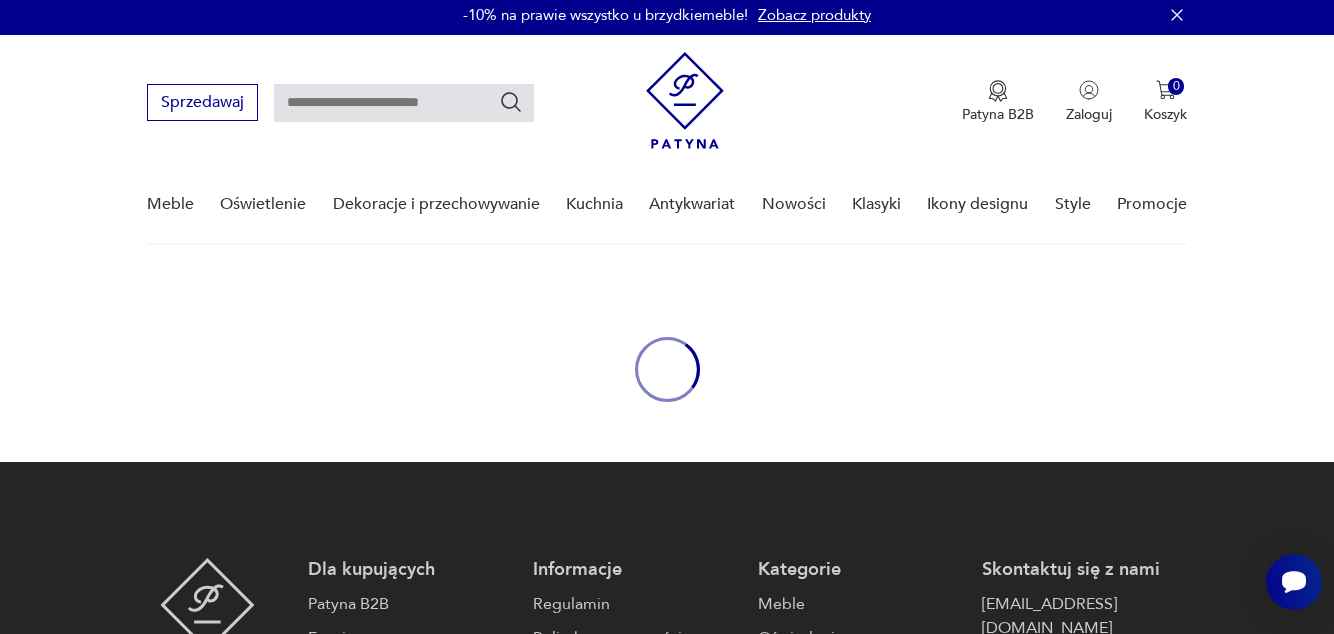 scroll, scrollTop: 0, scrollLeft: 0, axis: both 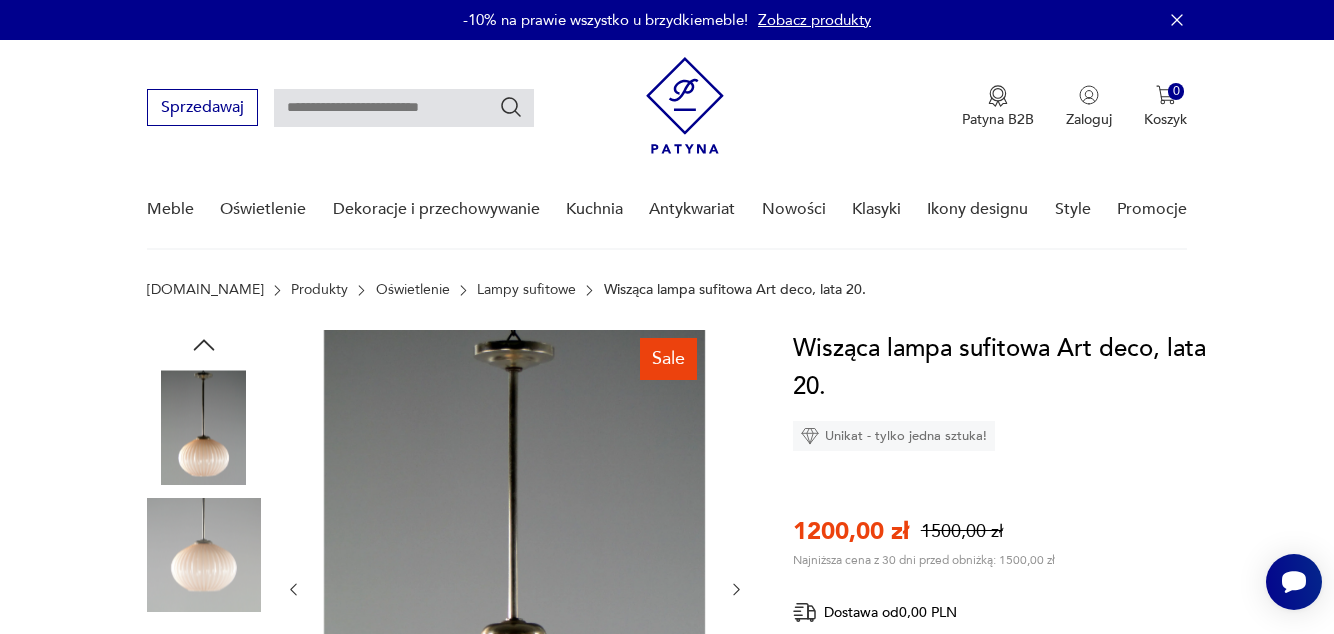 click 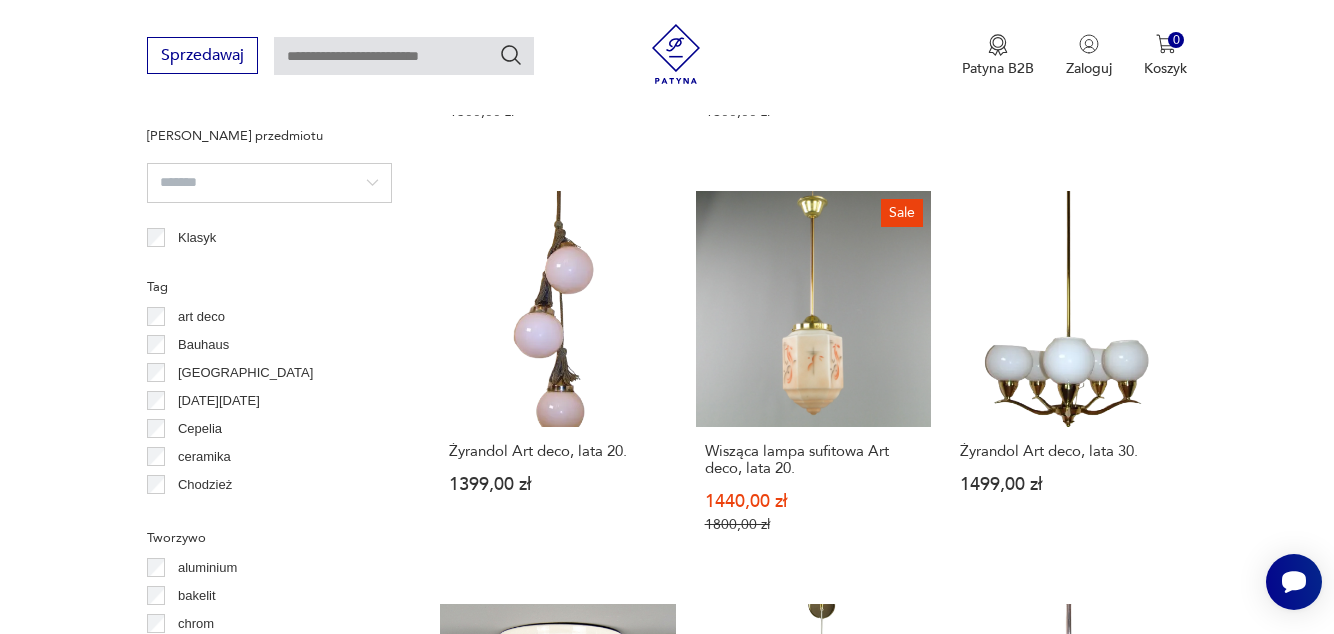 scroll, scrollTop: 1530, scrollLeft: 0, axis: vertical 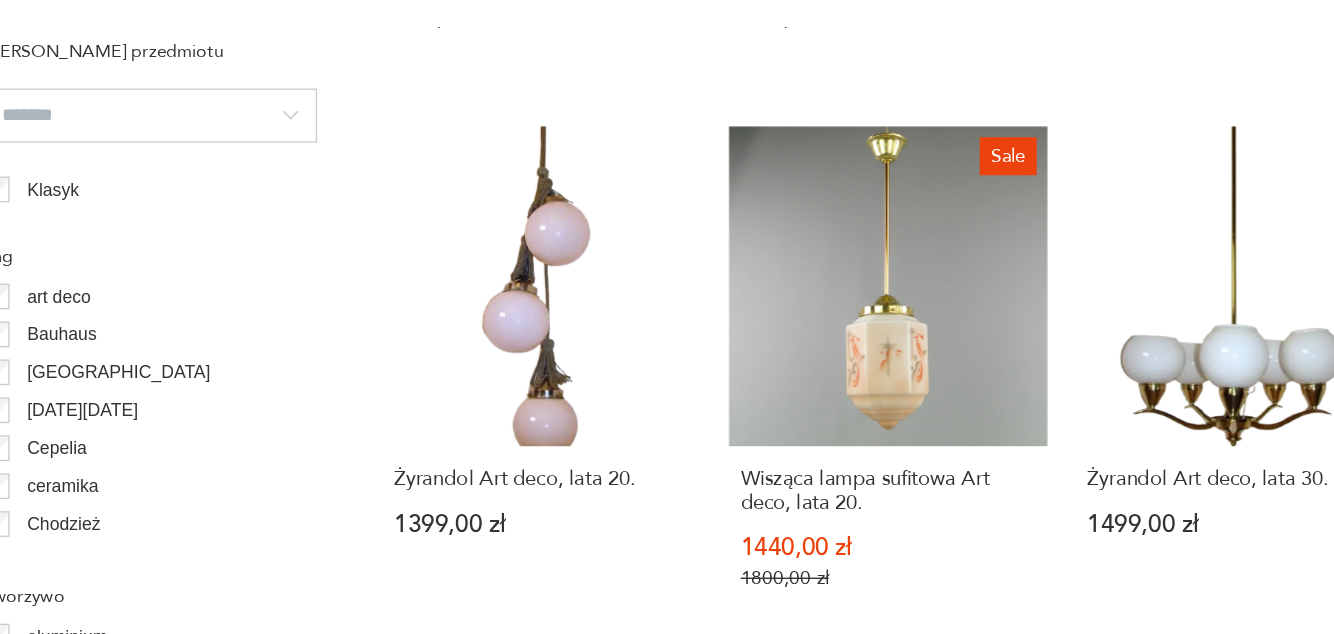 click on "Sale Wisząca lampa sufitowa Art deco, lata 20. 1440,00 zł 1800,00 zł" at bounding box center [814, 379] 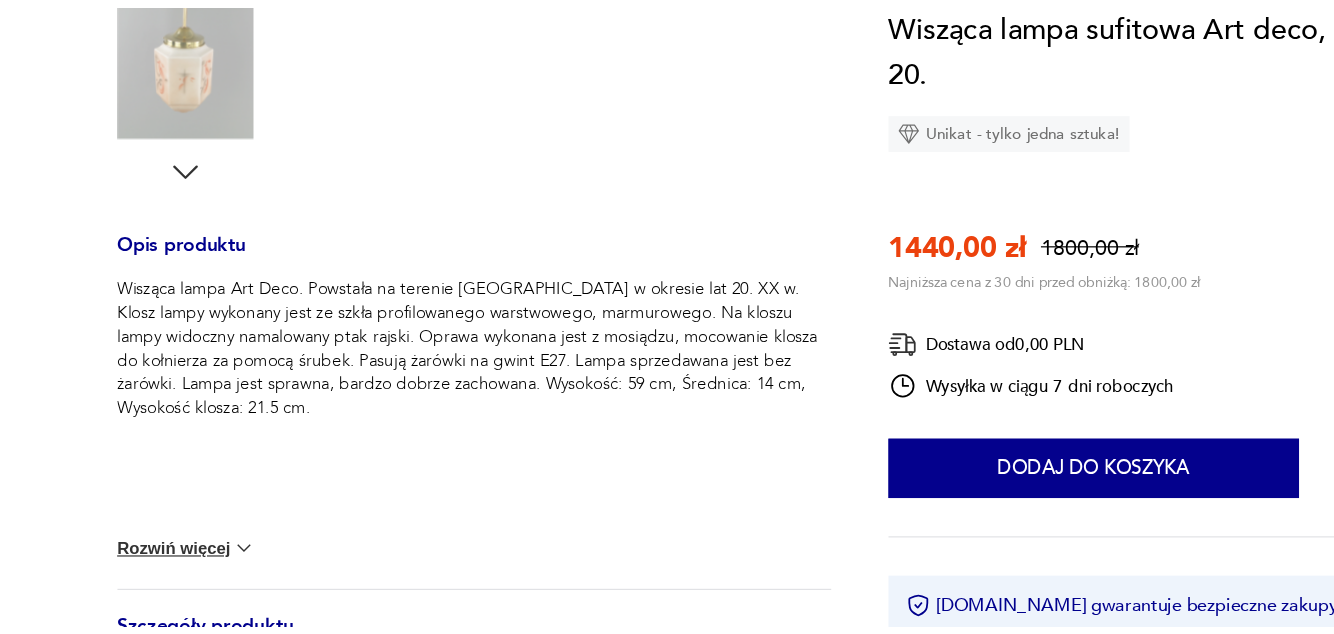 scroll, scrollTop: 642, scrollLeft: 0, axis: vertical 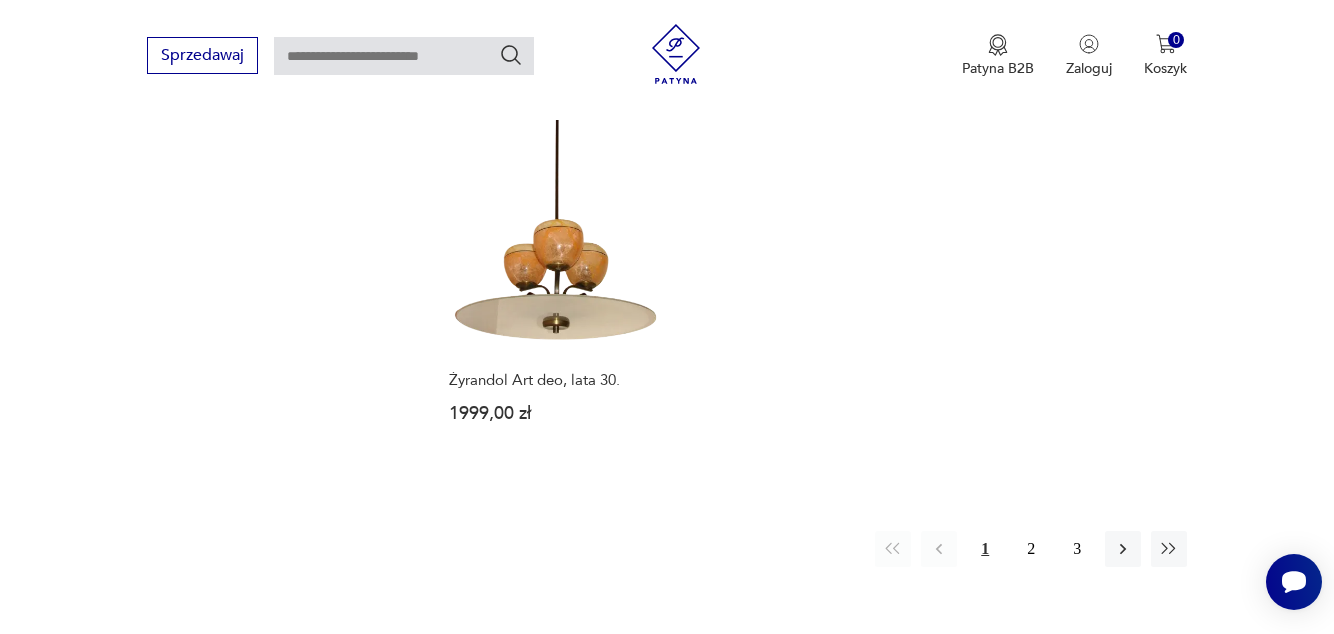 click on "Żyrandol Art deo, lata 30. 1999,00 zł" at bounding box center (558, 290) 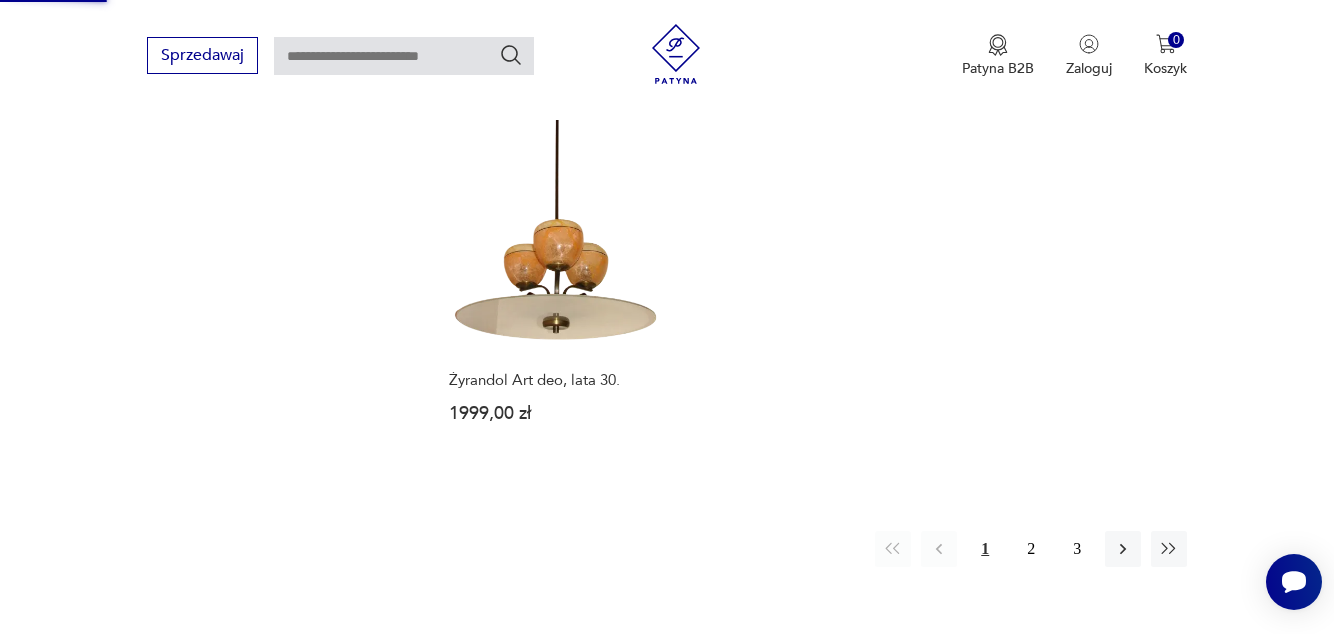 scroll, scrollTop: 2804, scrollLeft: 0, axis: vertical 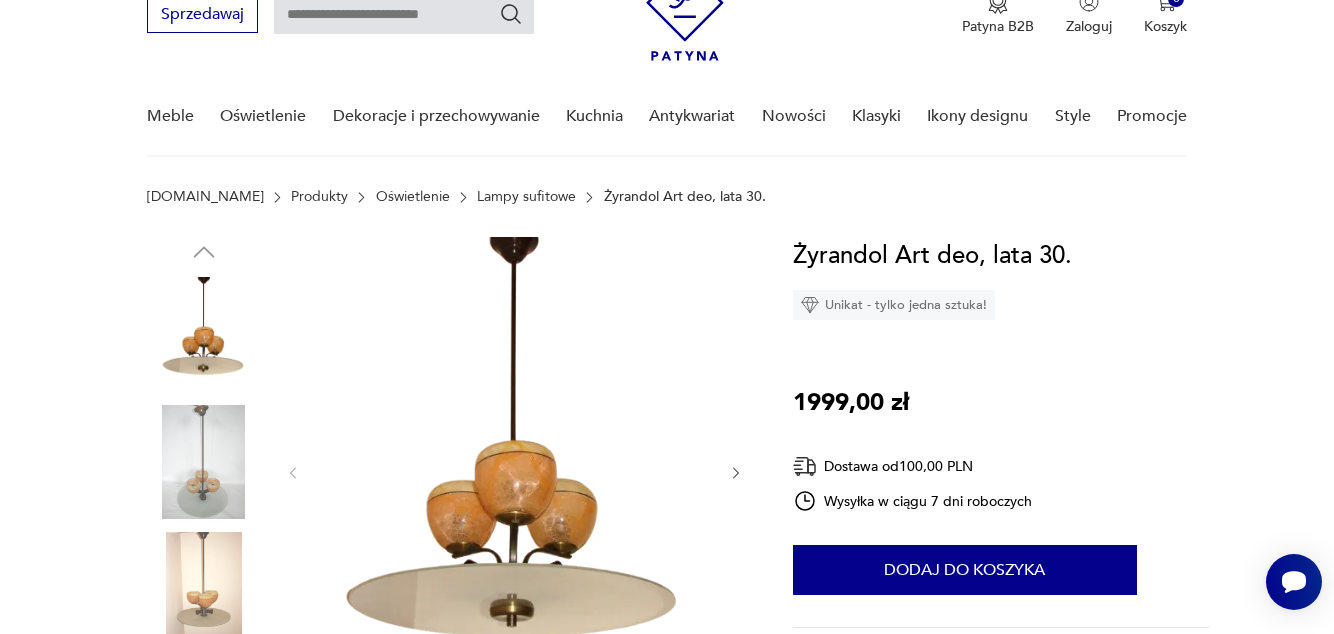 click 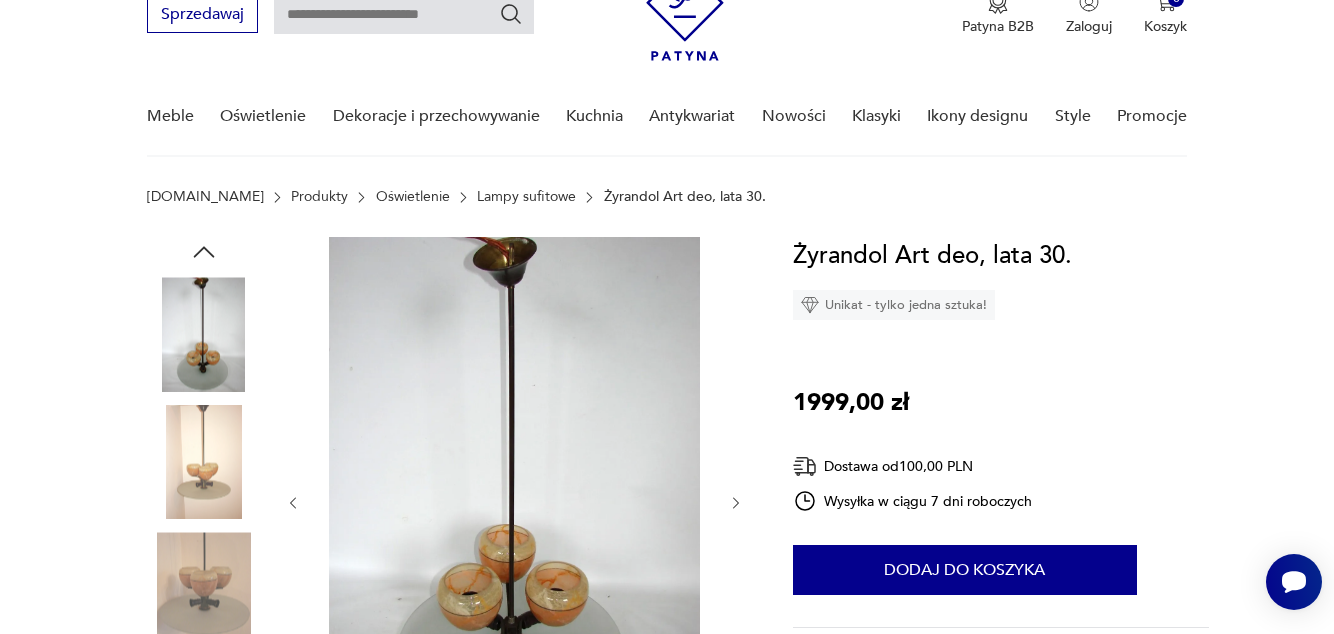 click 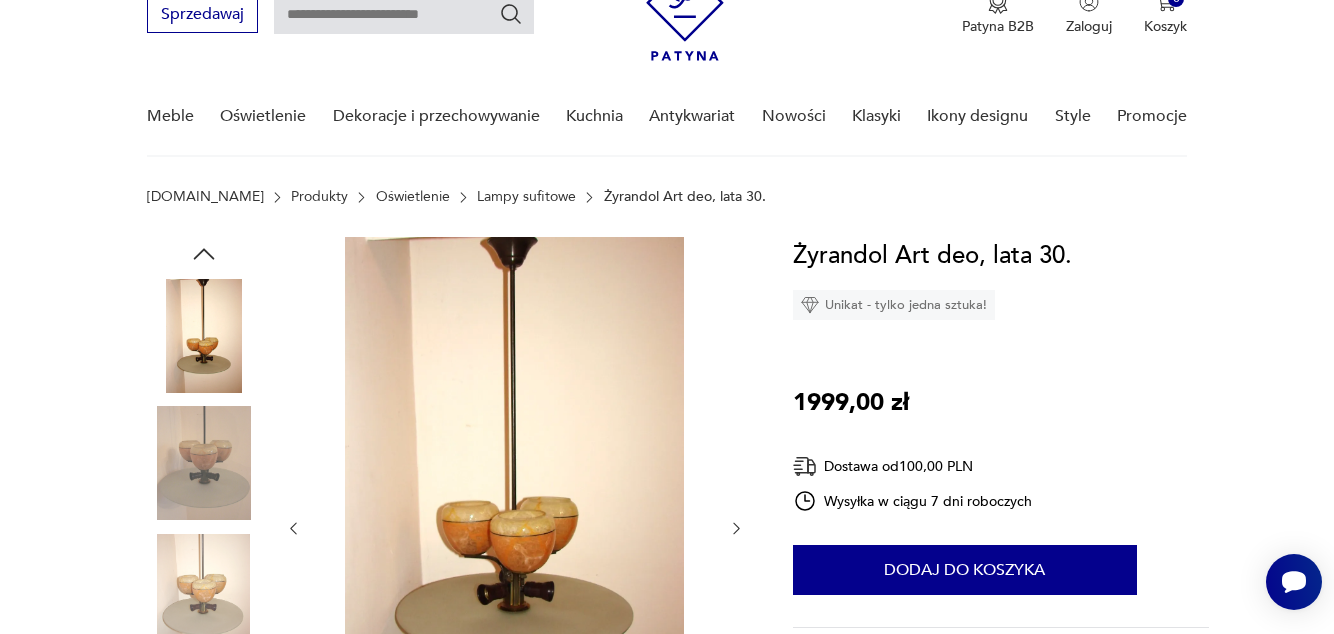 click at bounding box center (515, 528) 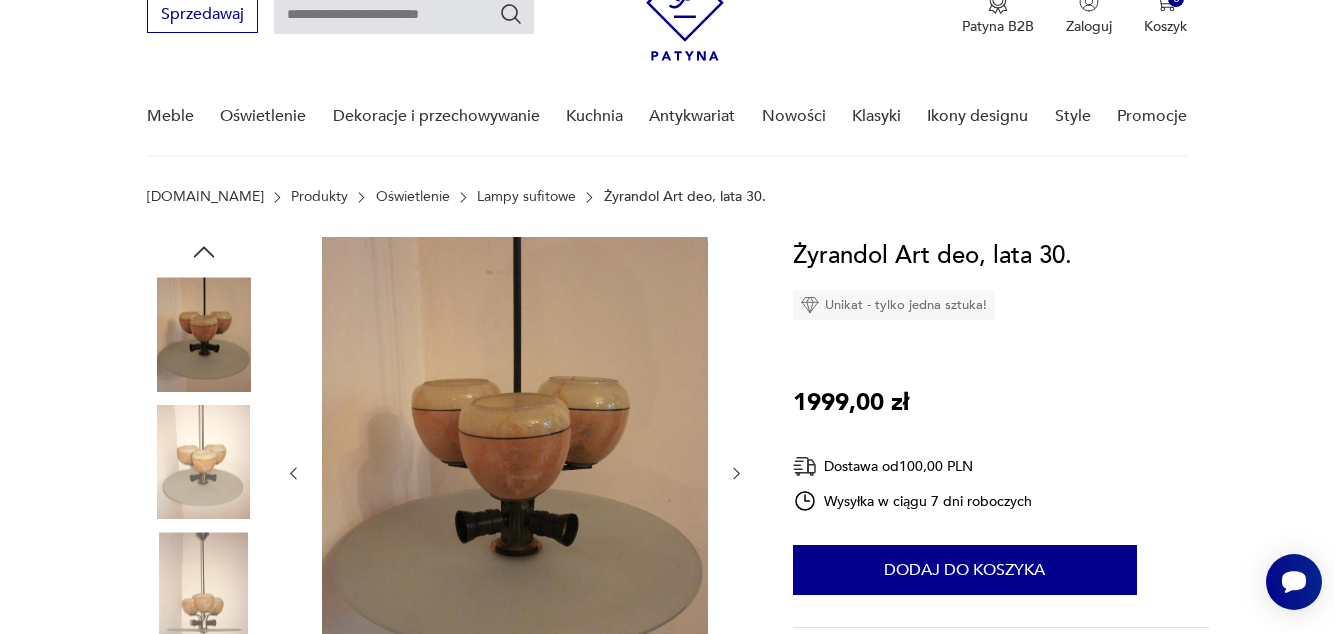 click at bounding box center (515, 473) 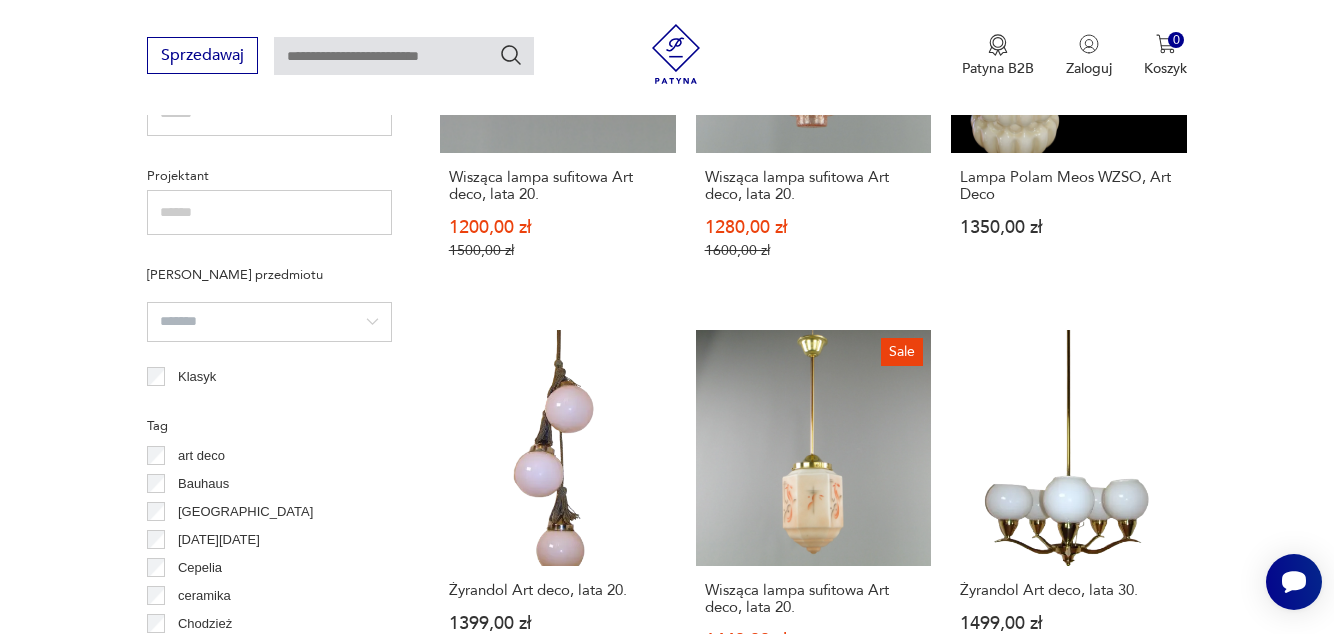 scroll, scrollTop: 1391, scrollLeft: 0, axis: vertical 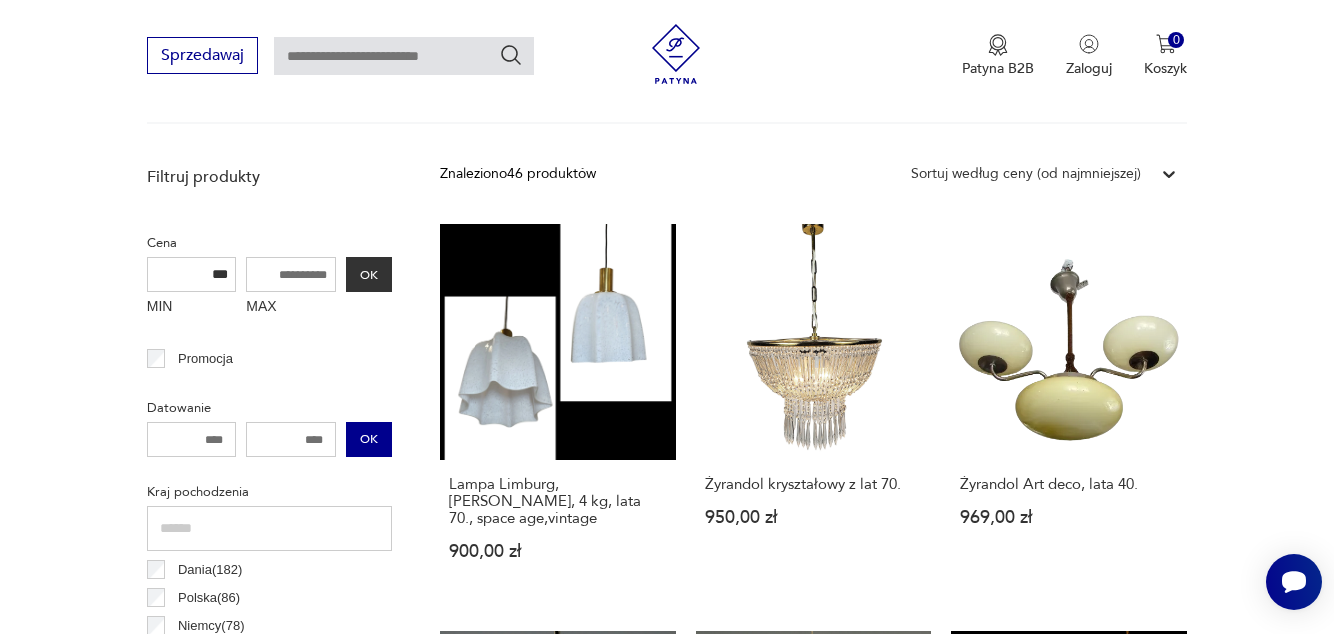 click on "OK" at bounding box center [369, 439] 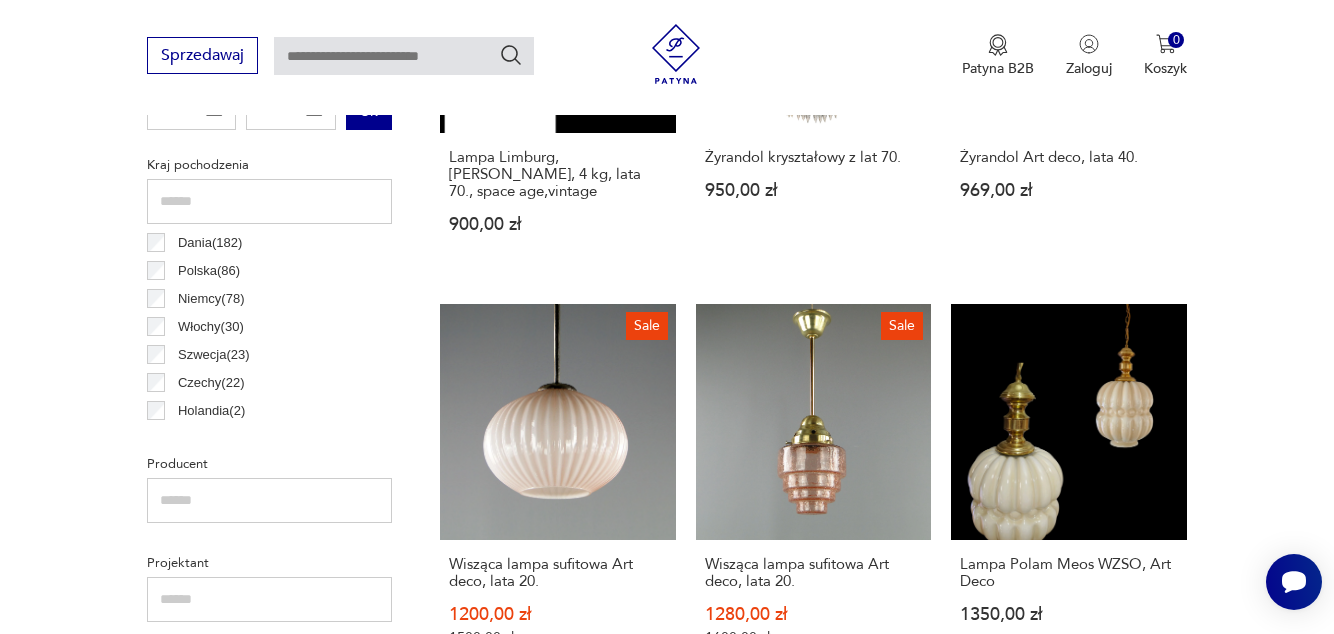 scroll, scrollTop: 974, scrollLeft: 0, axis: vertical 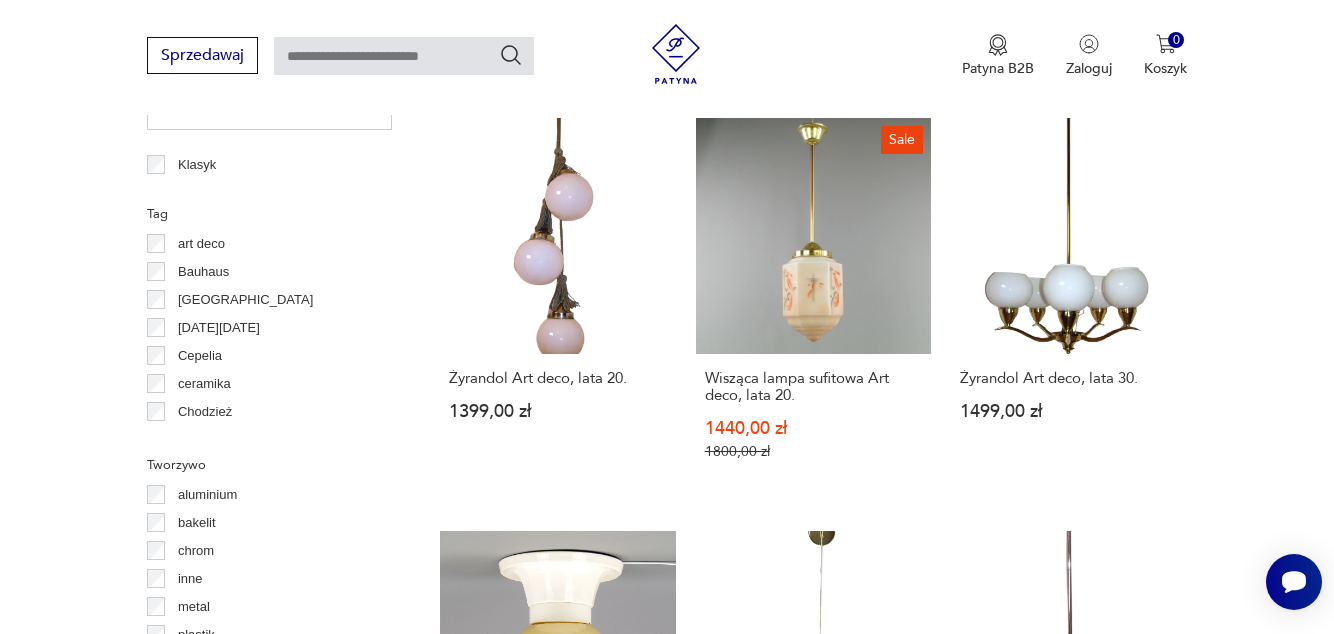 click on "art deco" at bounding box center [194, 244] 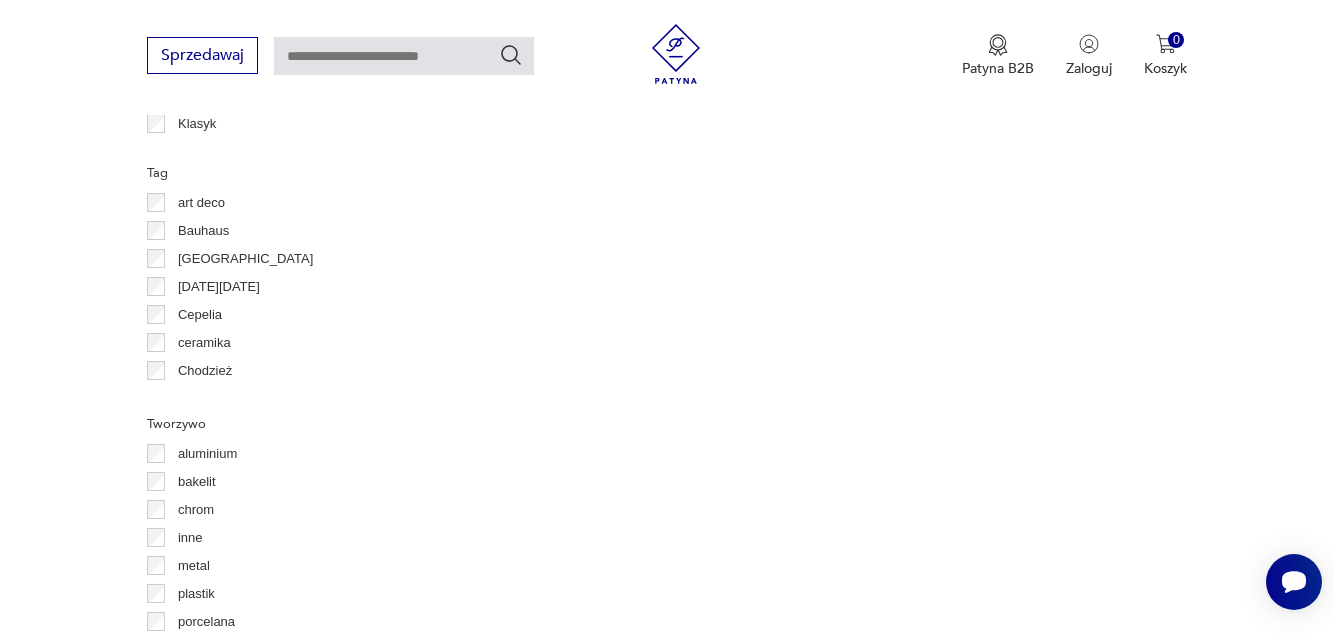 scroll, scrollTop: 655, scrollLeft: 0, axis: vertical 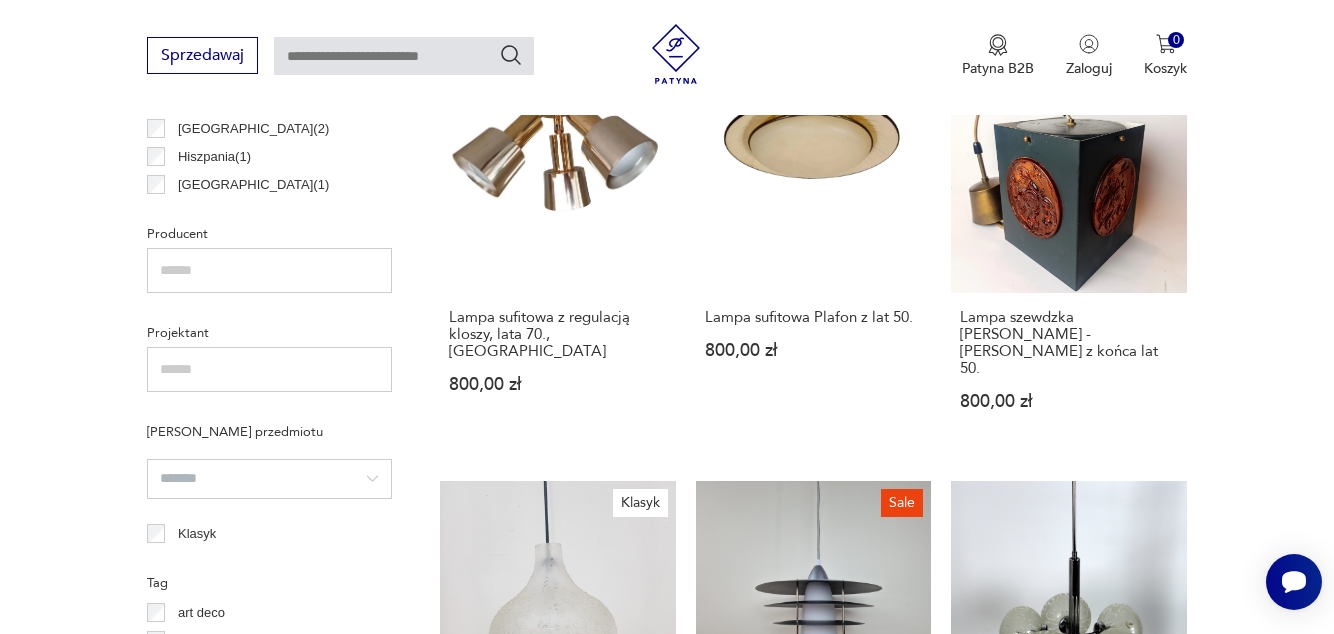 click at bounding box center [269, 479] 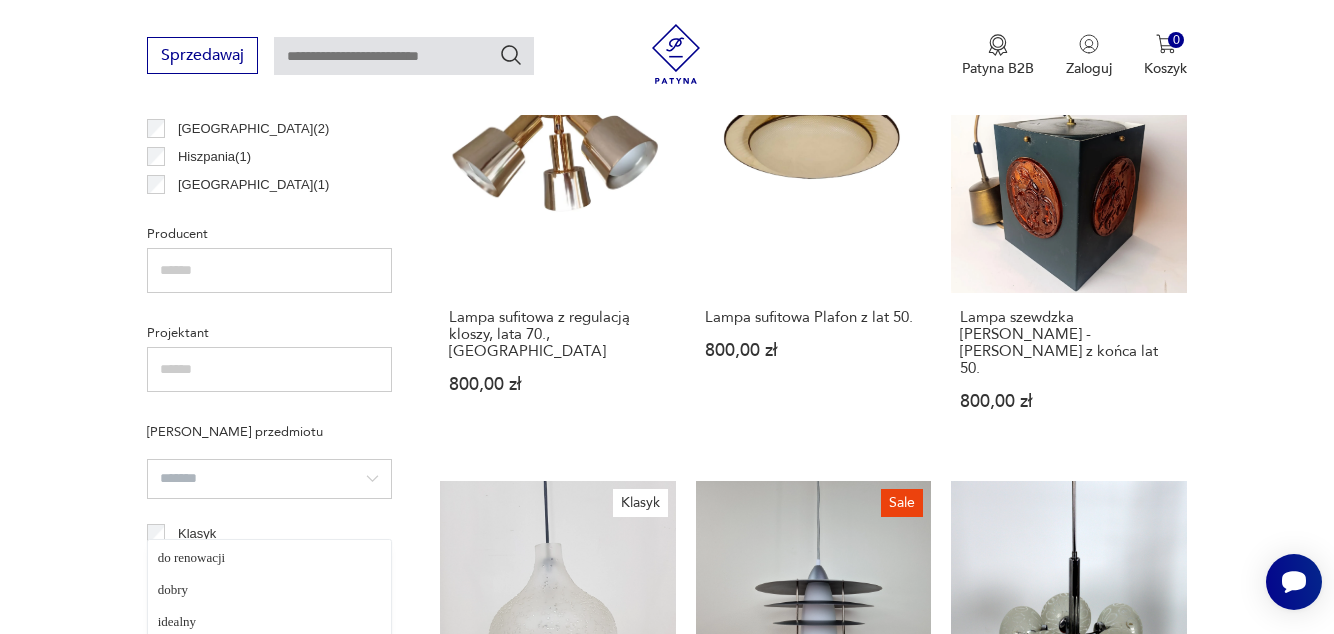 type on "*******" 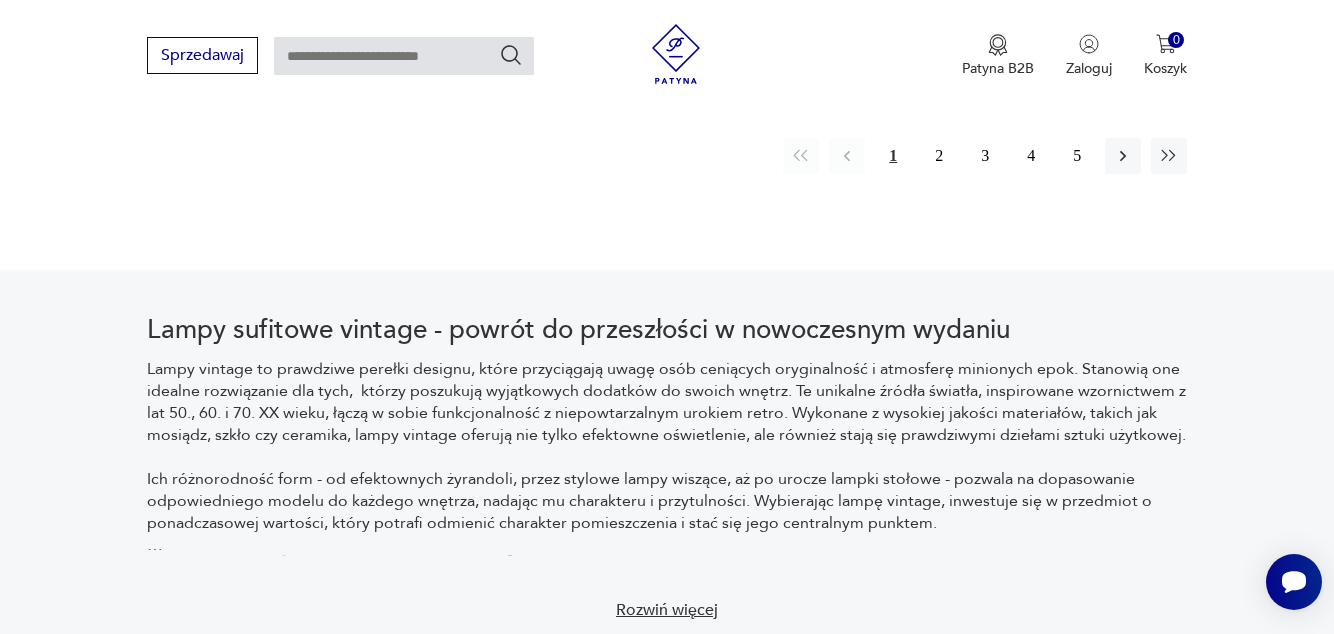 scroll, scrollTop: 3346, scrollLeft: 0, axis: vertical 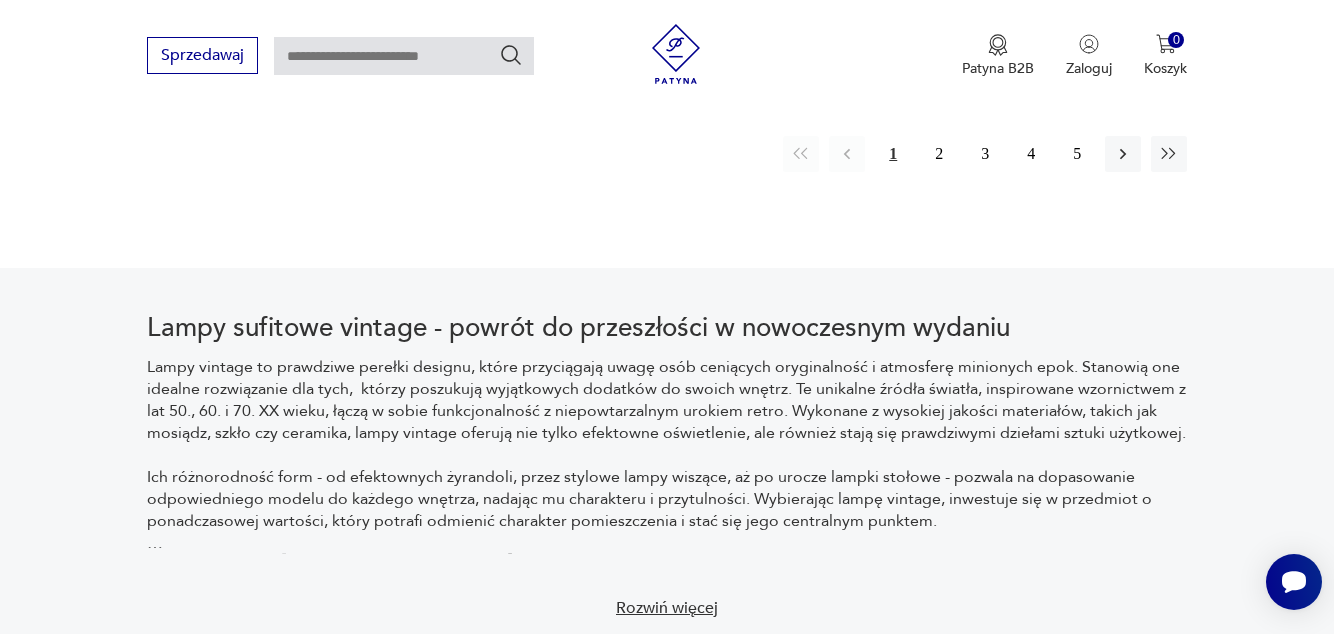 click on "2" at bounding box center (939, 154) 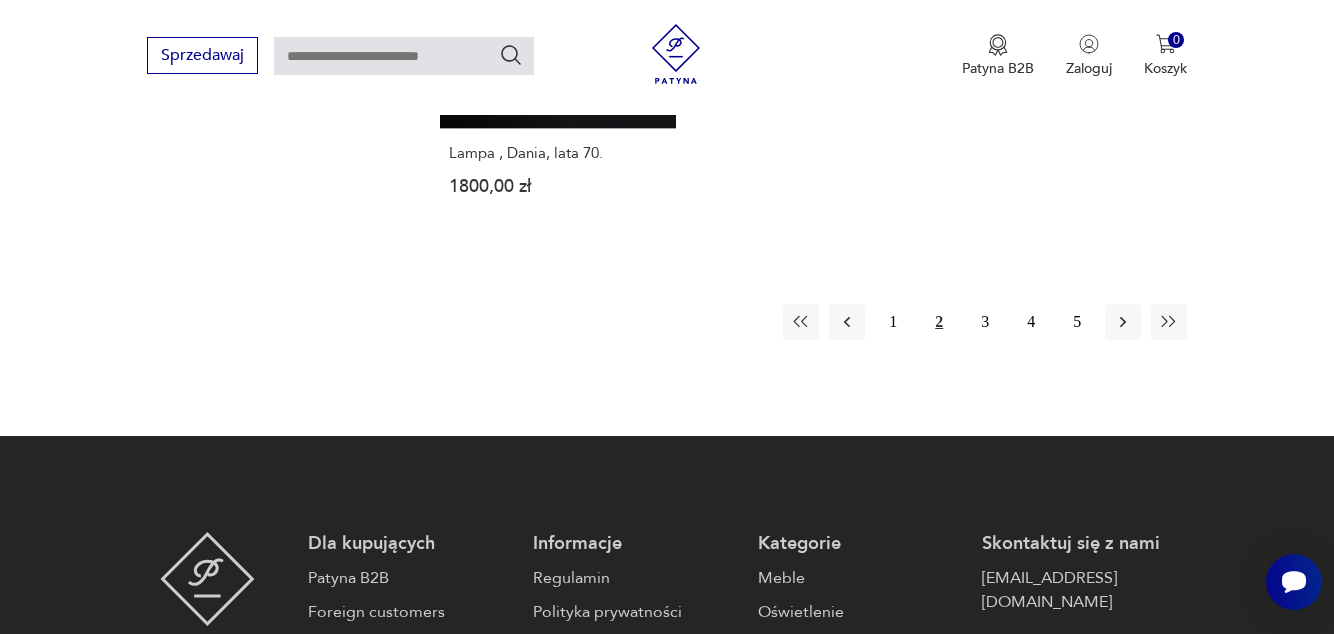 scroll, scrollTop: 3083, scrollLeft: 0, axis: vertical 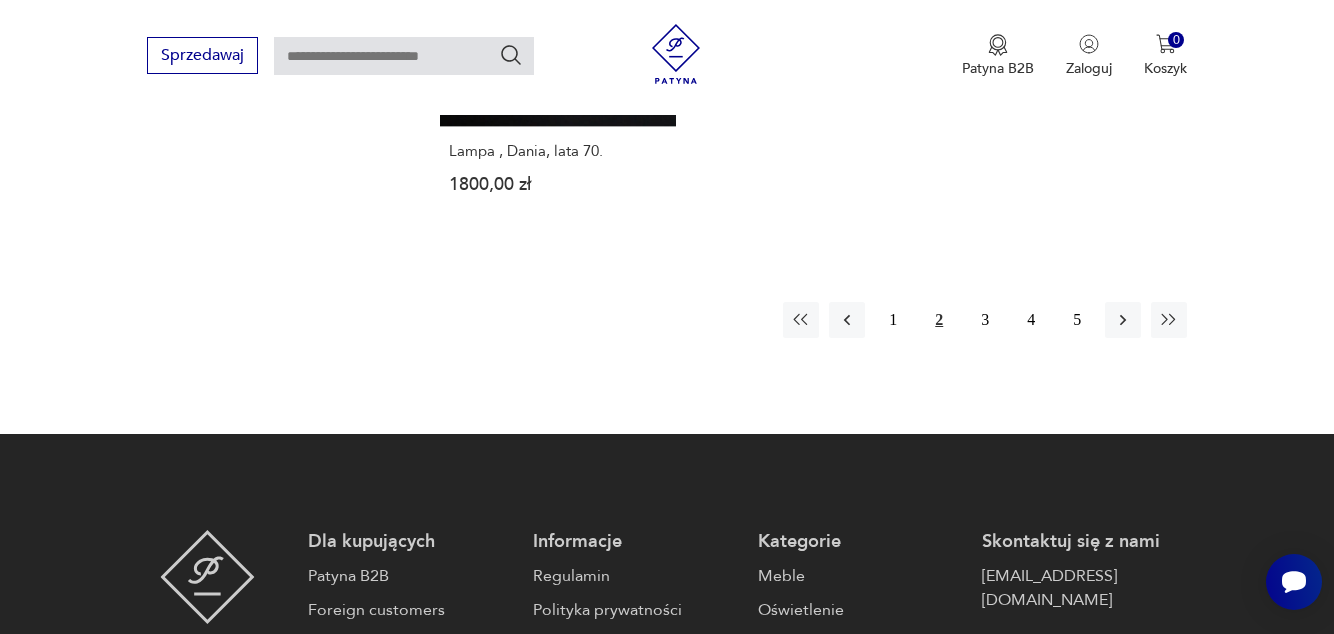 click on "3" at bounding box center (985, 320) 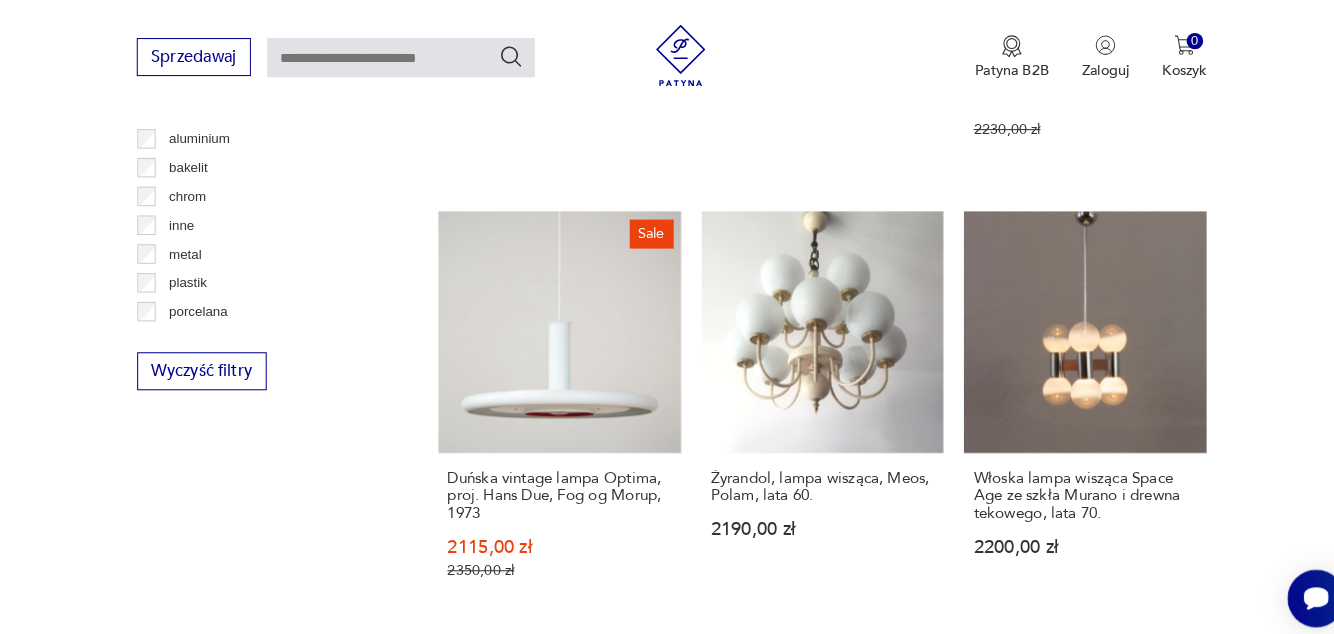 scroll, scrollTop: 1964, scrollLeft: 0, axis: vertical 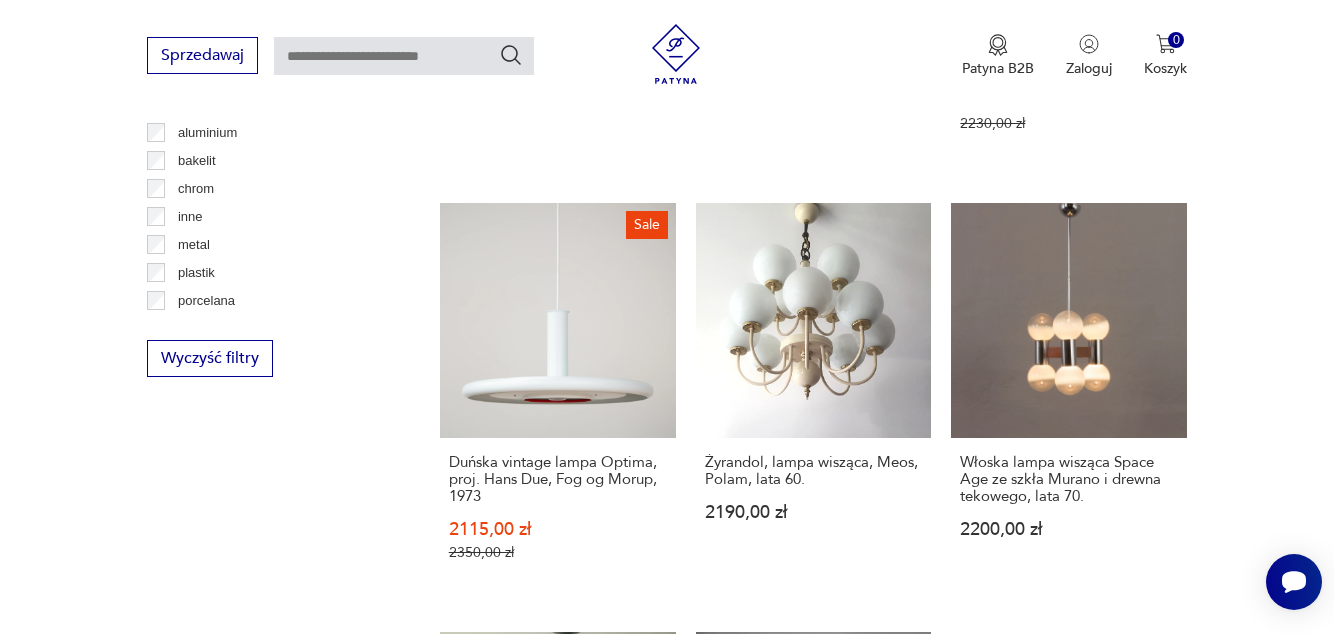 click on "Włoska lampa wisząca Space Age ze szkła Murano i drewna tekowego, lata 70." at bounding box center [1069, 479] 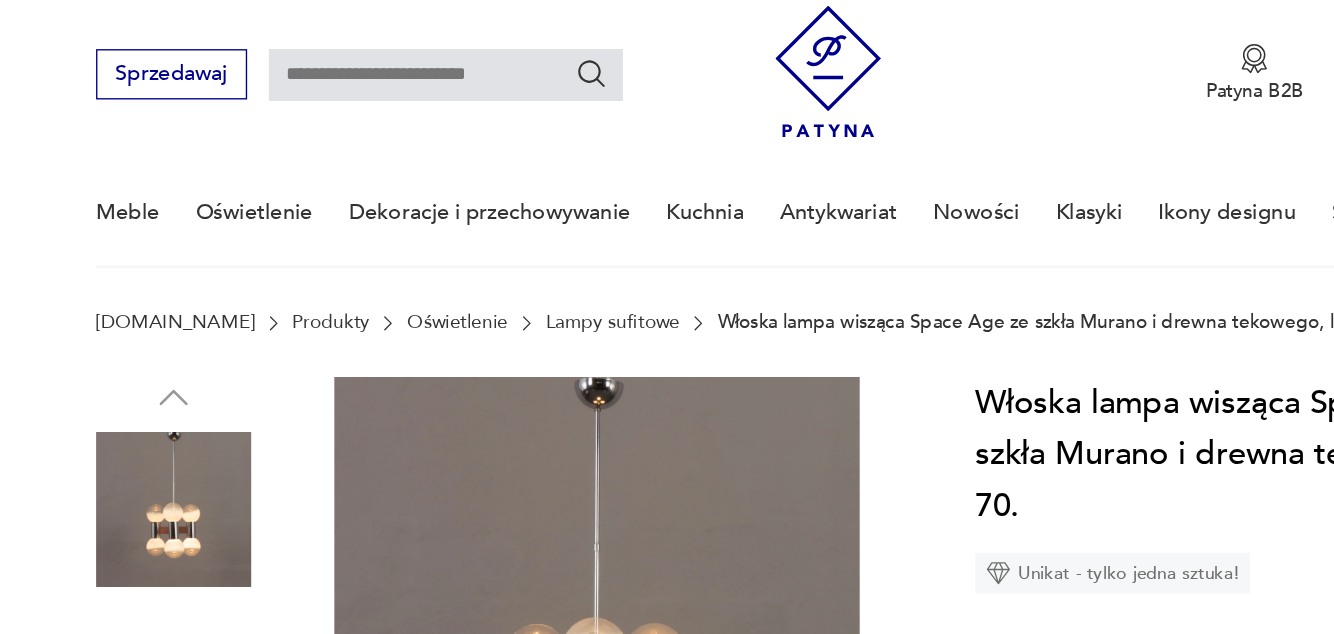 scroll, scrollTop: 16, scrollLeft: 0, axis: vertical 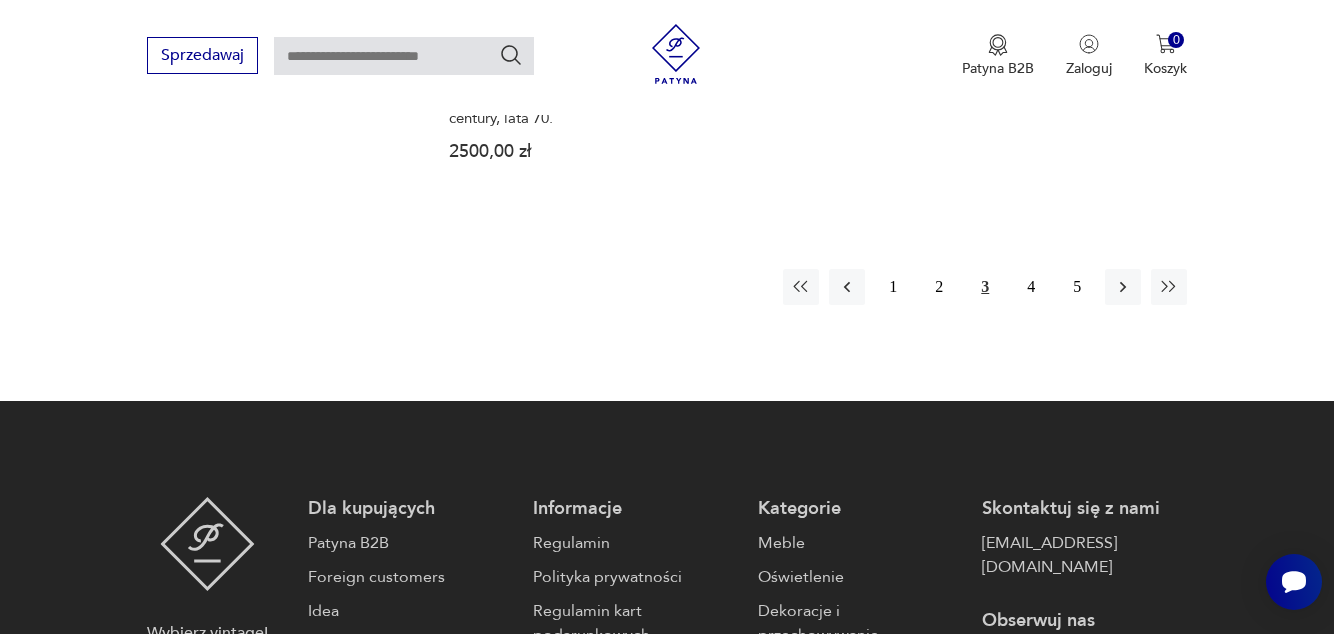 click on "4" at bounding box center (1031, 287) 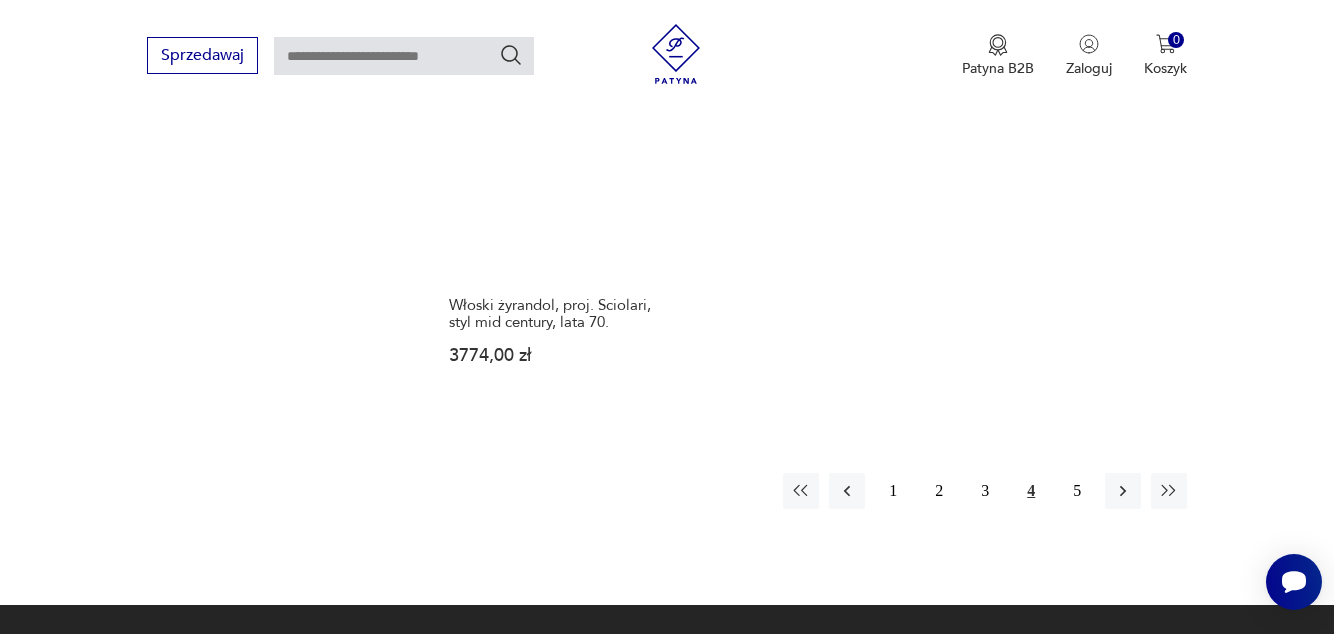 scroll, scrollTop: 3034, scrollLeft: 0, axis: vertical 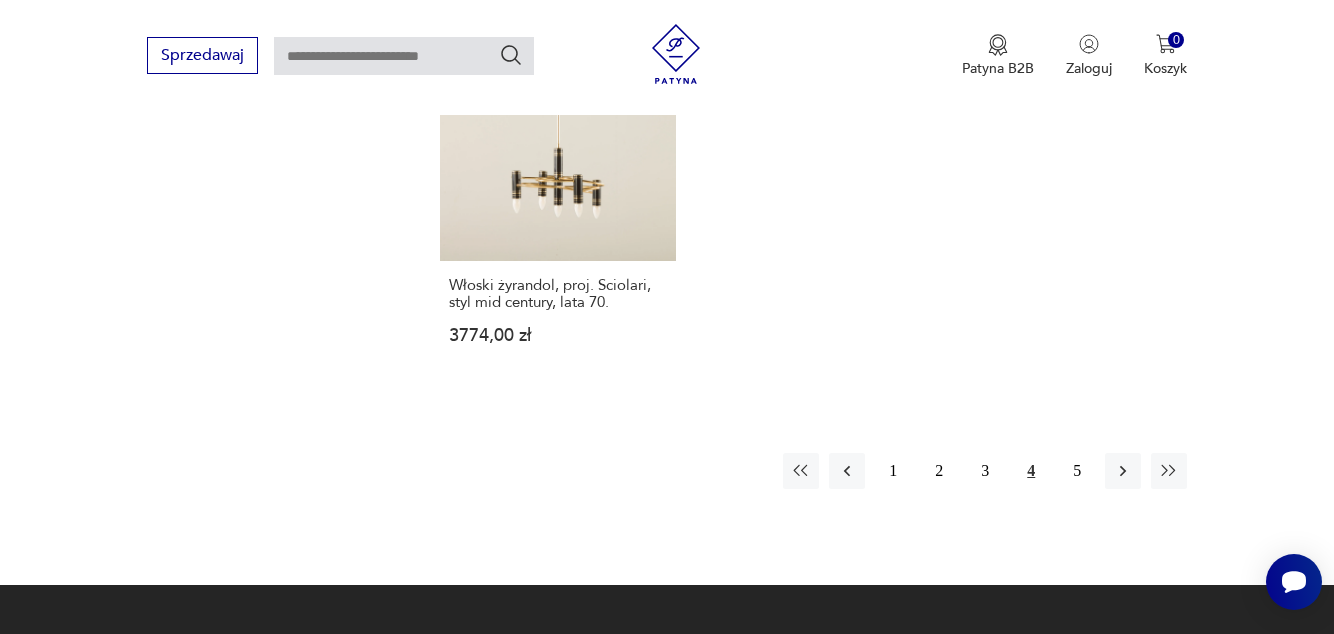 click on "5" at bounding box center [1077, 471] 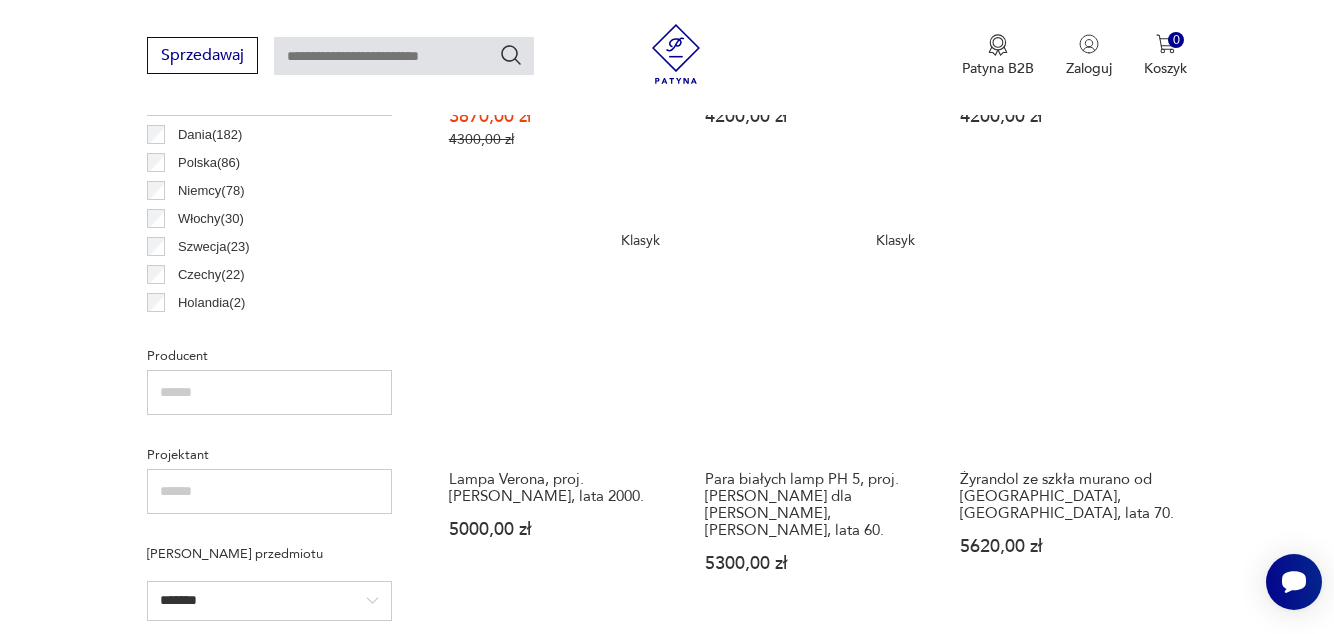 scroll, scrollTop: 1112, scrollLeft: 0, axis: vertical 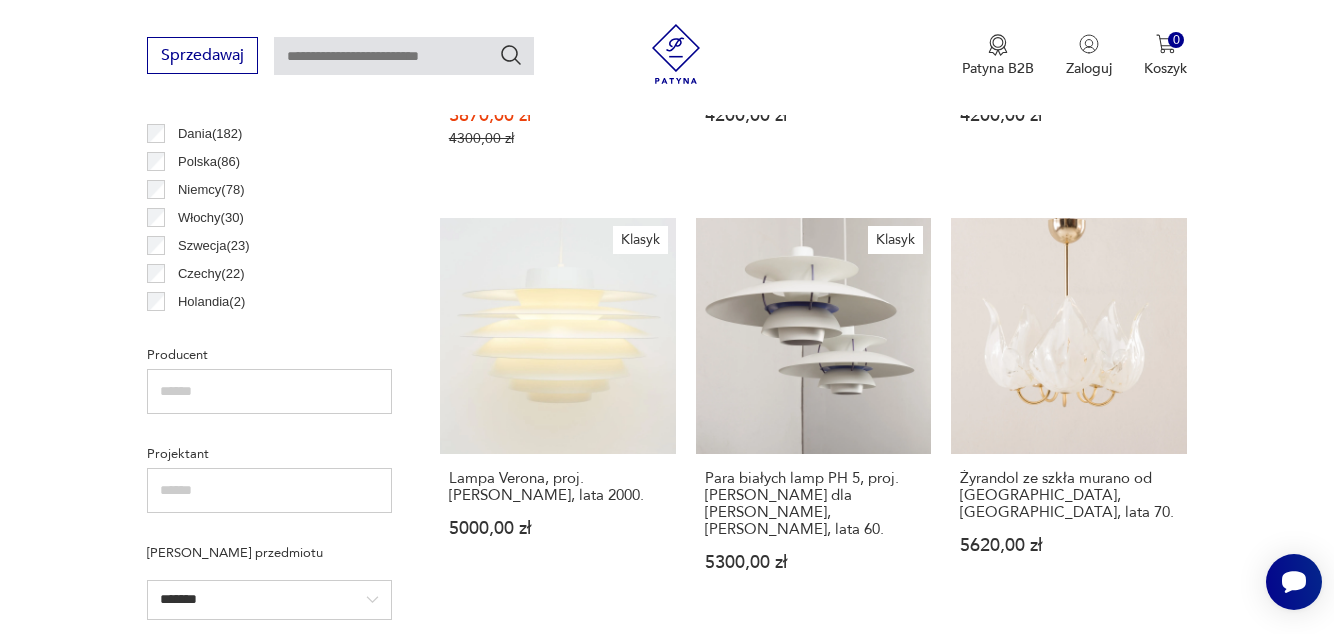 click on "Klasyk Lampa Verona, proj. S. Middelboe, lata 2000. 5000,00 zł" at bounding box center (558, 414) 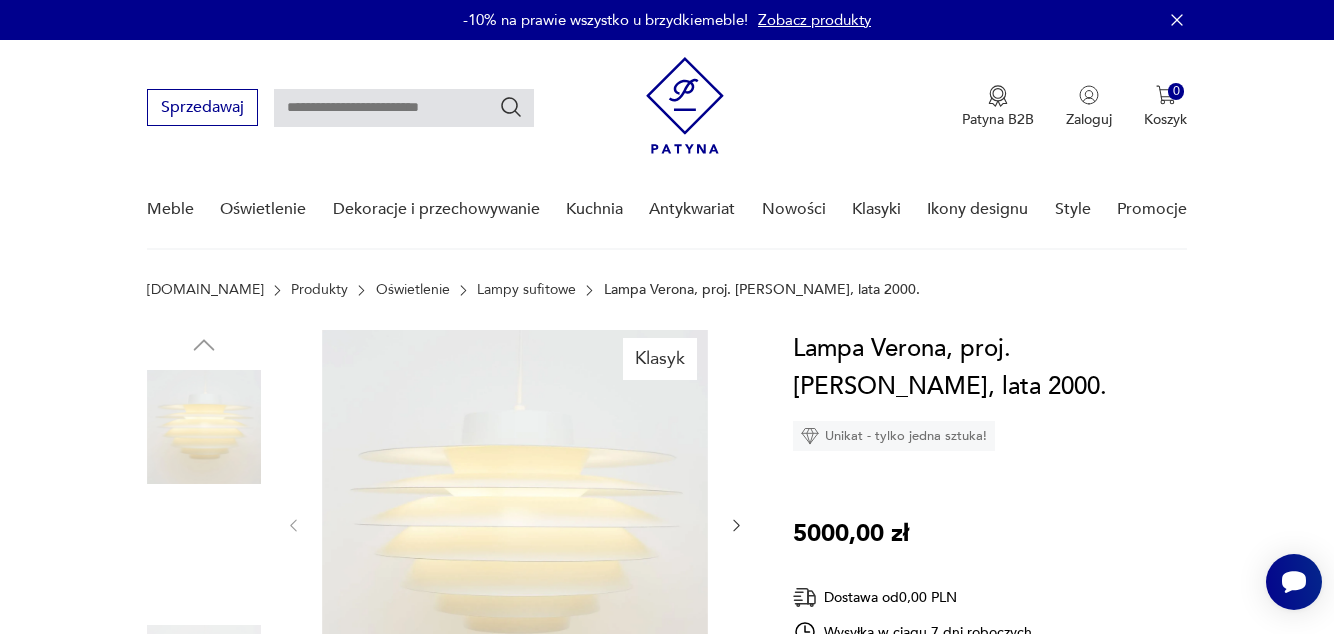 scroll, scrollTop: 0, scrollLeft: 0, axis: both 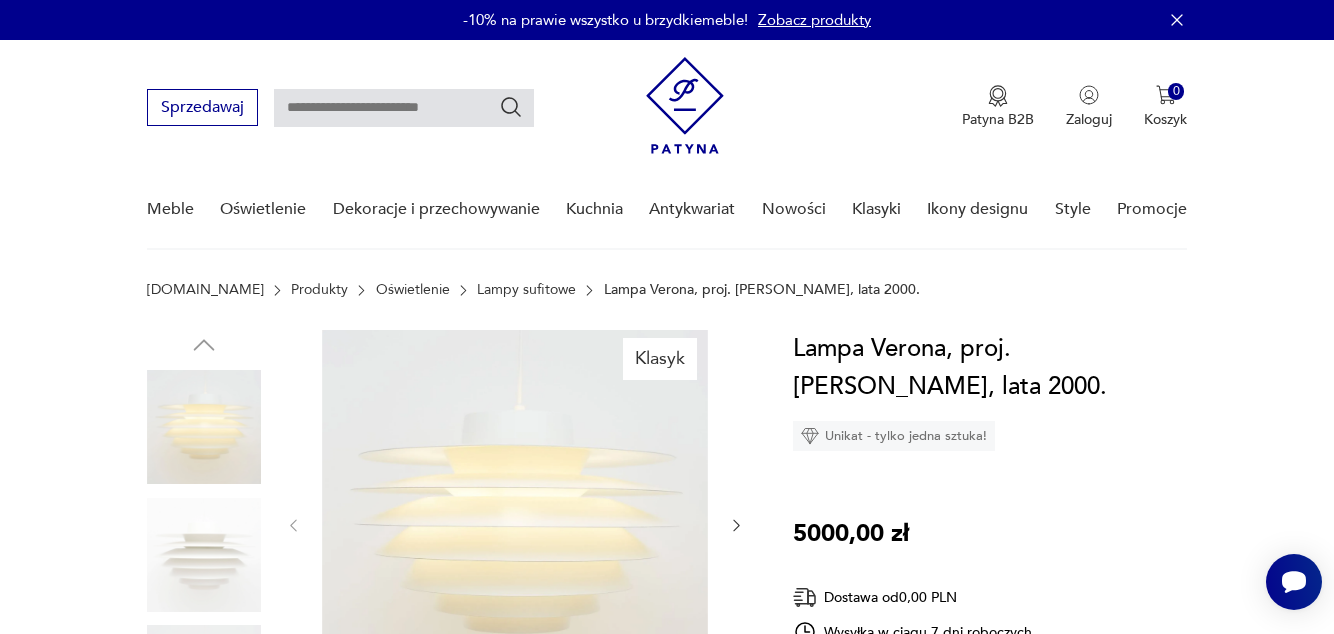 click 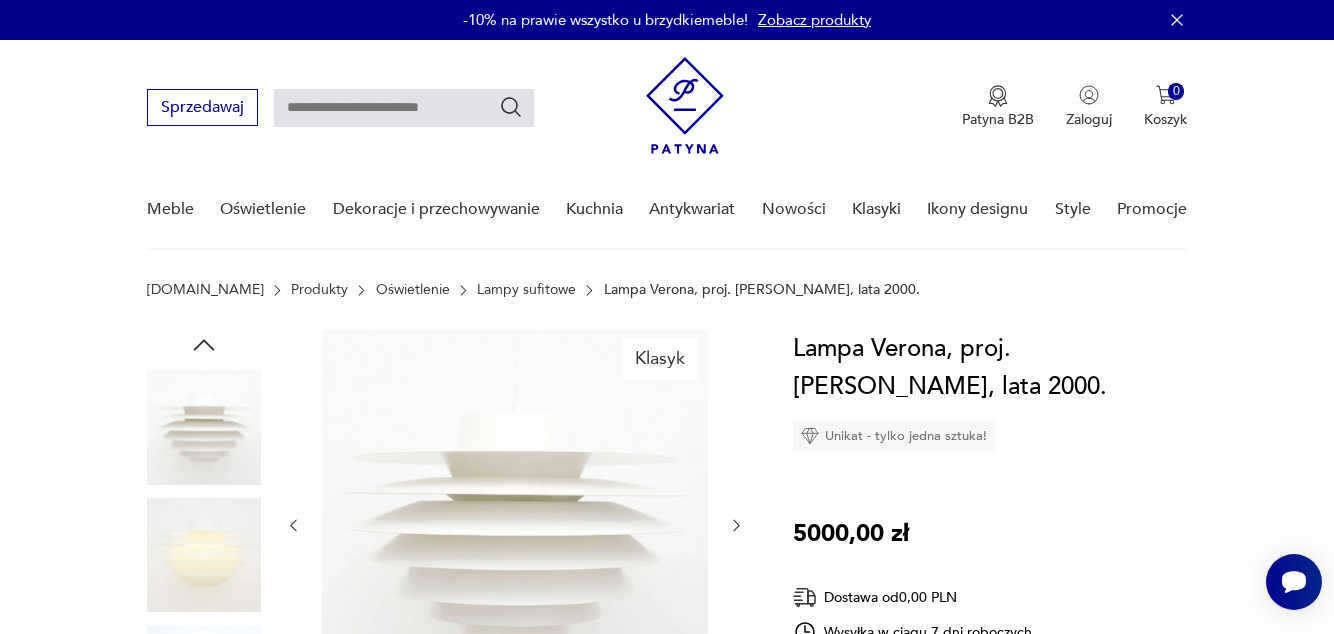 click 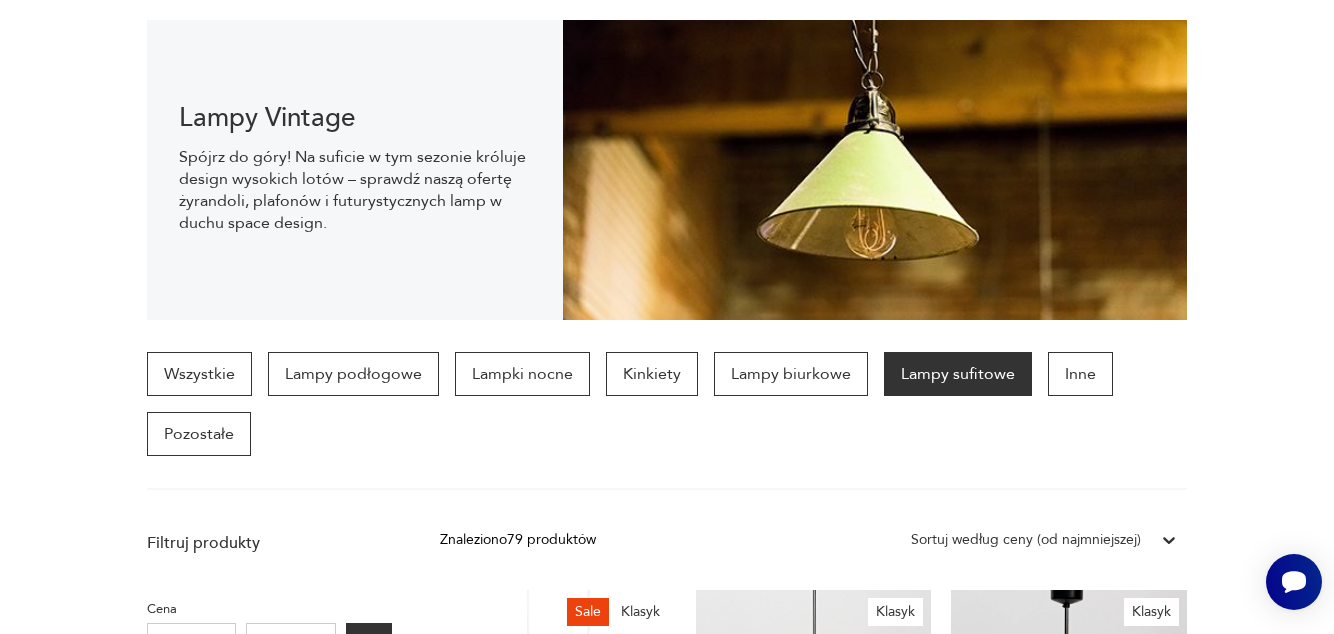 scroll, scrollTop: 0, scrollLeft: 0, axis: both 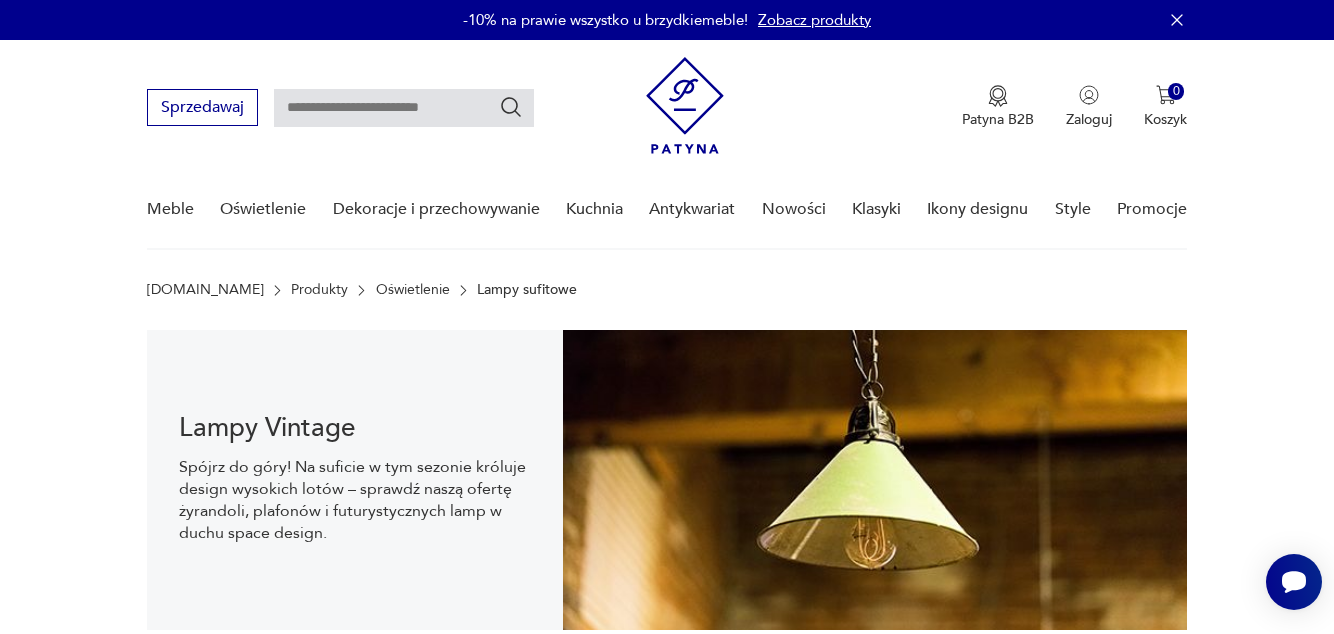 click at bounding box center [404, 108] 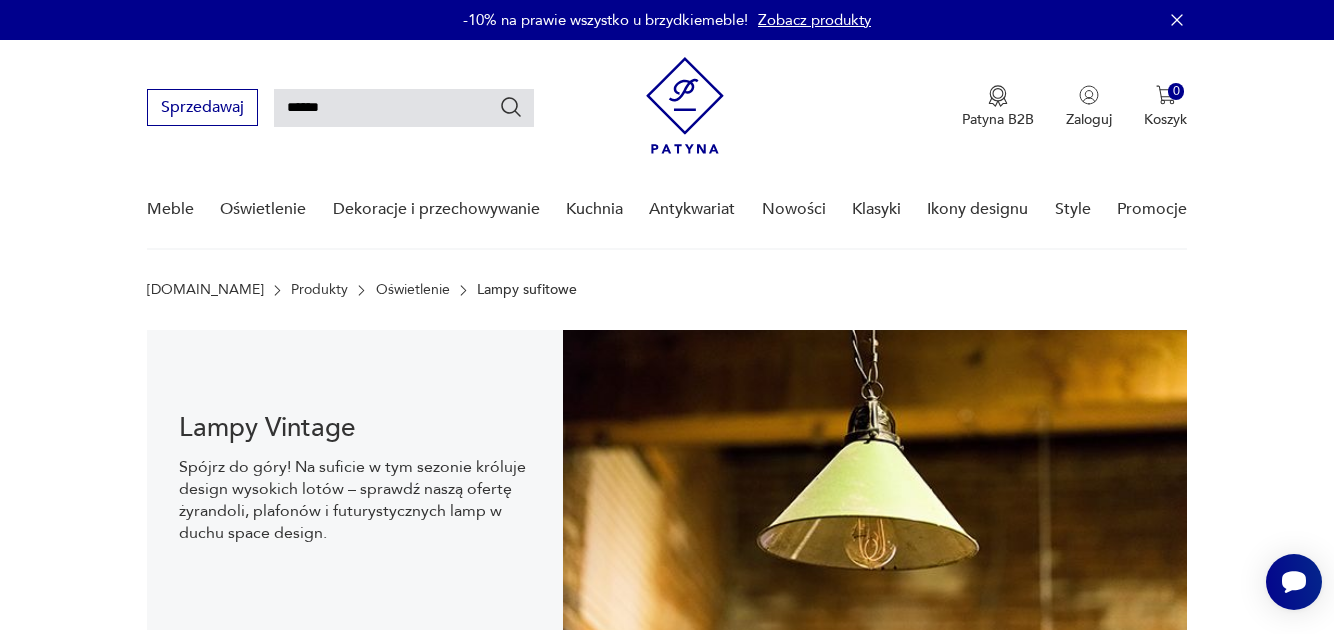type on "******" 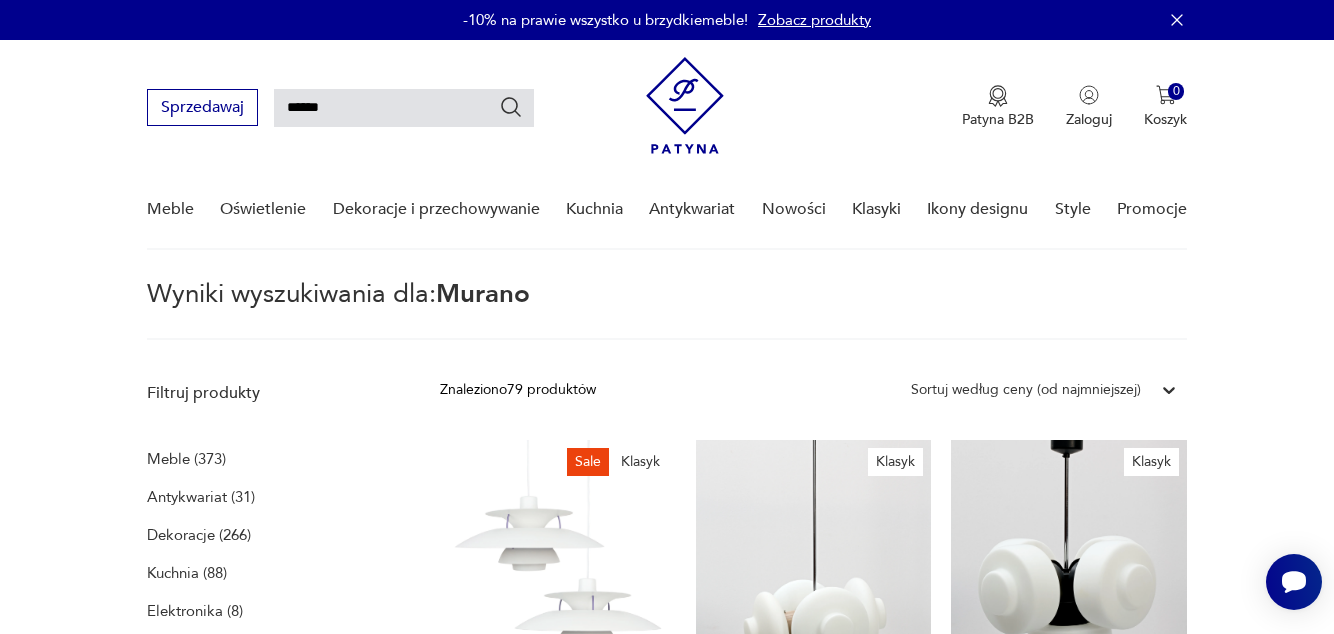 type 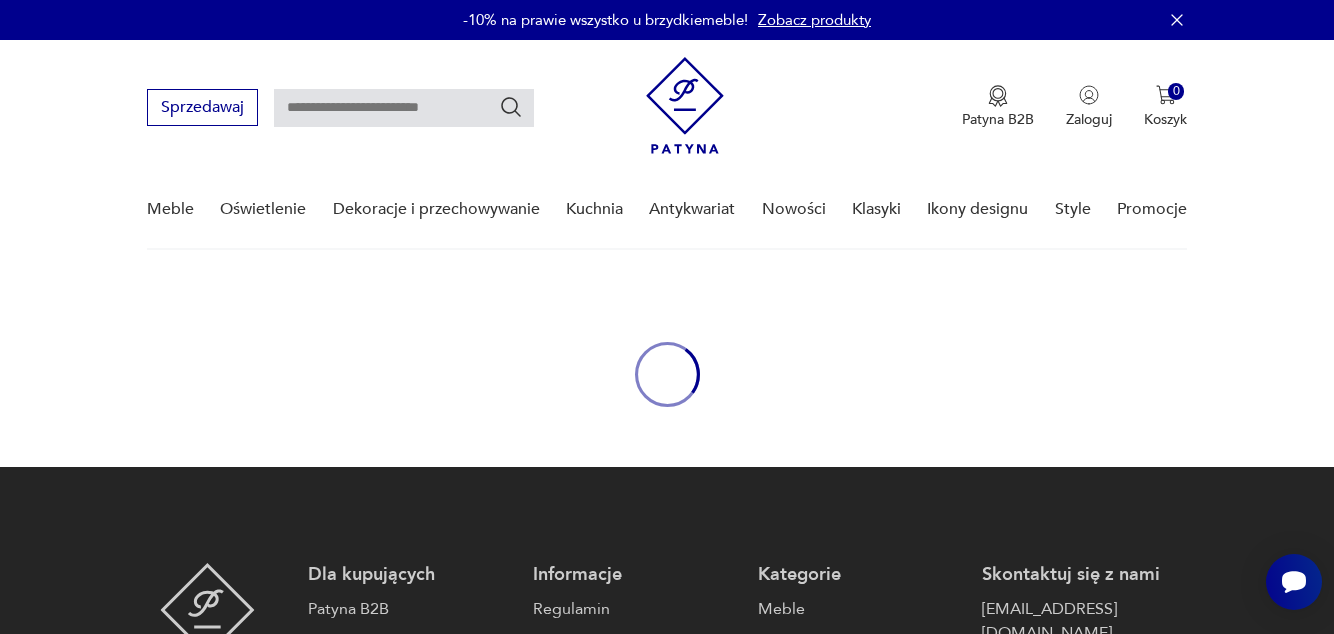 type on "******" 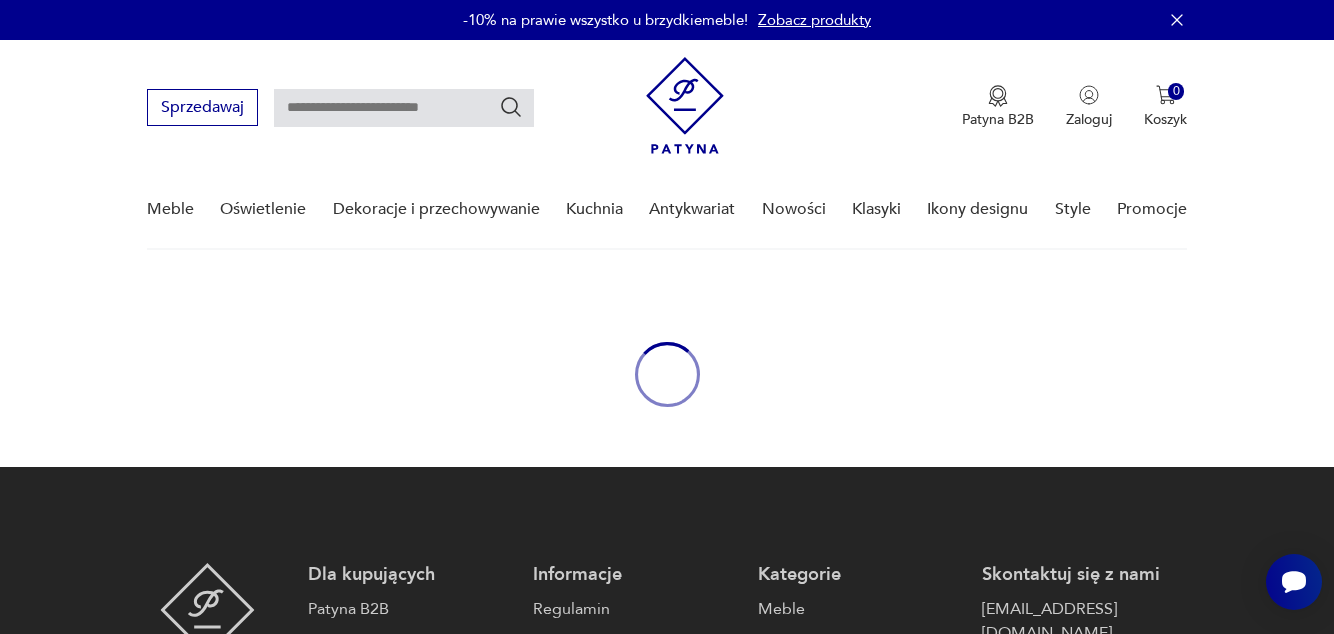type on "******" 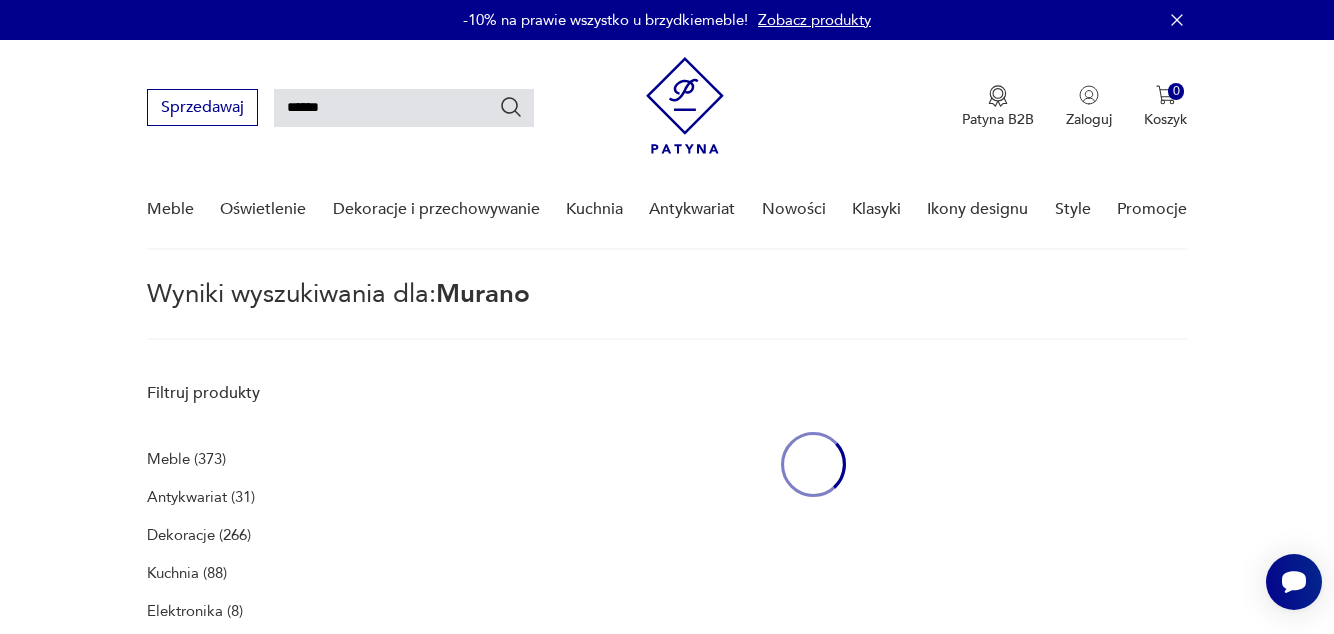 scroll, scrollTop: 279, scrollLeft: 0, axis: vertical 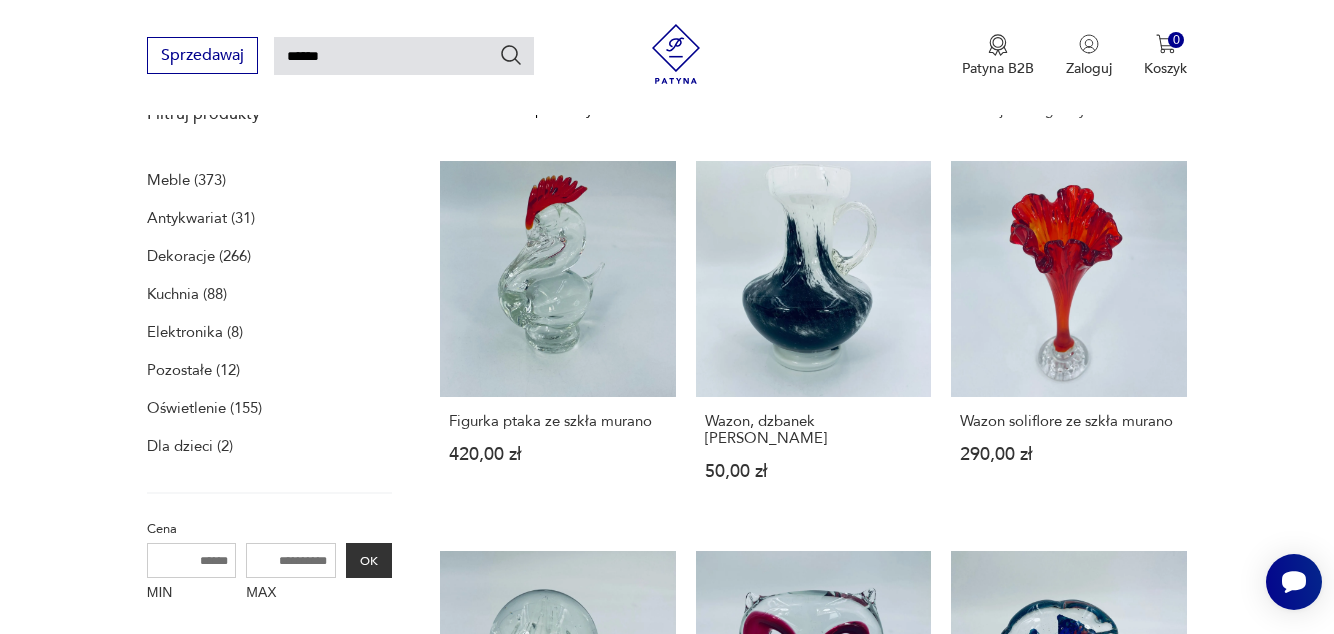 click on "Oświetlenie (155)" at bounding box center [204, 408] 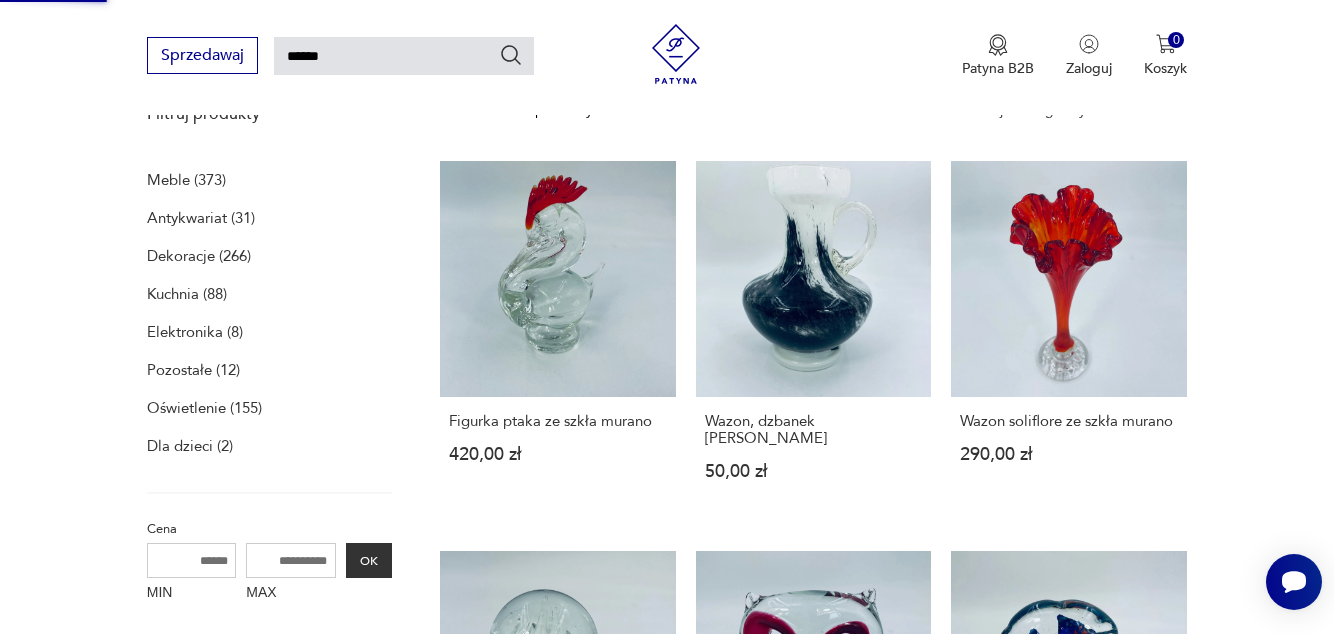 type 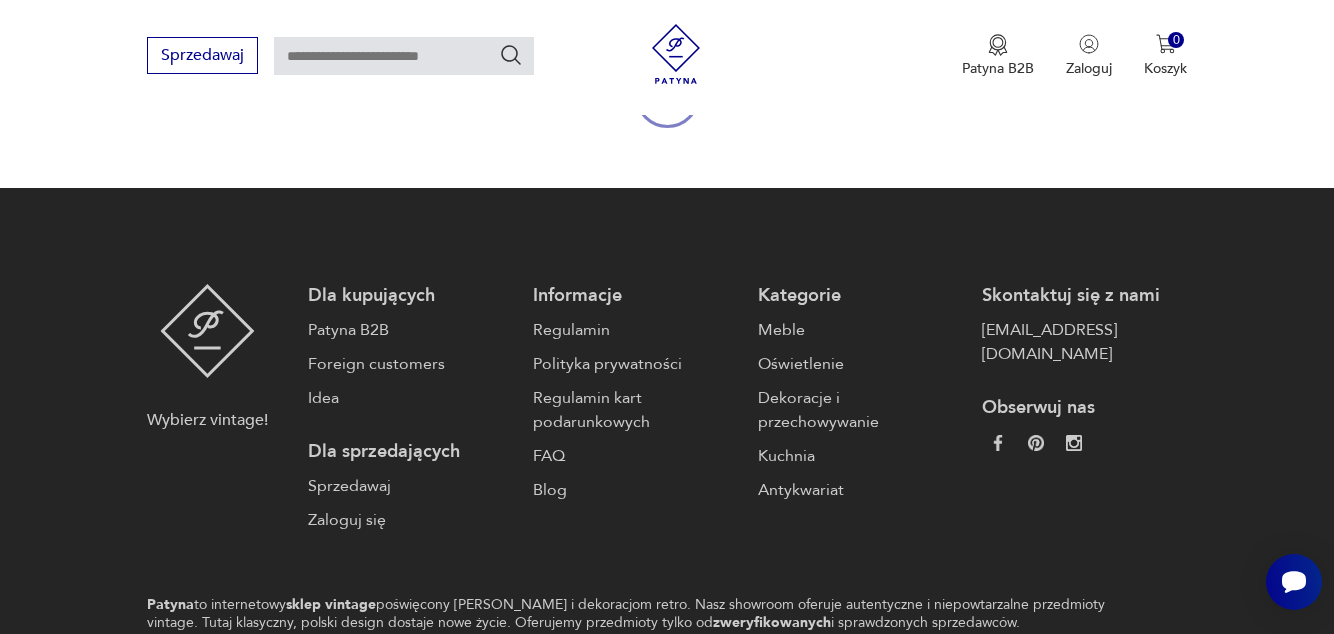 type on "******" 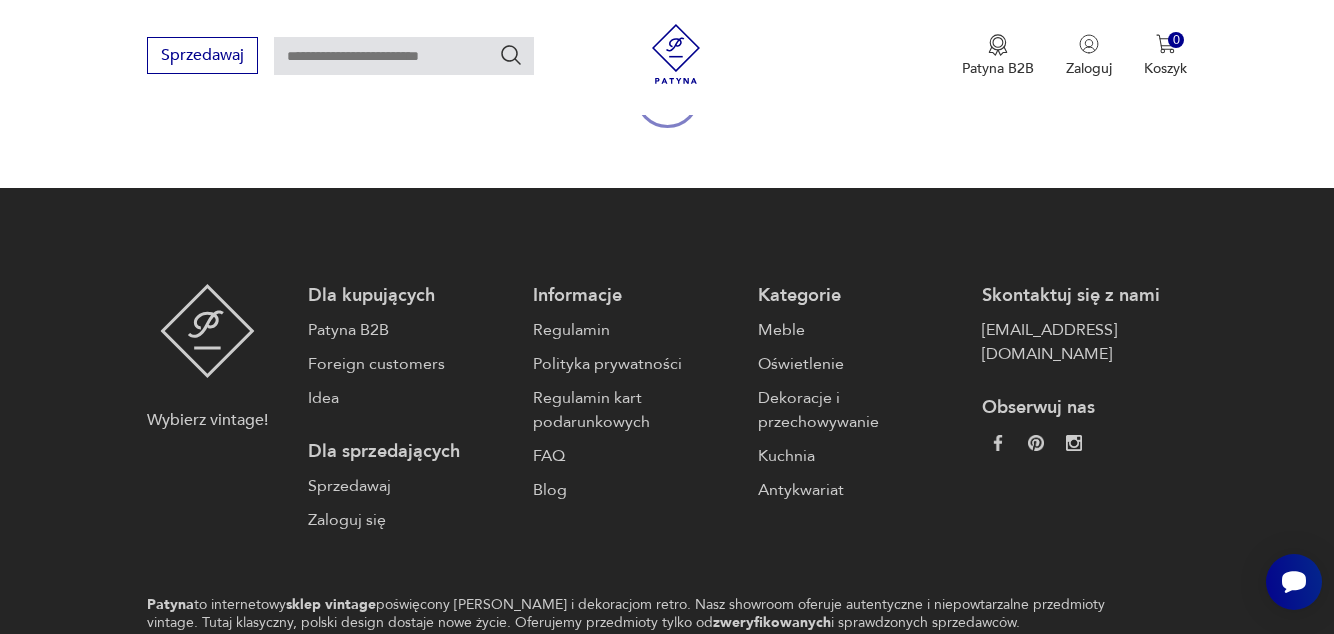 type on "******" 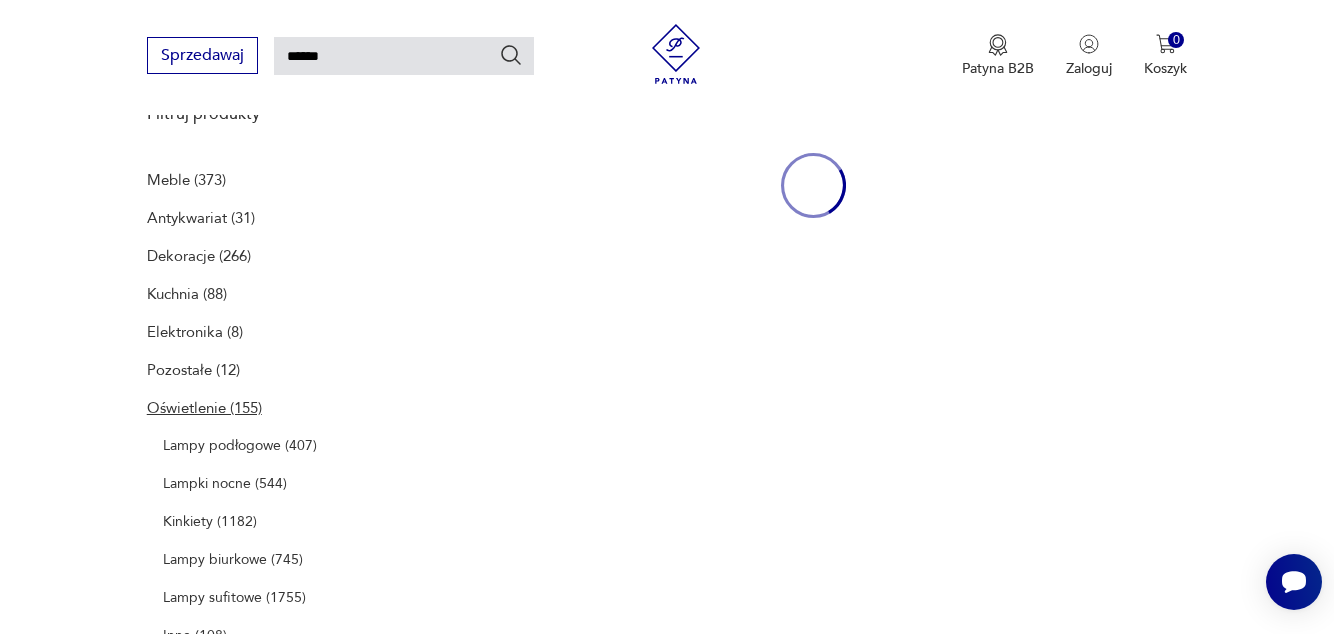 scroll, scrollTop: 219, scrollLeft: 0, axis: vertical 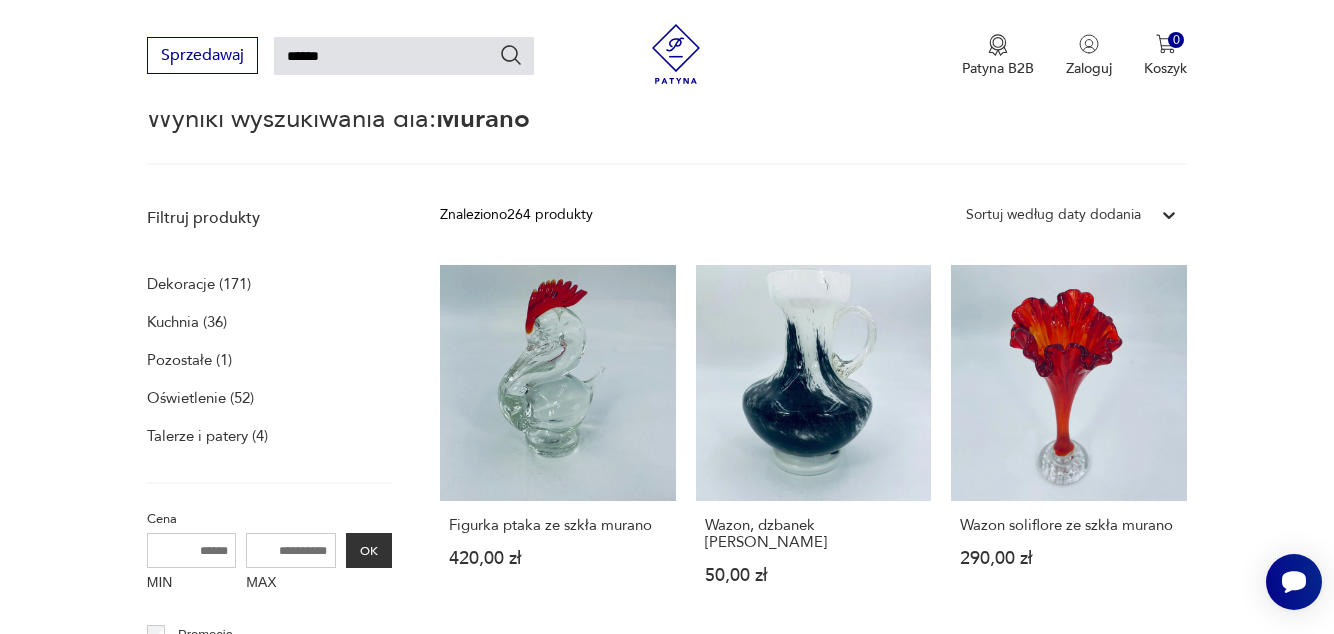 click on "Oświetlenie (52)" at bounding box center [200, 398] 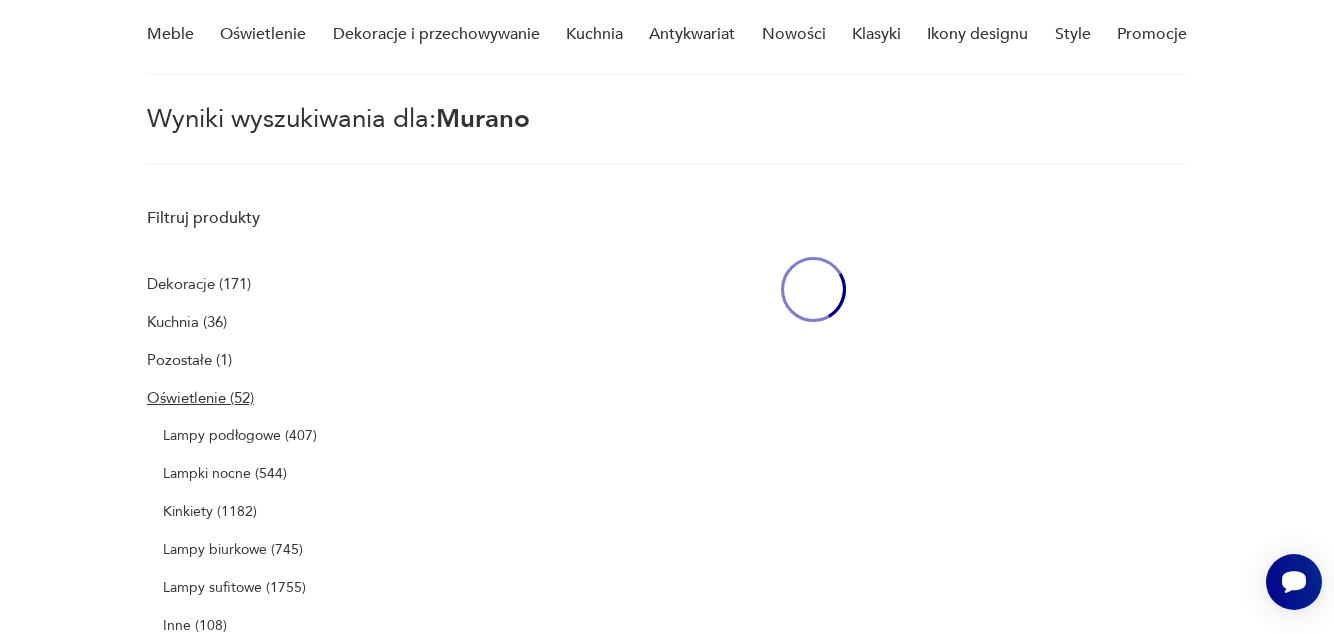 scroll, scrollTop: 92, scrollLeft: 0, axis: vertical 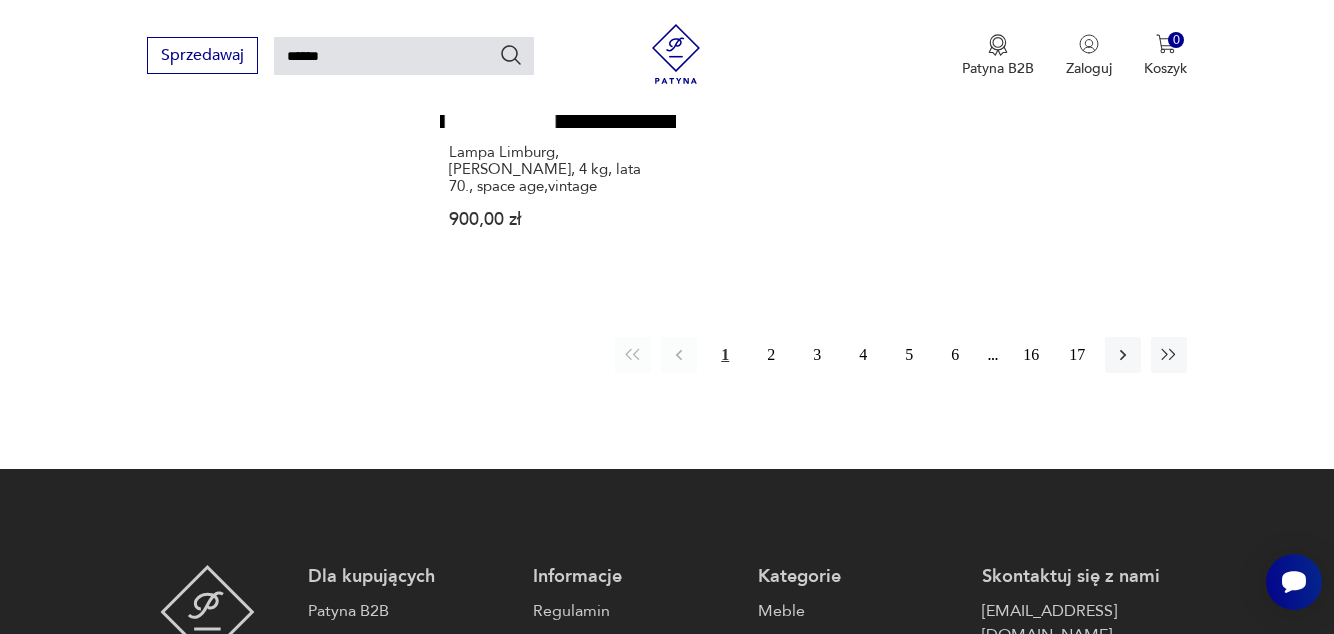 click on "2" at bounding box center (771, 355) 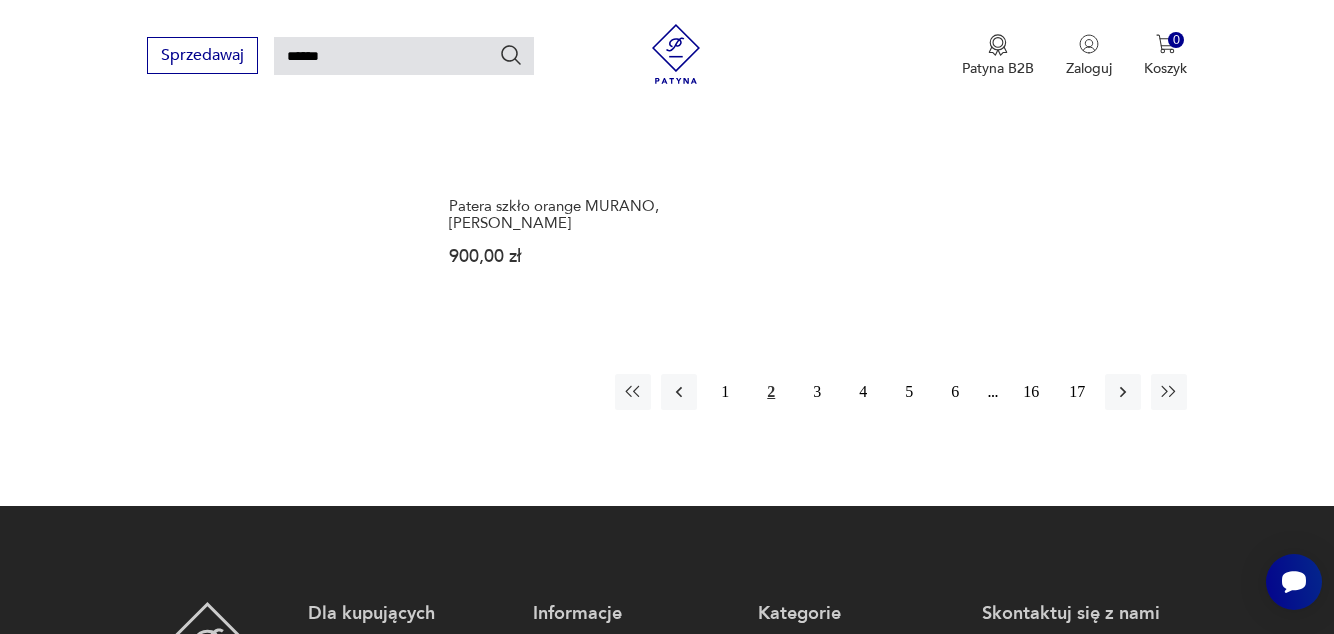 scroll, scrollTop: 2563, scrollLeft: 0, axis: vertical 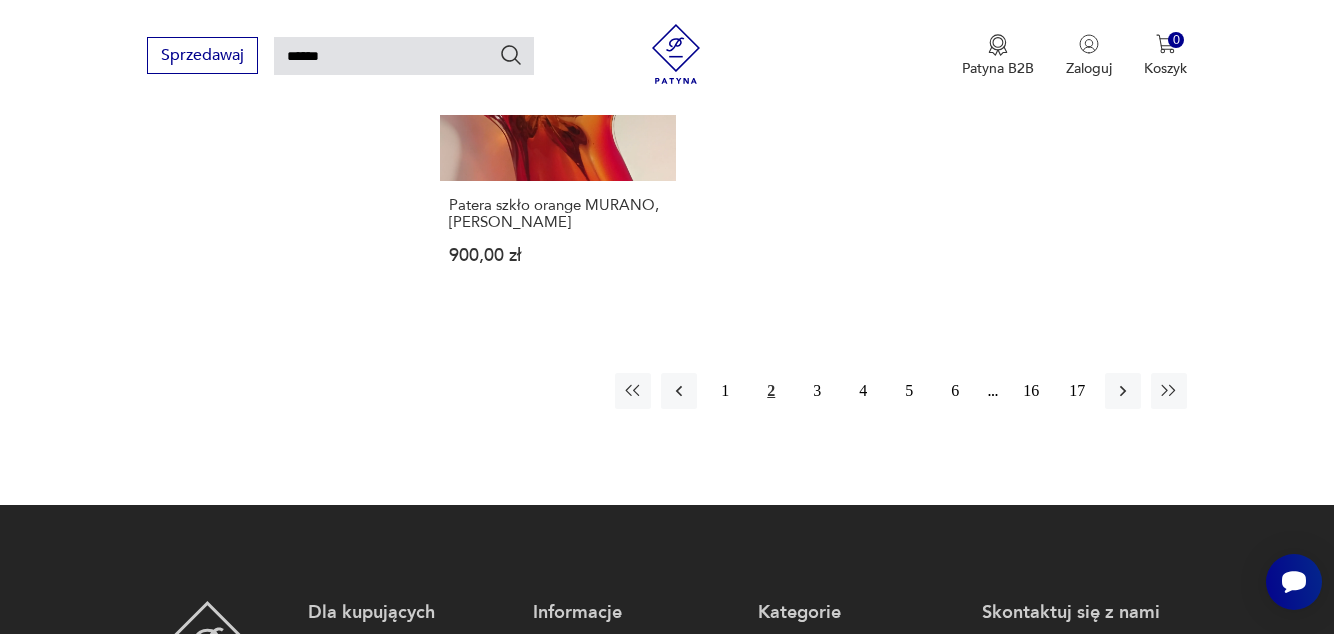 click on "3" at bounding box center (817, 391) 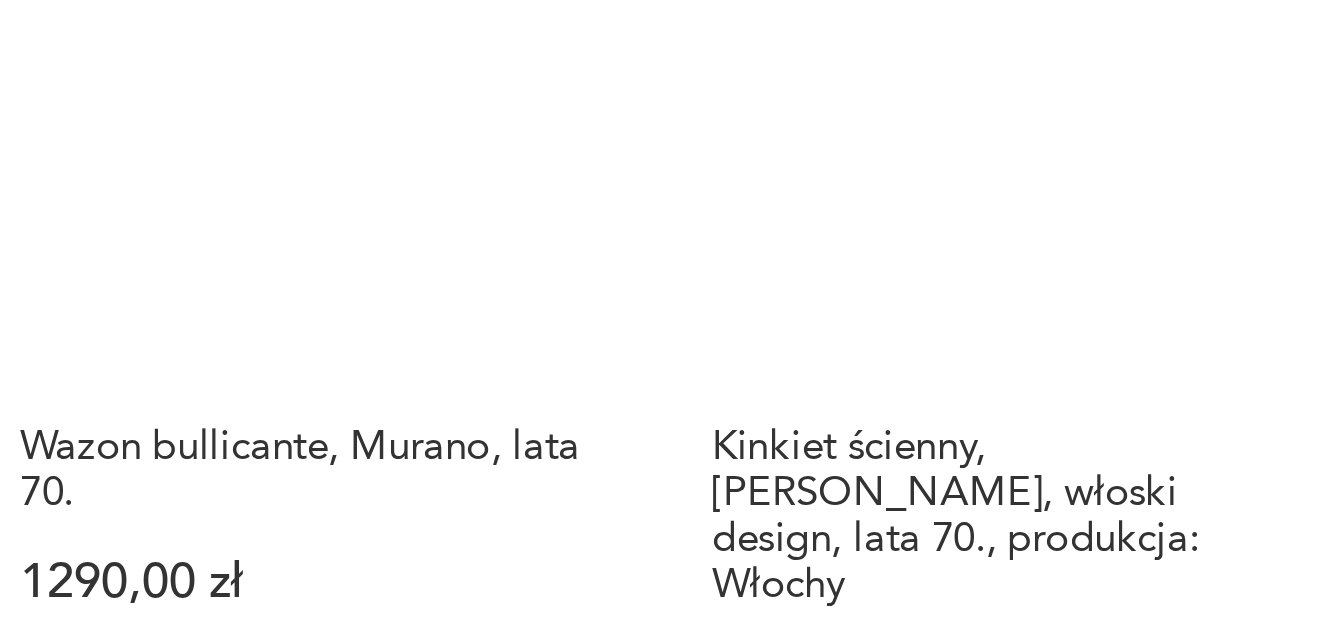scroll, scrollTop: 1830, scrollLeft: 0, axis: vertical 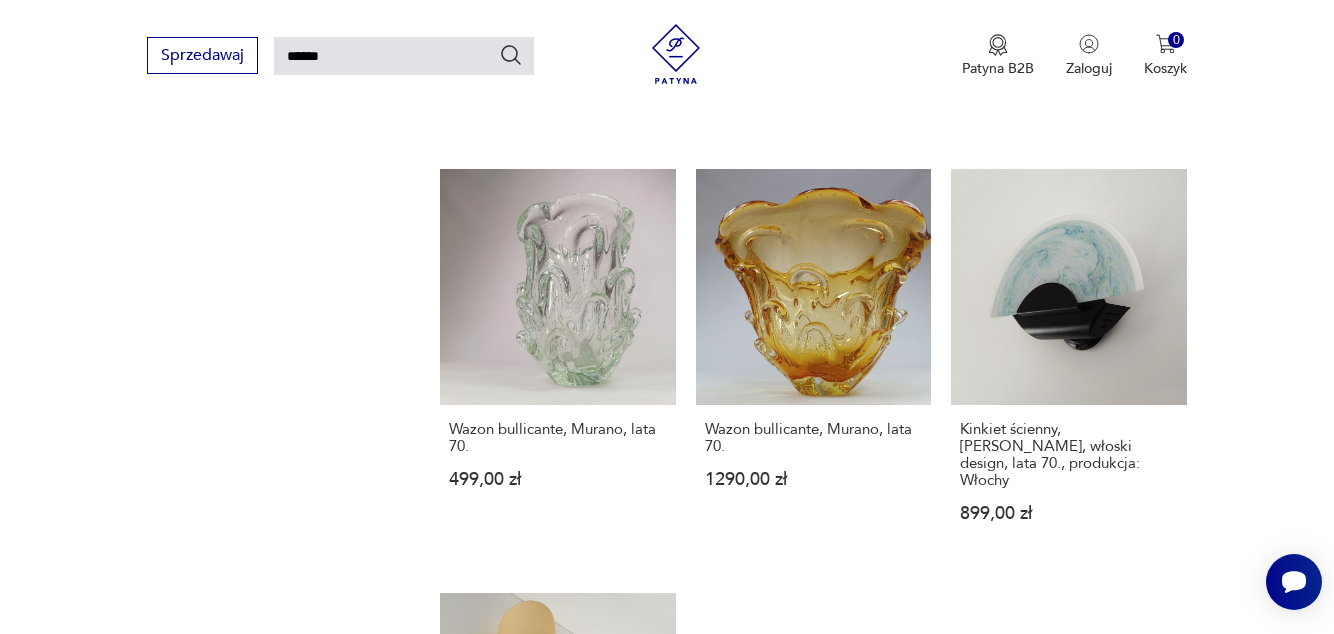 click on "Kinkiet ścienny, szkło Murano, włoski design, lata 70., produkcja: Włochy" at bounding box center [1069, 455] 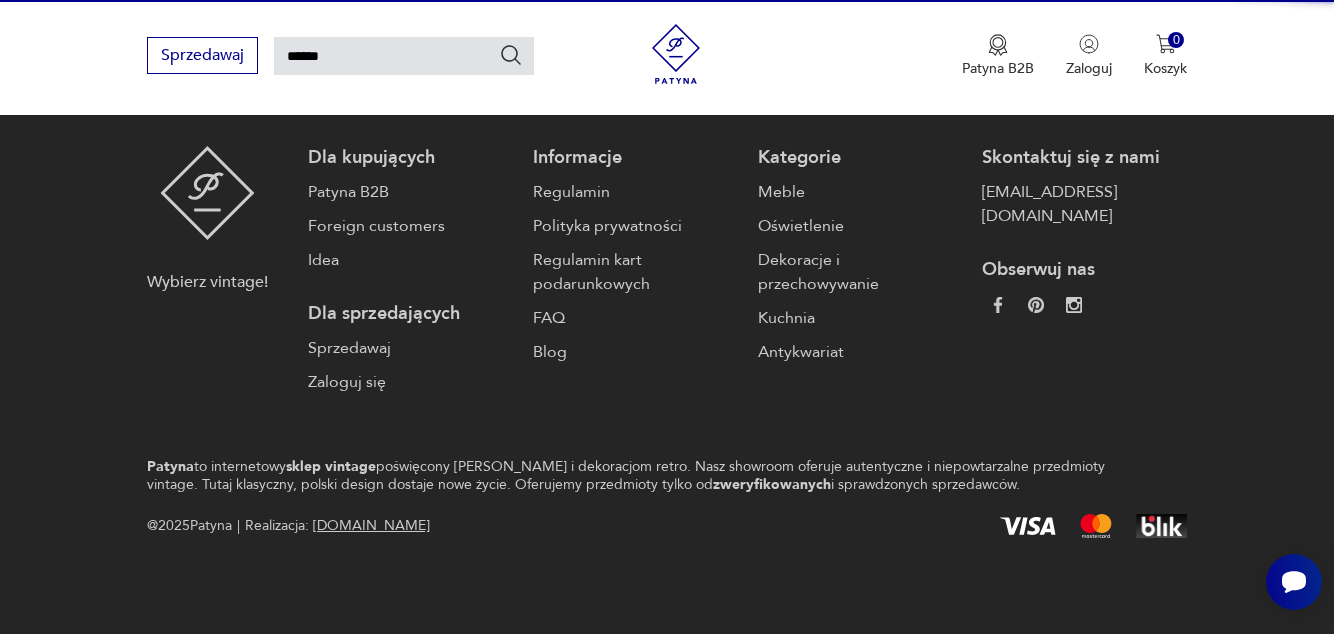 type 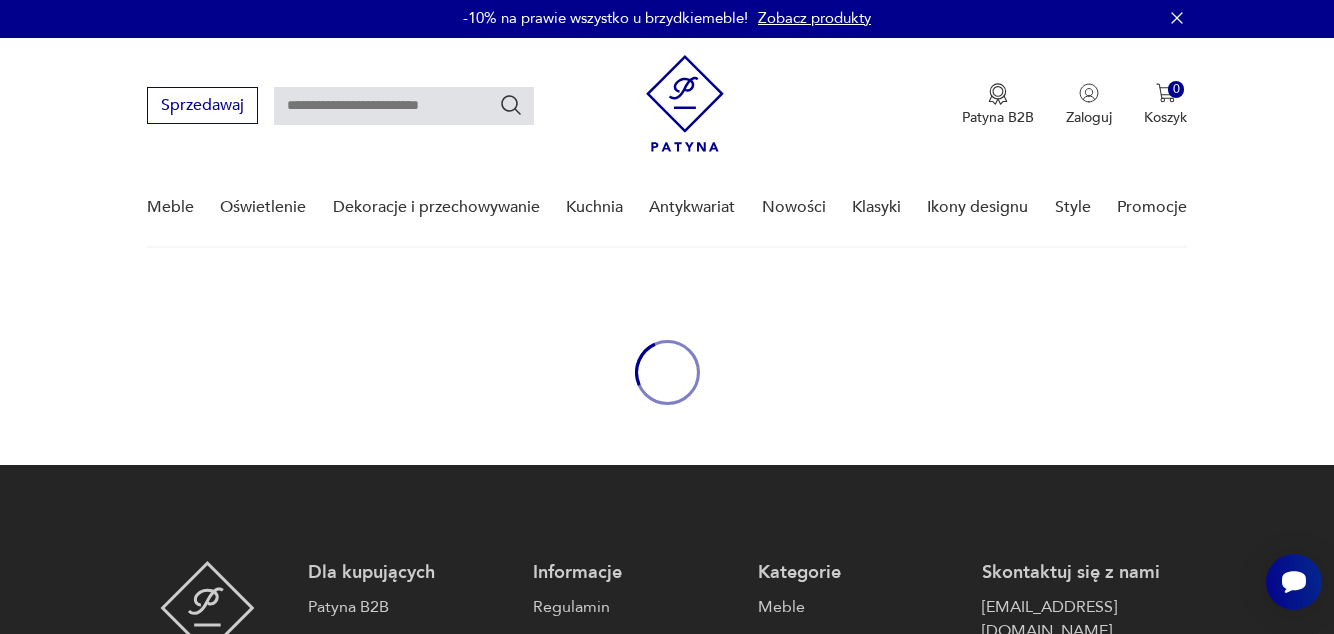 scroll, scrollTop: 0, scrollLeft: 0, axis: both 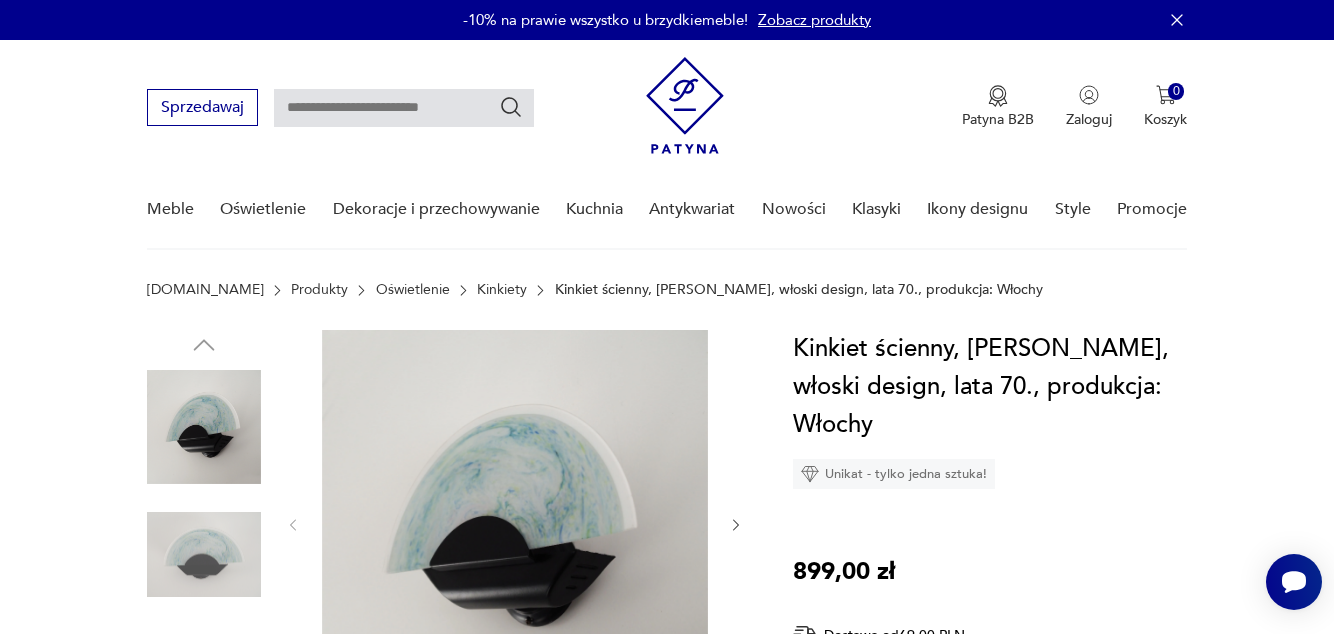 type on "******" 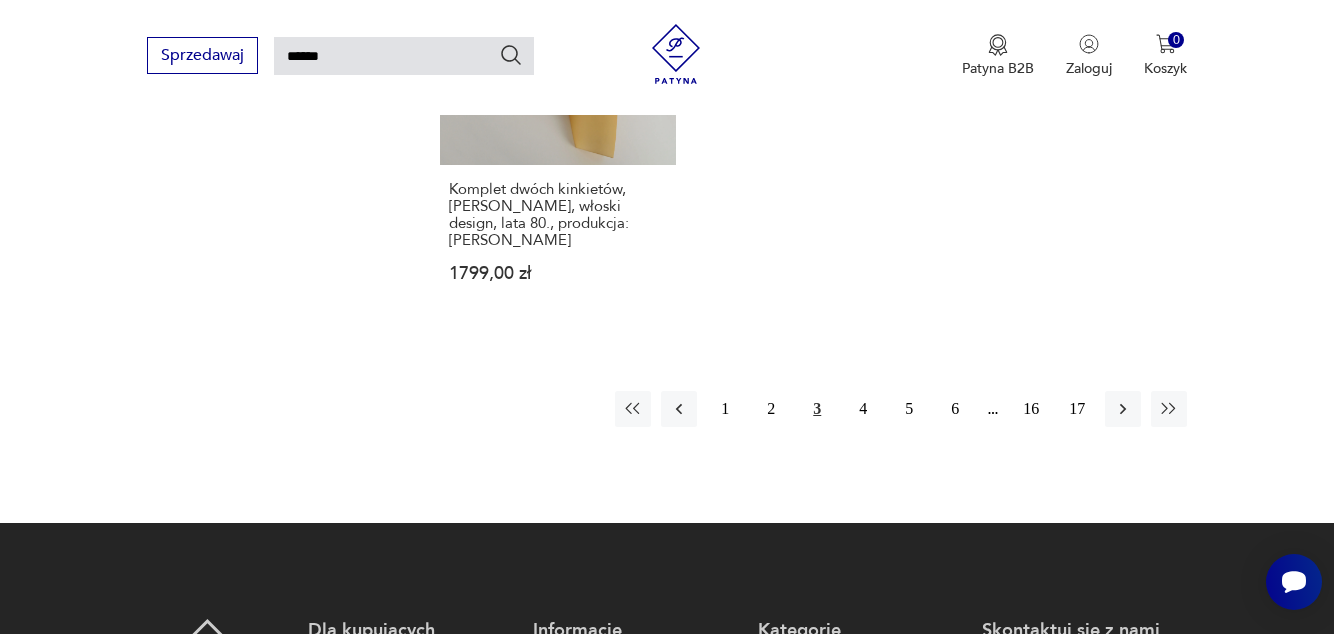 scroll, scrollTop: 2494, scrollLeft: 0, axis: vertical 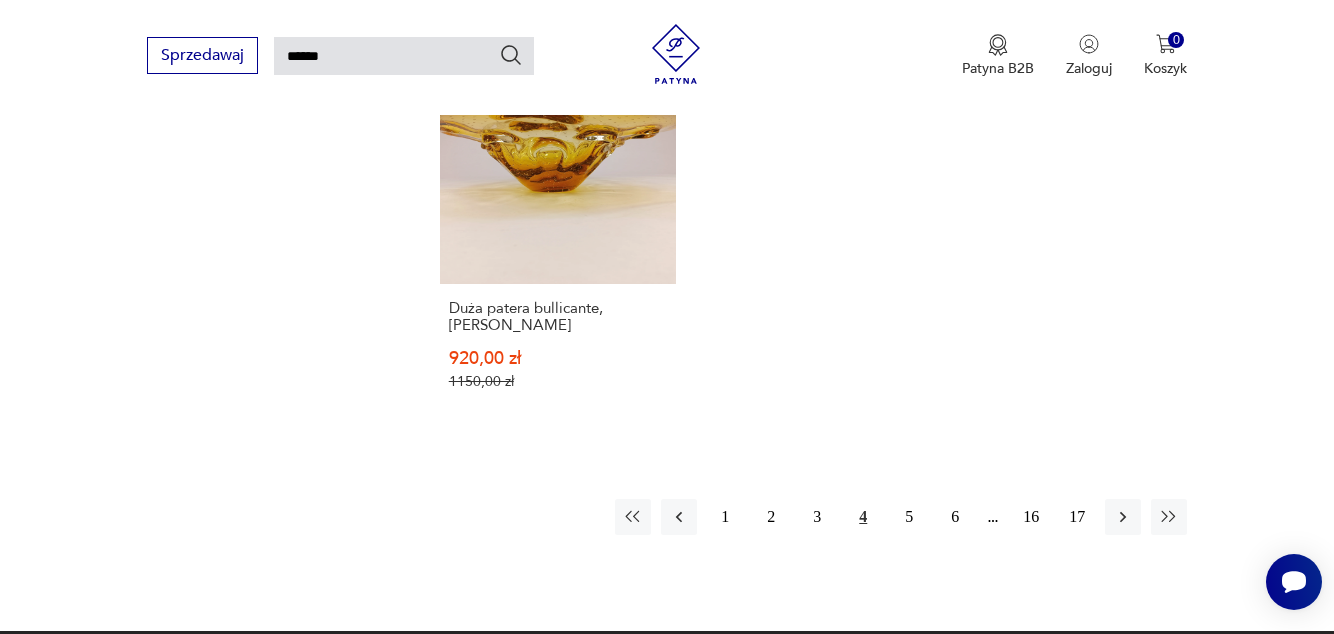 click on "5" at bounding box center (909, 517) 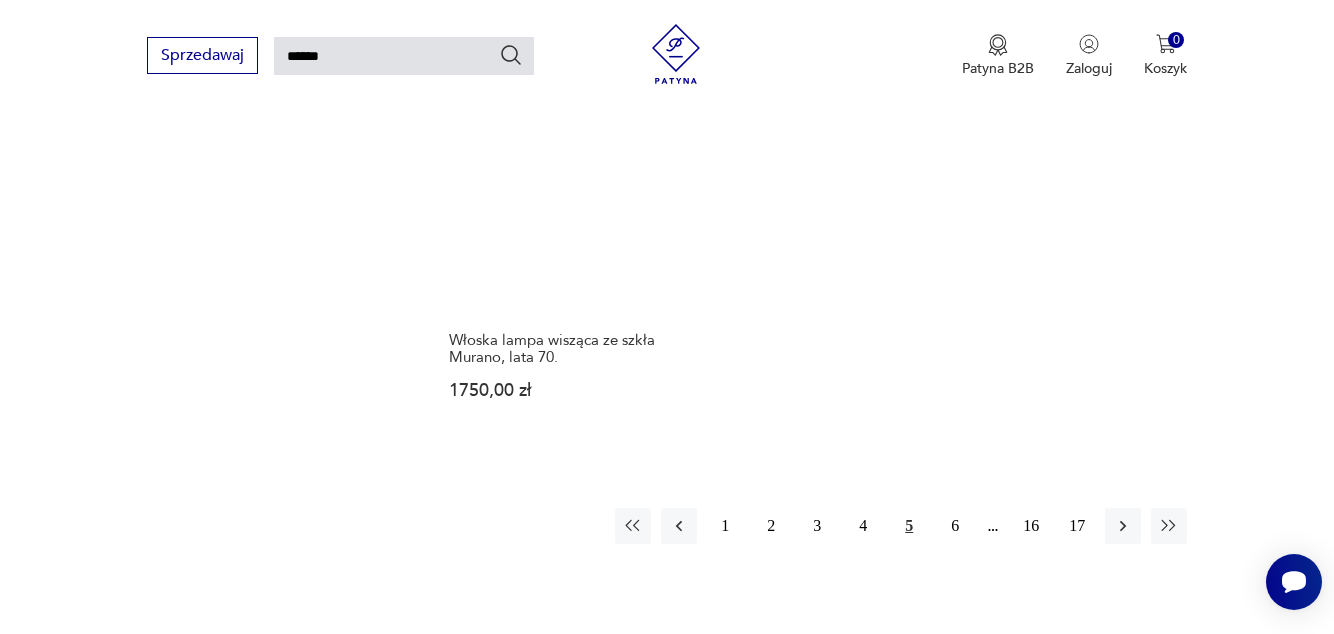 scroll, scrollTop: 2406, scrollLeft: 0, axis: vertical 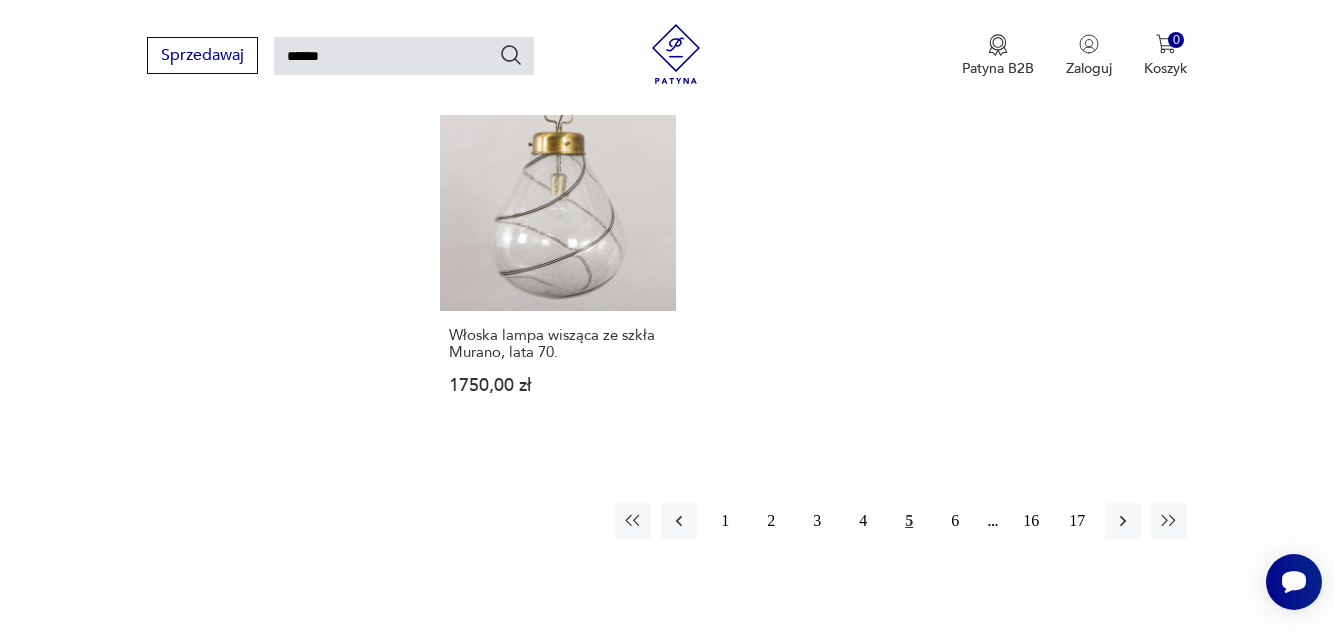 click on "6" at bounding box center (955, 521) 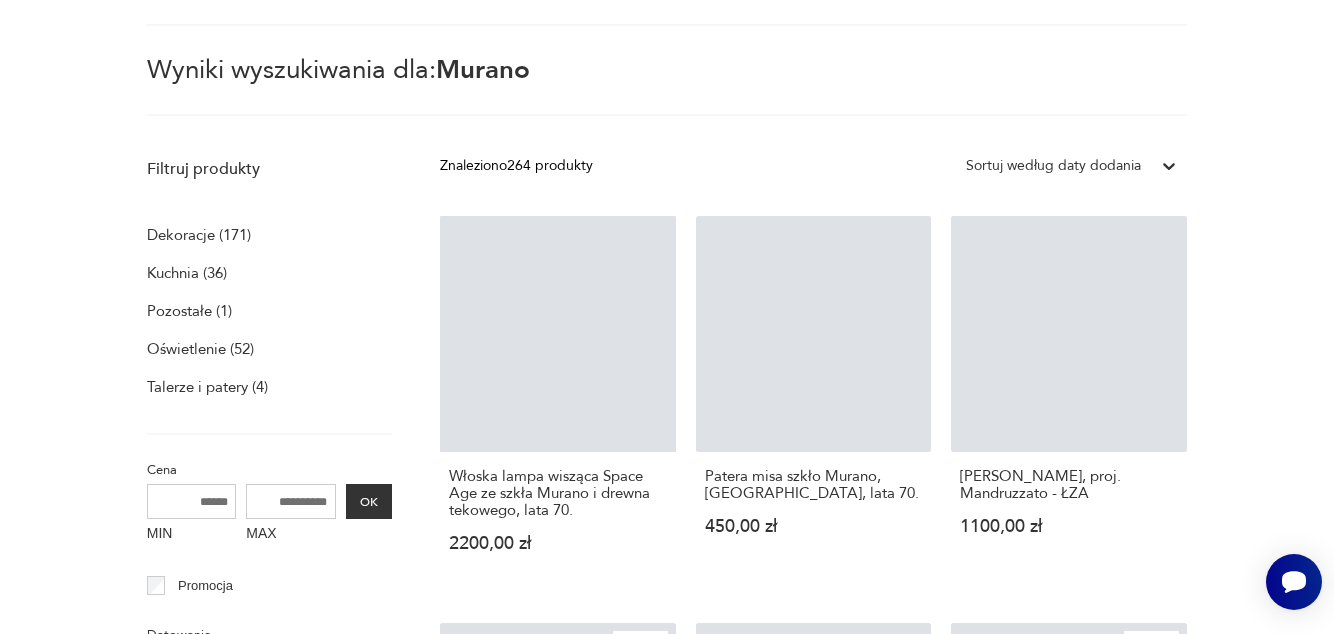 scroll, scrollTop: 92, scrollLeft: 0, axis: vertical 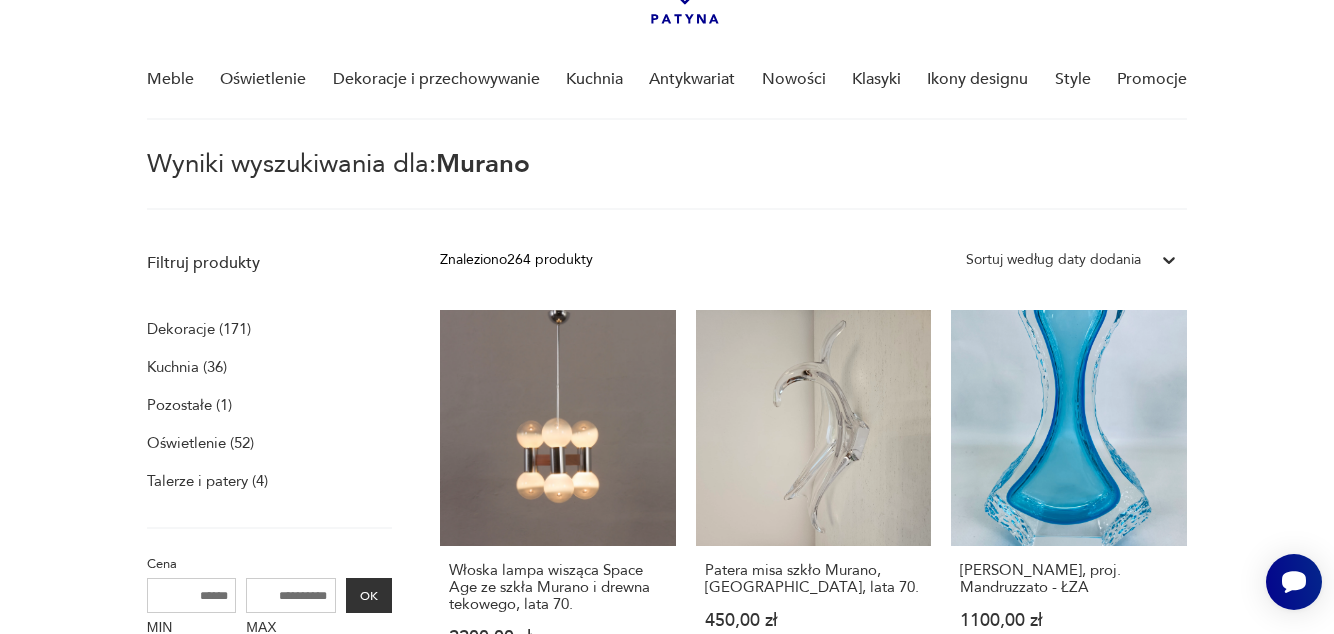 click on "Wazon Murano Sommerso, proj. Mandruzzato - ŁZA 1100,00 zł" at bounding box center [1069, 497] 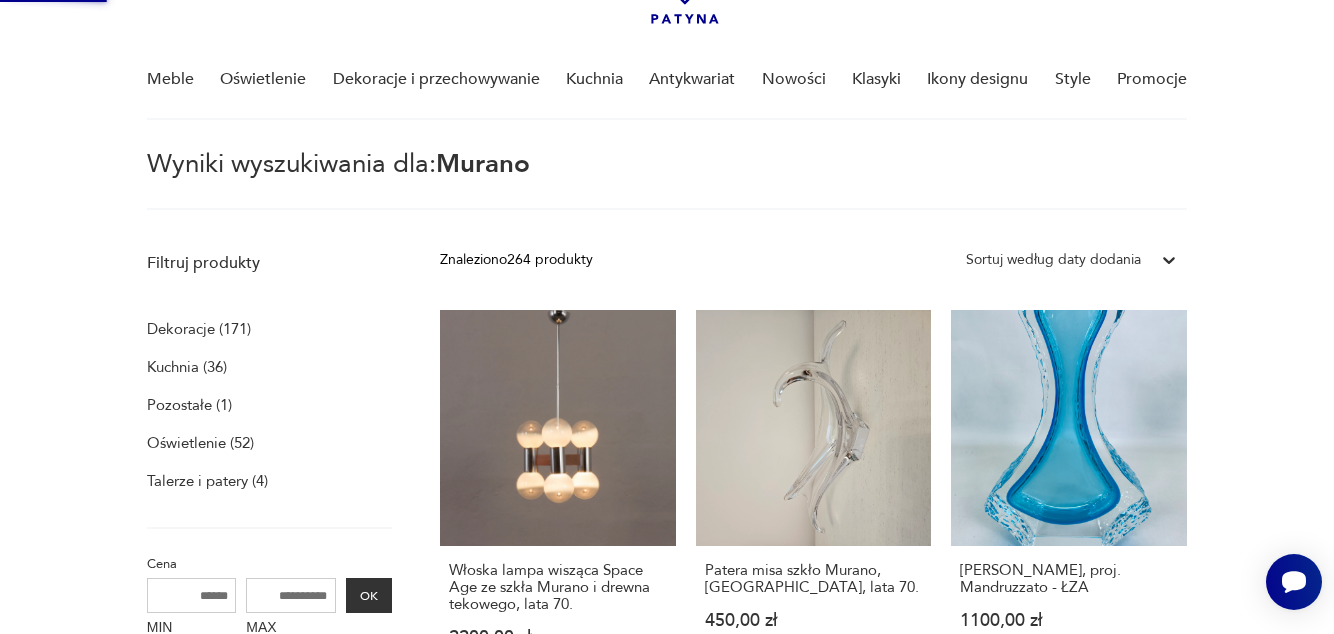 scroll, scrollTop: 118, scrollLeft: 0, axis: vertical 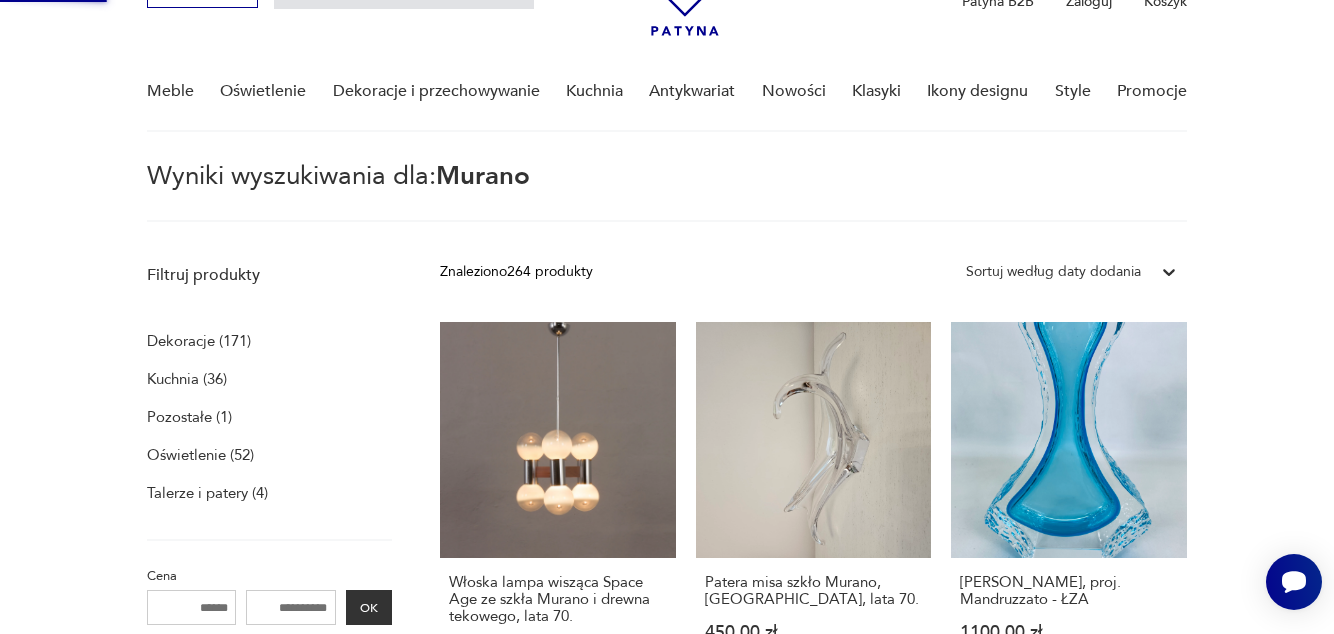 type 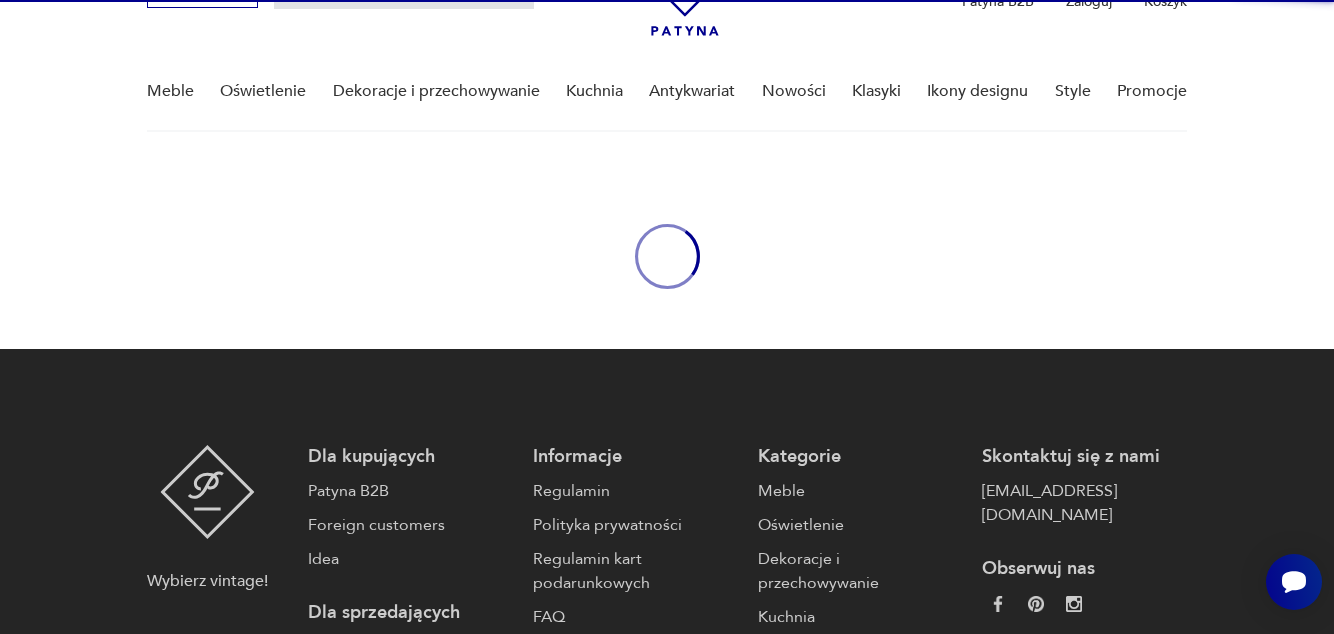 scroll, scrollTop: 0, scrollLeft: 0, axis: both 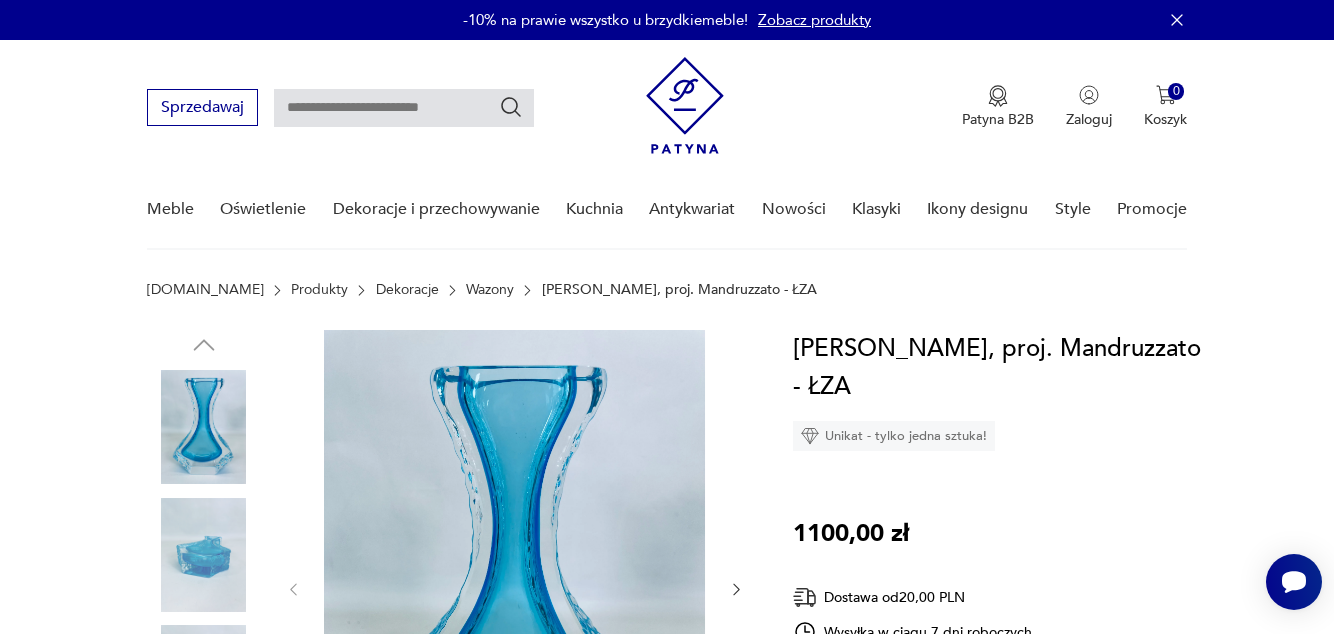 type on "******" 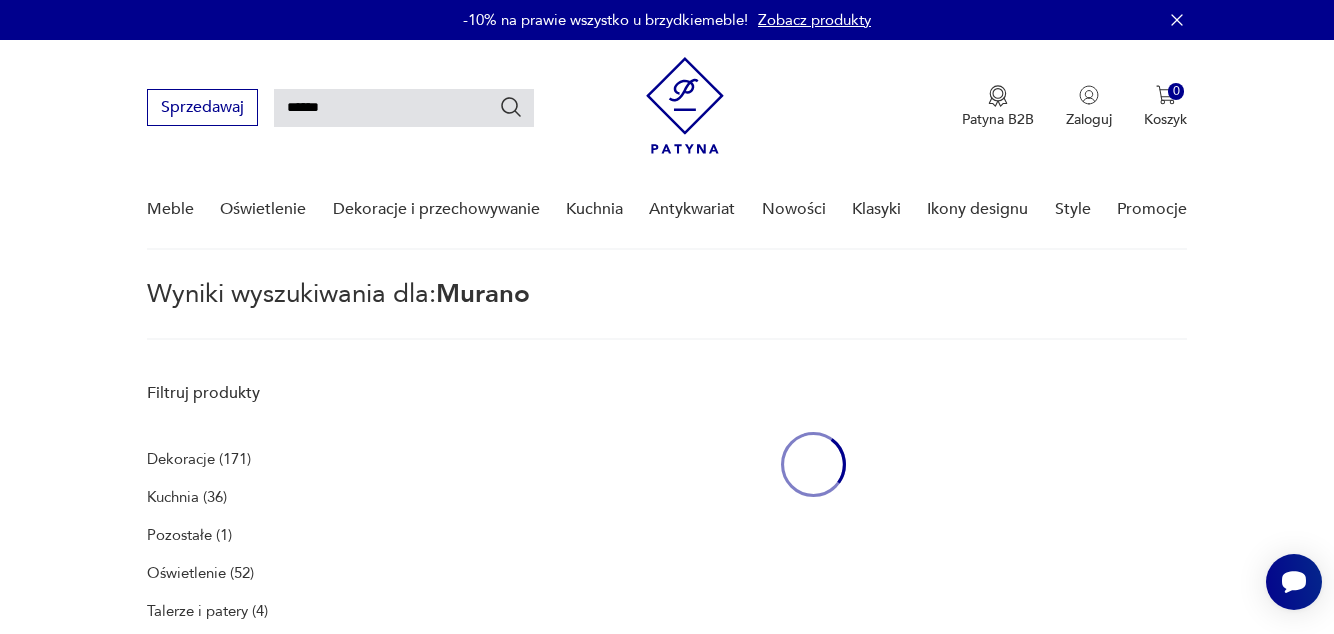 scroll, scrollTop: 96, scrollLeft: 0, axis: vertical 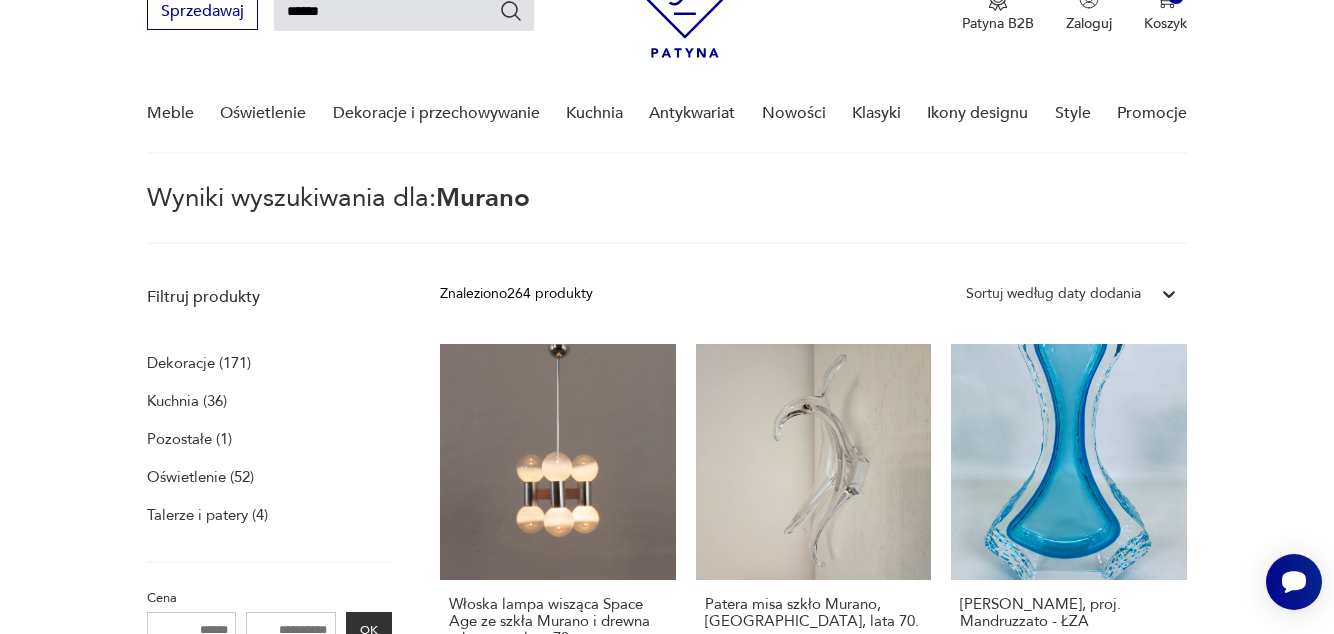 click on "Włoska lampa wisząca Space Age ze szkła Murano i drewna tekowego, lata 70. 2200,00 zł" at bounding box center [558, 531] 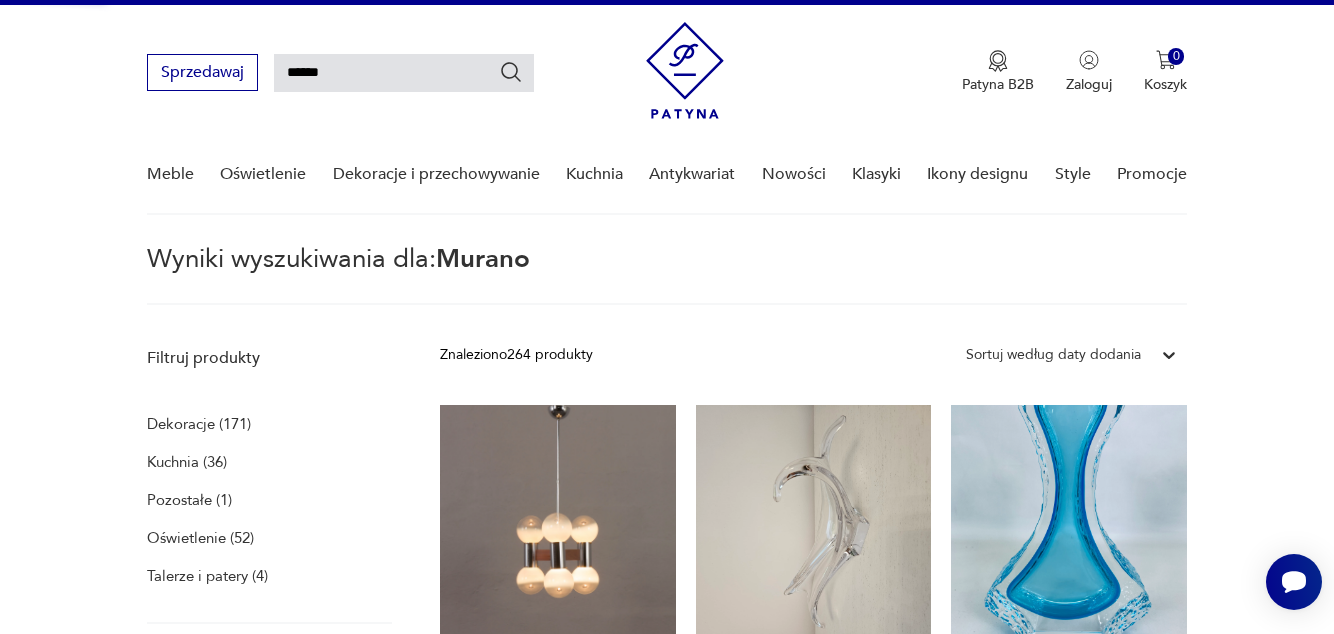 scroll, scrollTop: 0, scrollLeft: 0, axis: both 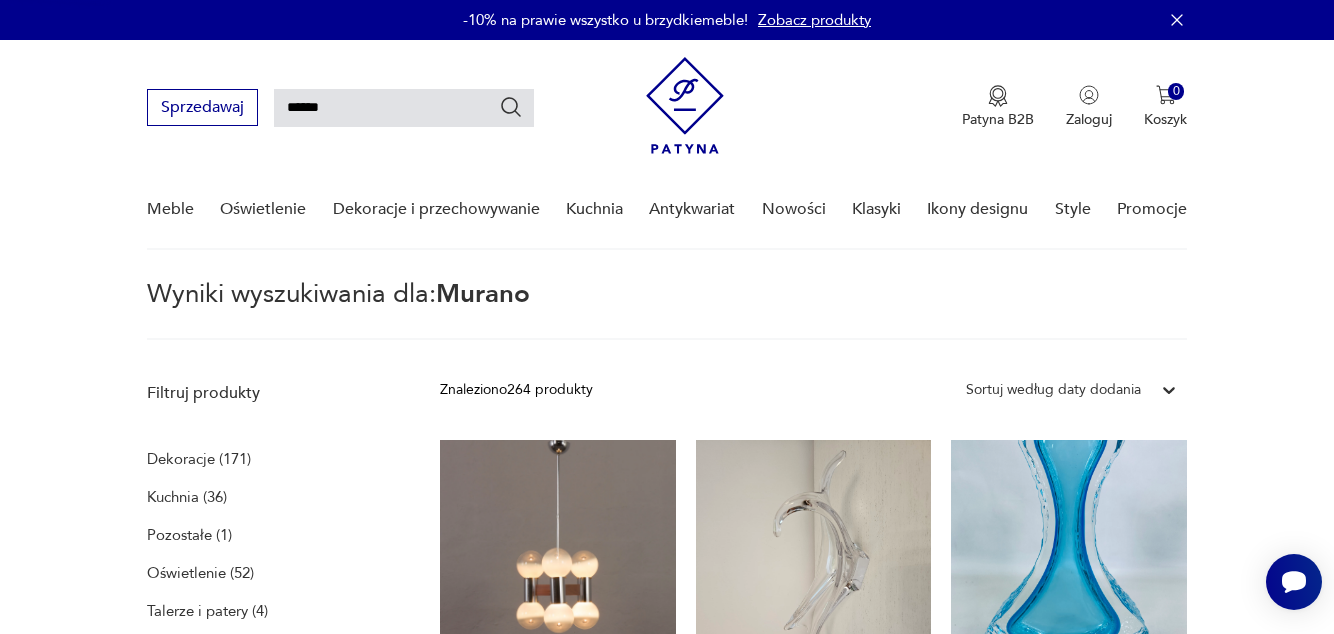 type 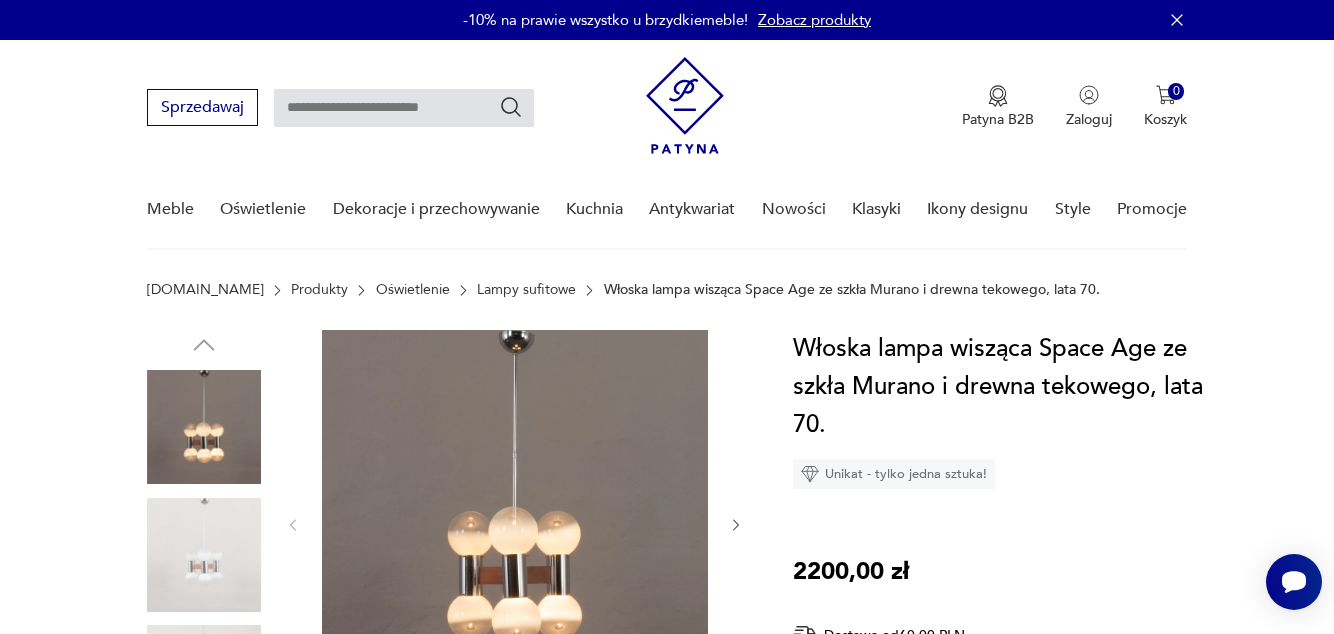 click 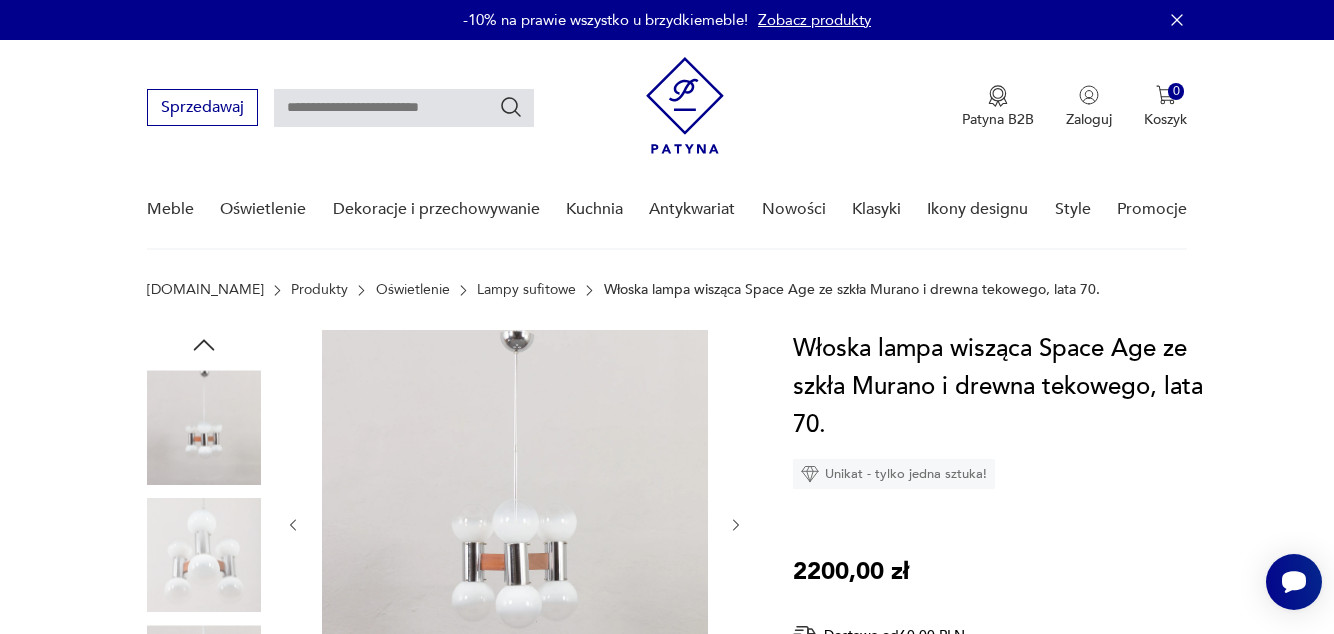 click 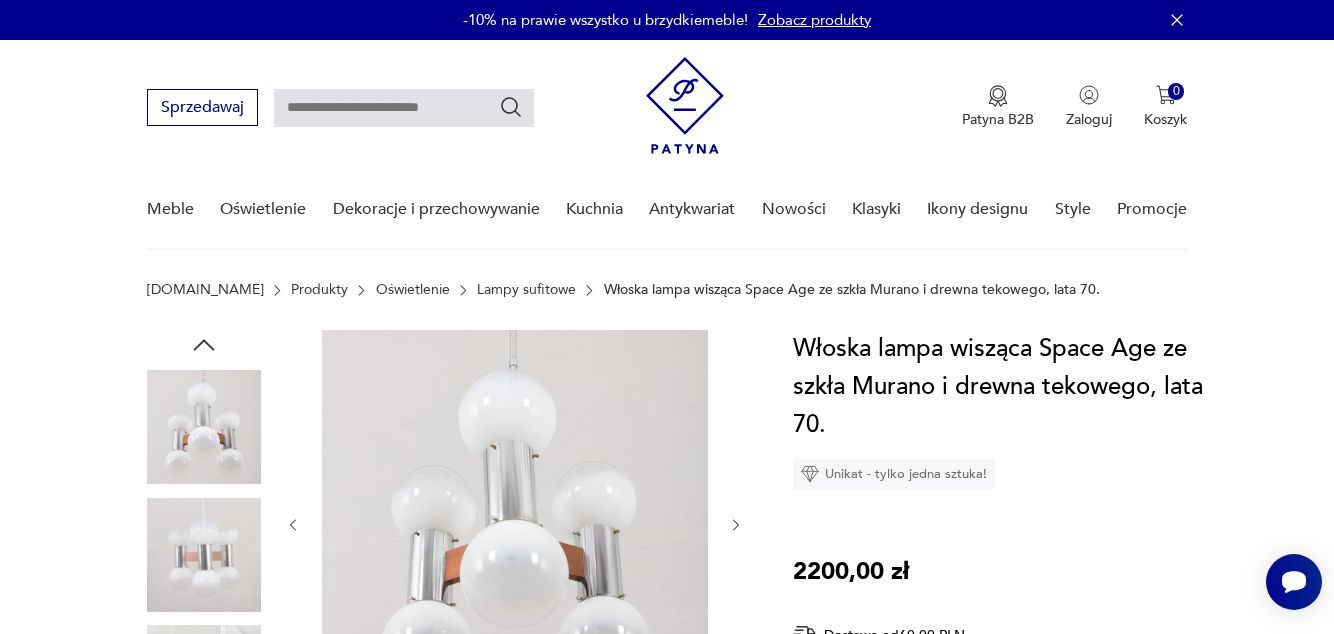click 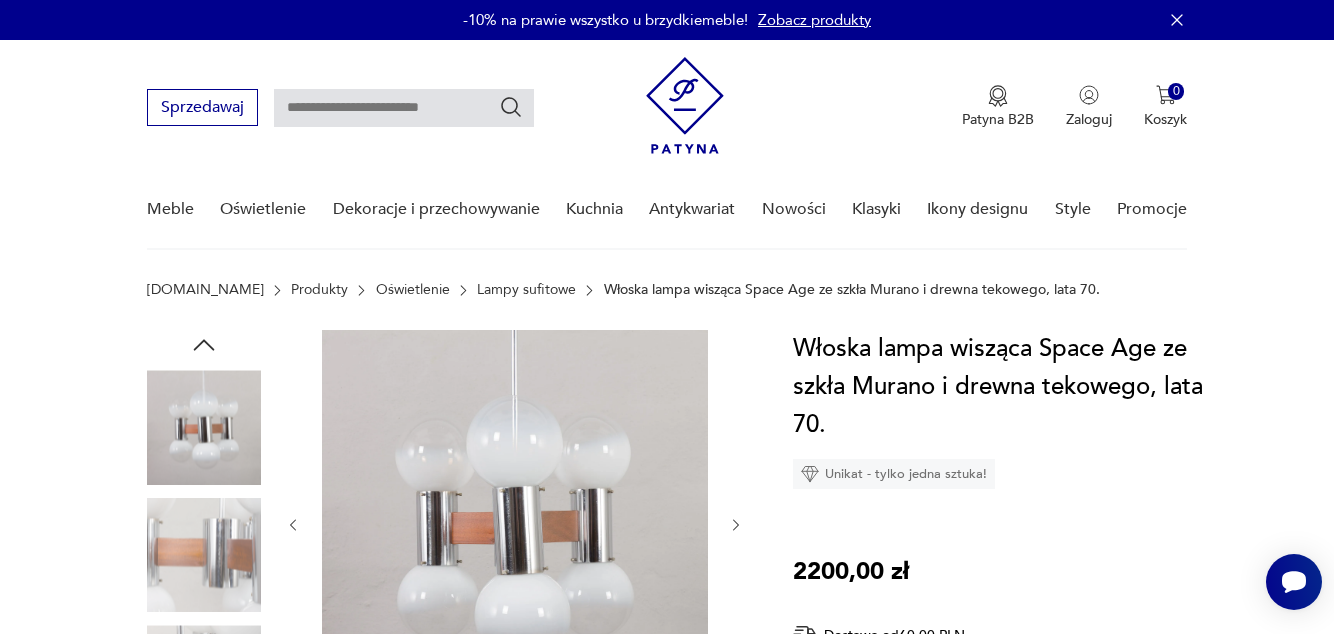 click 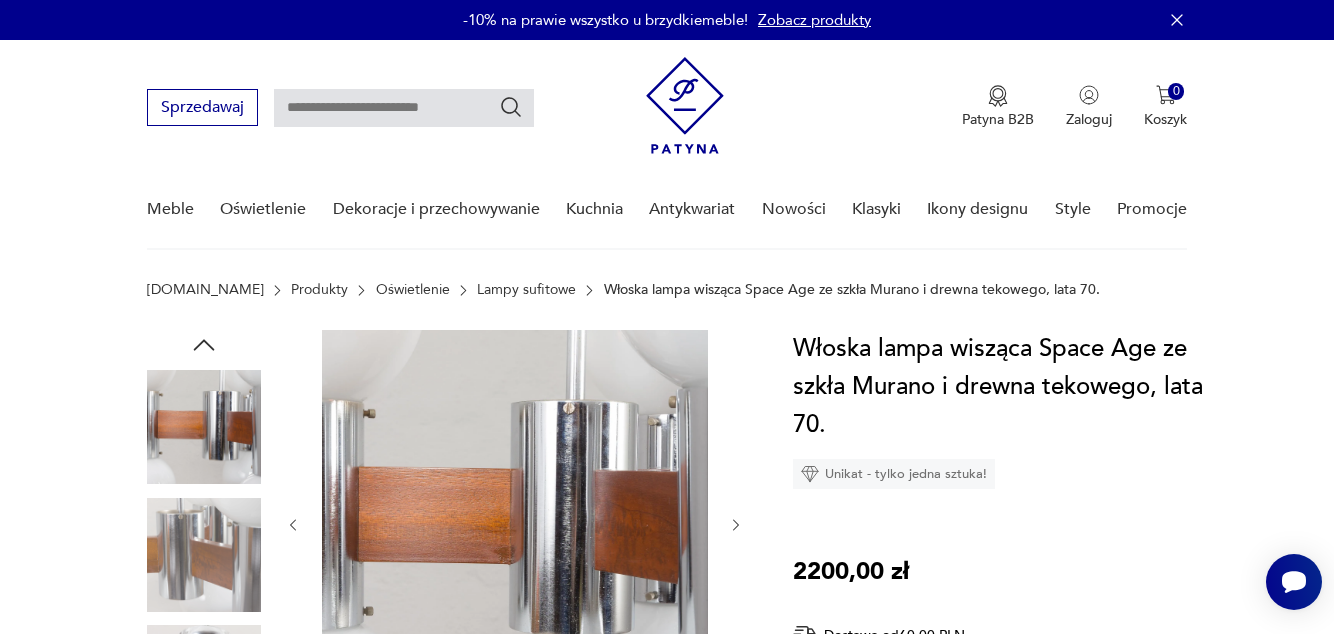 click 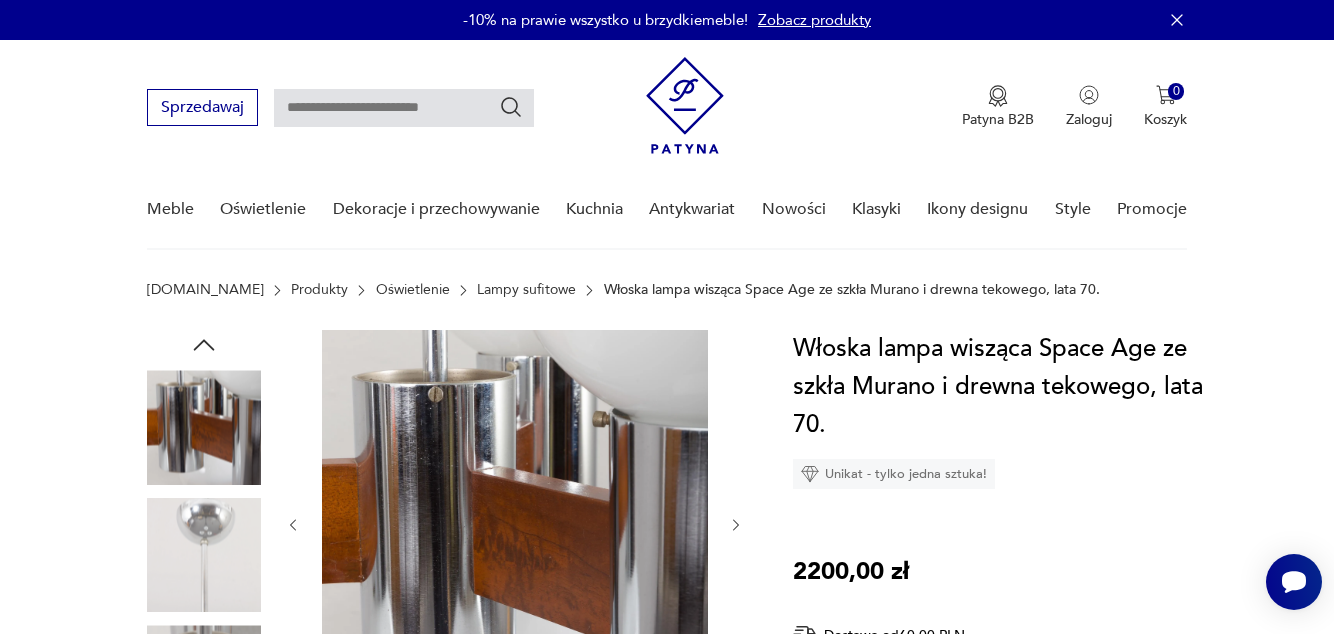 click 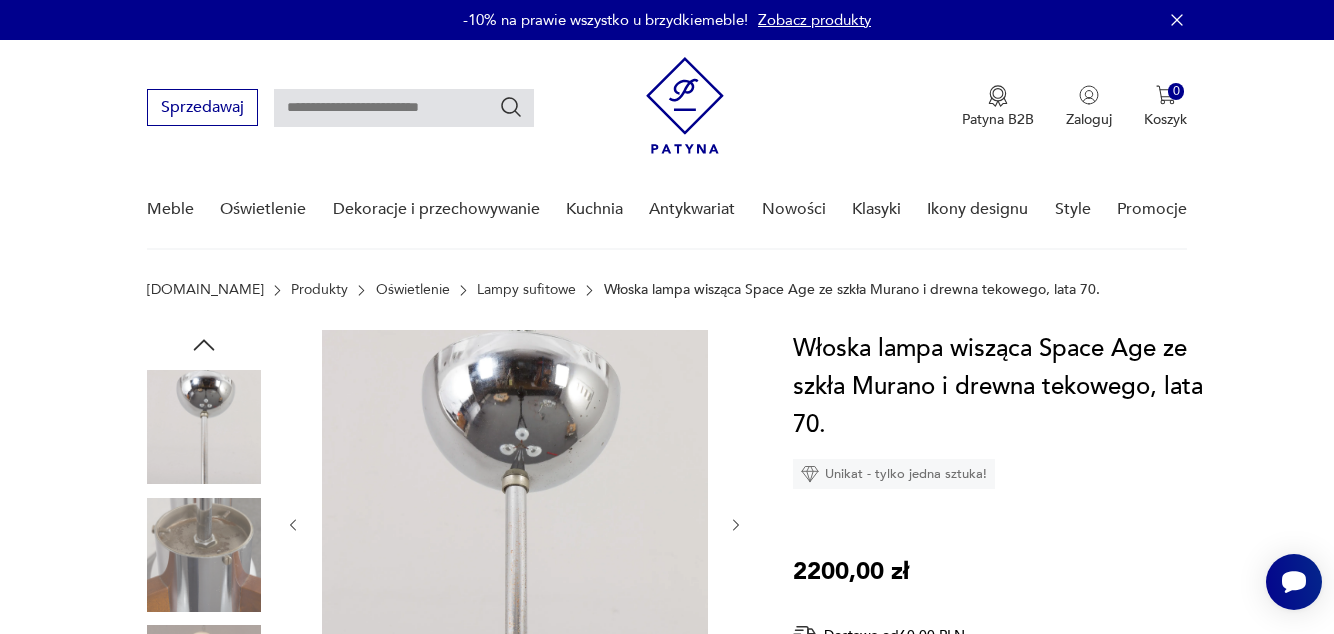 click at bounding box center [736, 525] 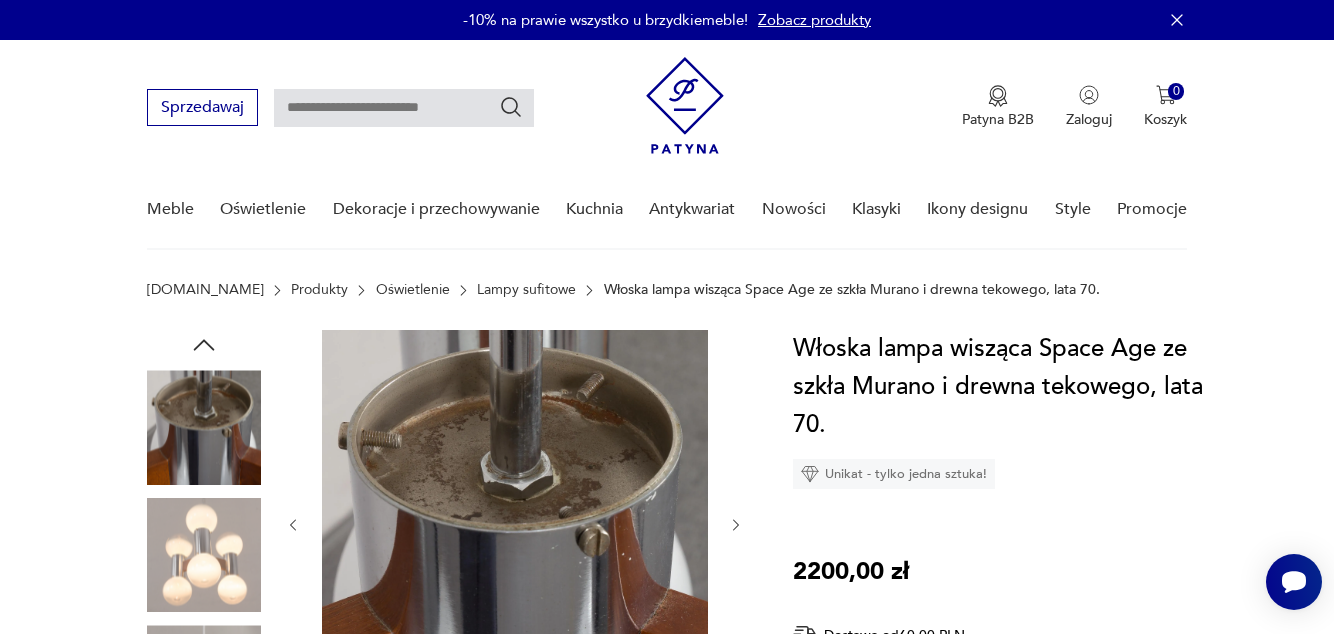 click 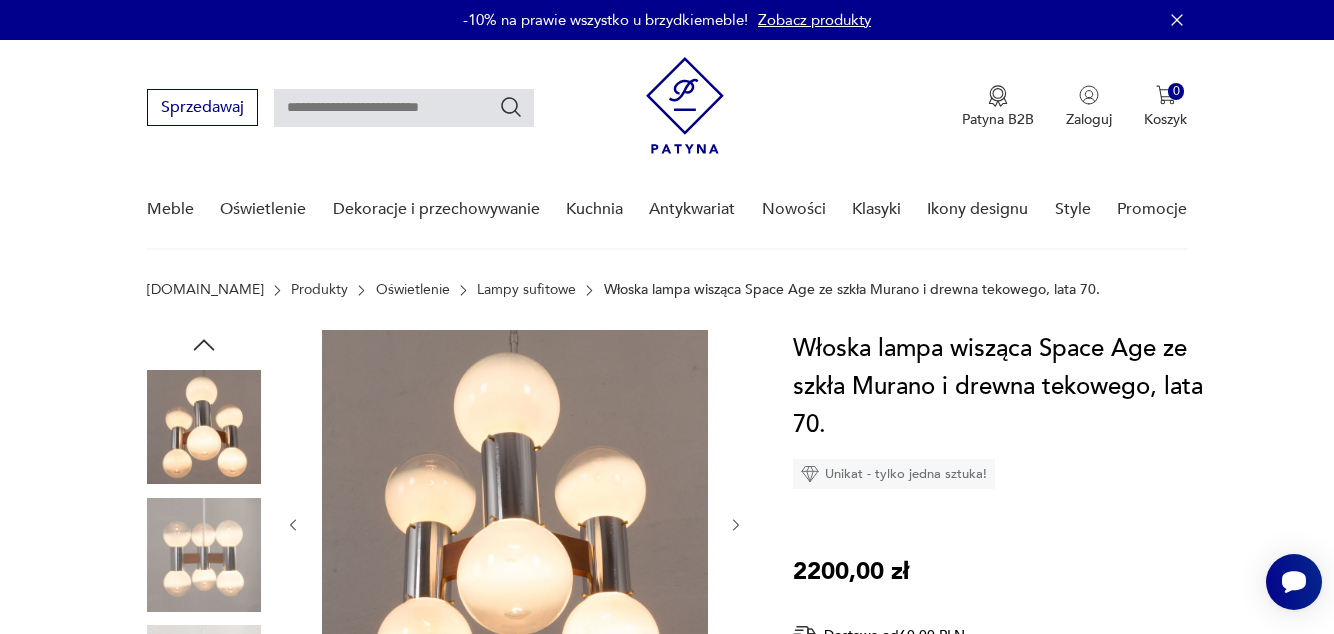 click 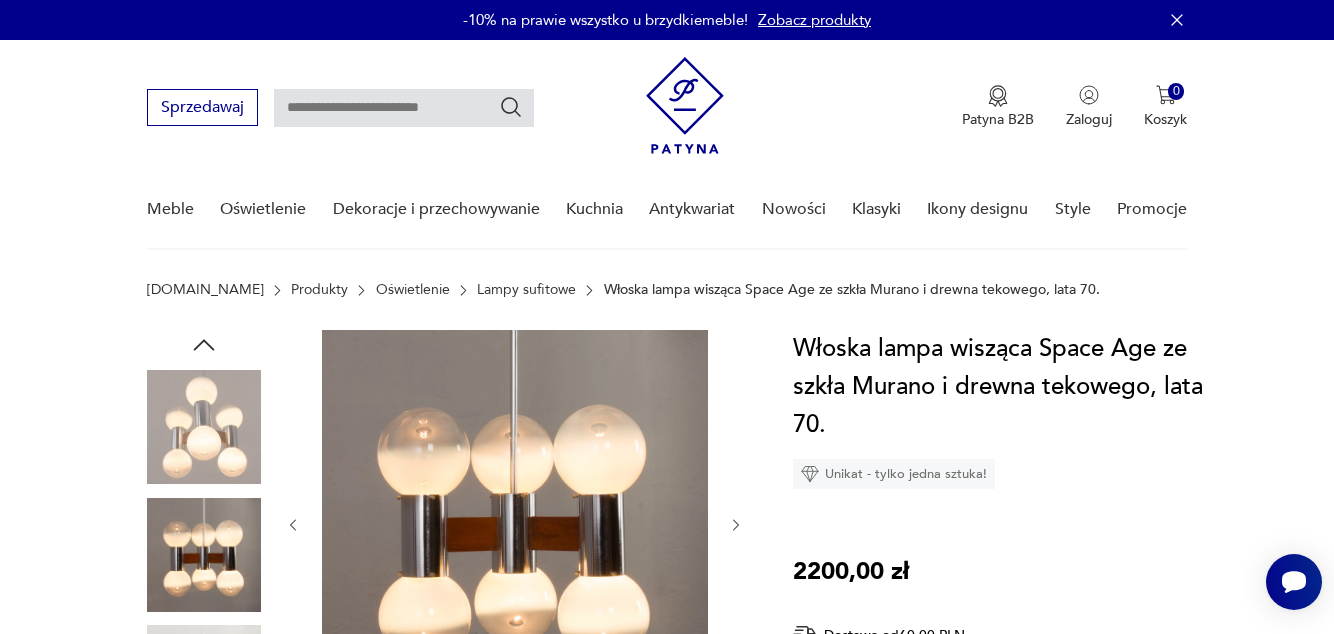 click on "Opis produktu Ta włoska lampa wisząca Space Age stanowi uderzające połączenie nowoczesnego designu i ponadczasowej elegancji. Konstrukcja z chromowanej stali zapewnia polerowaną, odbijającą światło powierzchnię, która uzupełnia bogate, naturalne odcienie drewna tekowego. To harmonijne połączenie materiałów stanowi przykład innowacyjnych zasad projektowania ery Space Age i tworzy minimalistyczną, ale ciepłą estetykę. Gradientowe, ręcznie dmuchane kule ze szkła Murano tworzą hipnotyzujący efekt, gdy białe szkło stopniowo przechodzi w przezroczyste, pozwalając światłu pięknie się rozpraszać i rzucać delikatny blask.
Lampa nie tylko oświetla przestrzeń, ale także służy jako oszałamiająca dekoracja. Żyrandol ma niewielkie ślady patyny, które są związane z jego wiekiem, mimo to pozostaje w doskonałym oryginalnym stanie.
Średnica pojedynczego klosza: 16 cm
Lampa wymaga sześciu żarówek E27. Rozwiń więcej Szczegóły produktu Stan:   idealny Datowanie :   :   :" at bounding box center (667, 974) 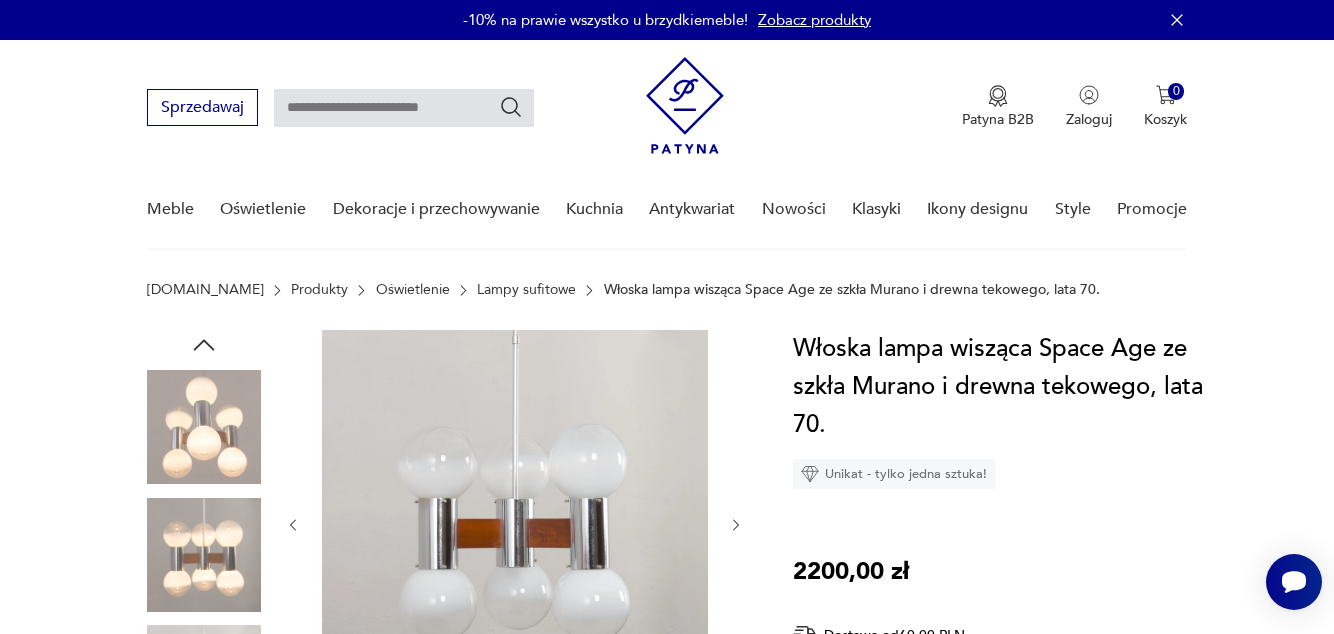 click 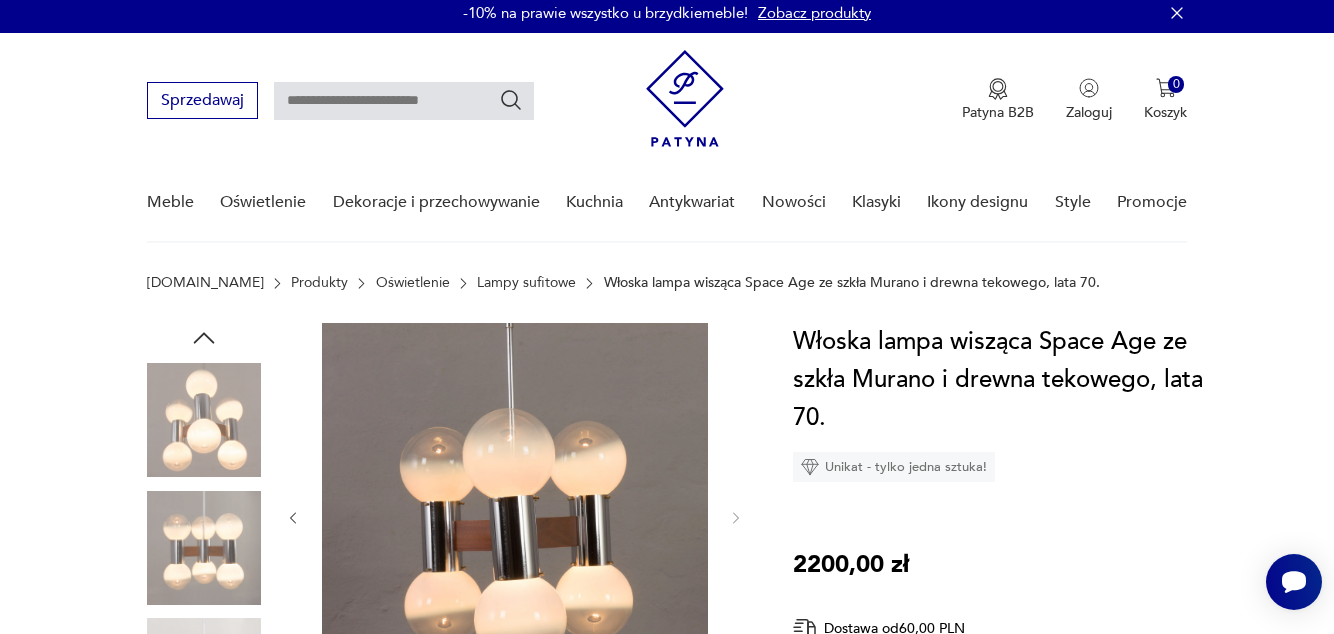 scroll, scrollTop: 0, scrollLeft: 0, axis: both 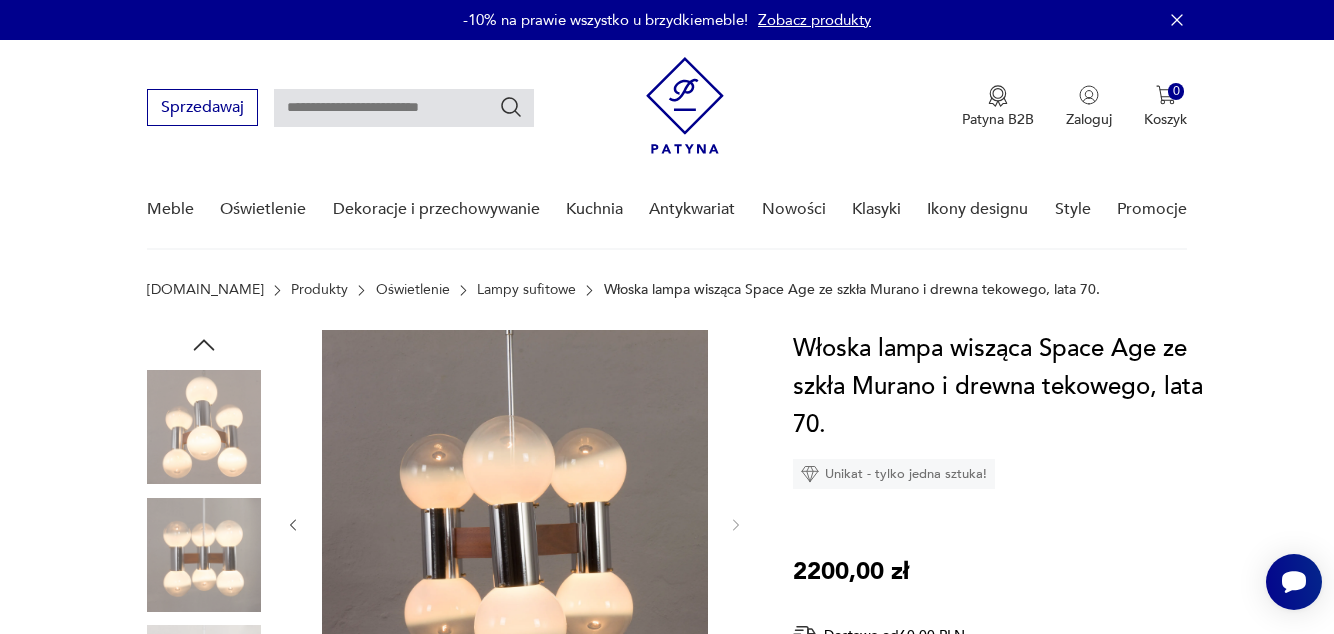 click 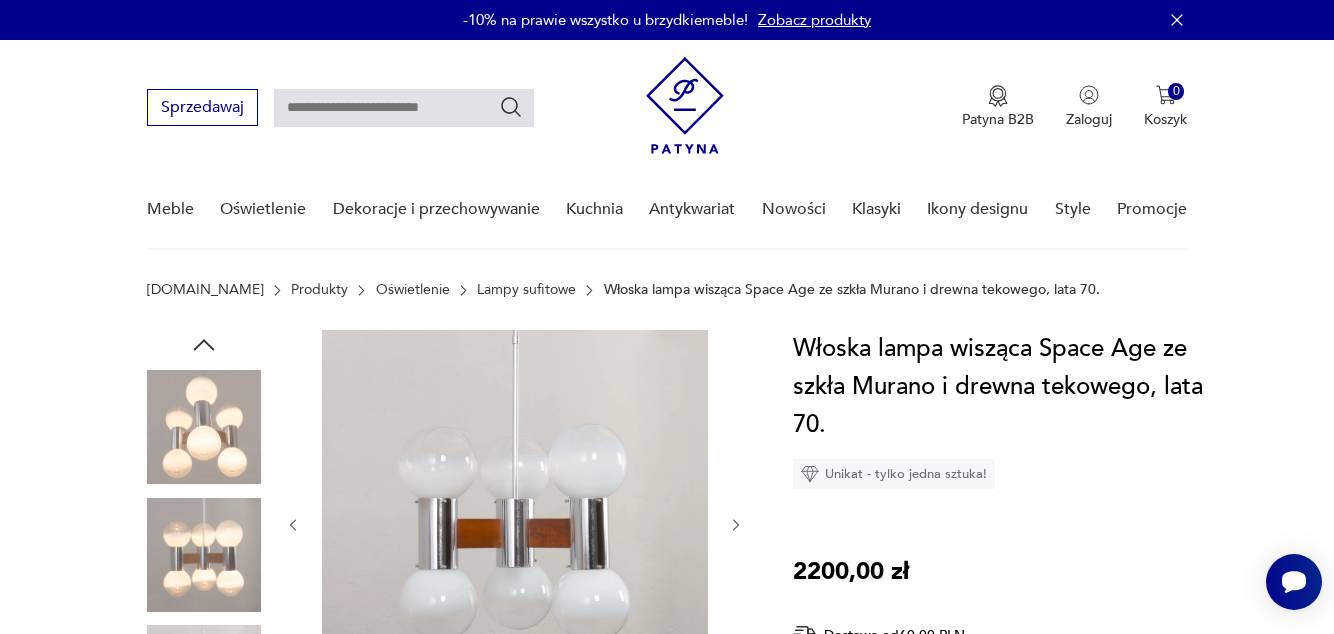 click 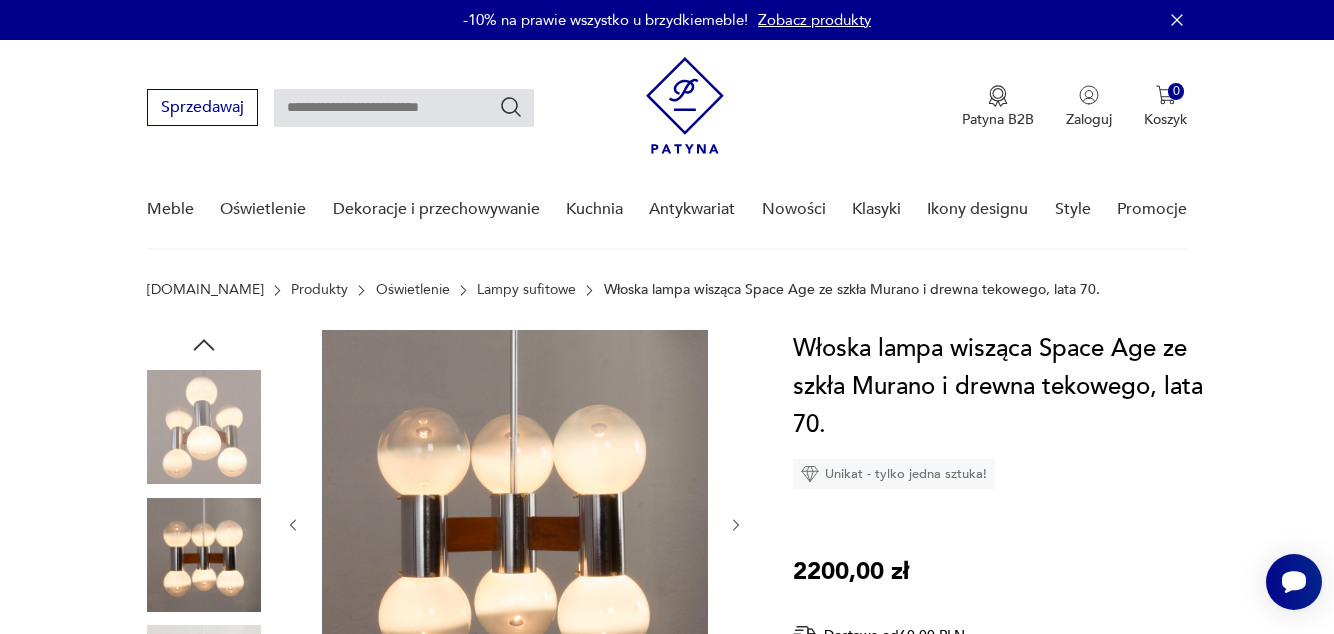 click 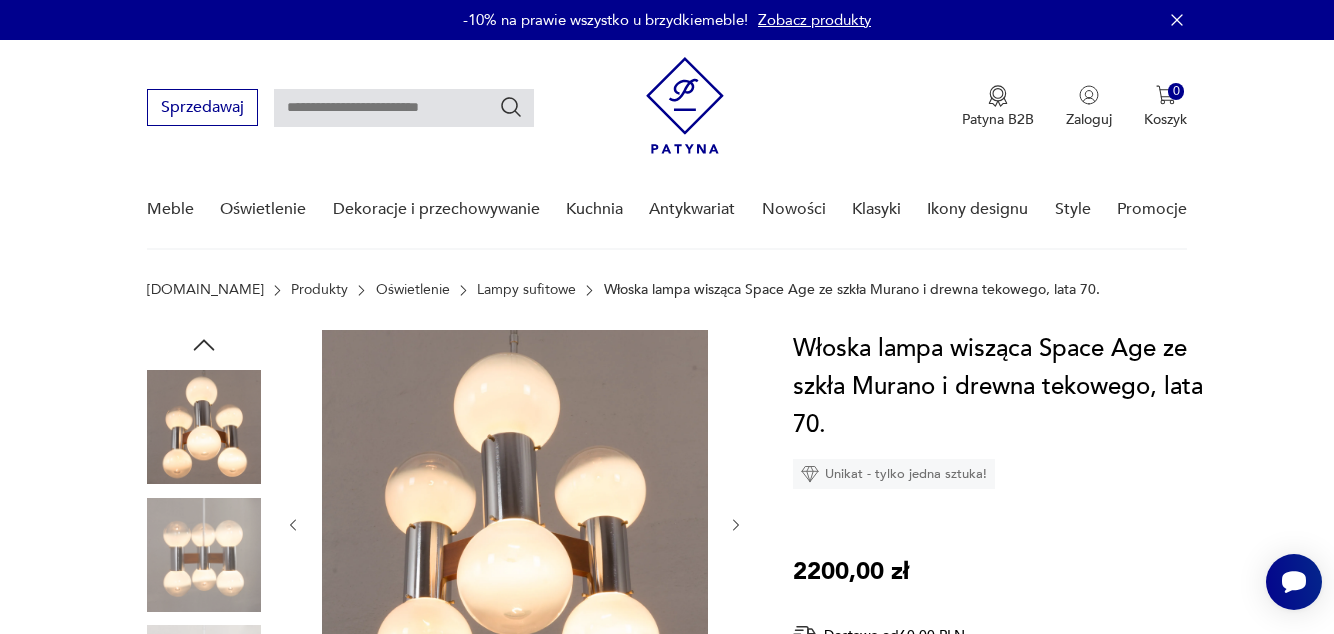 click 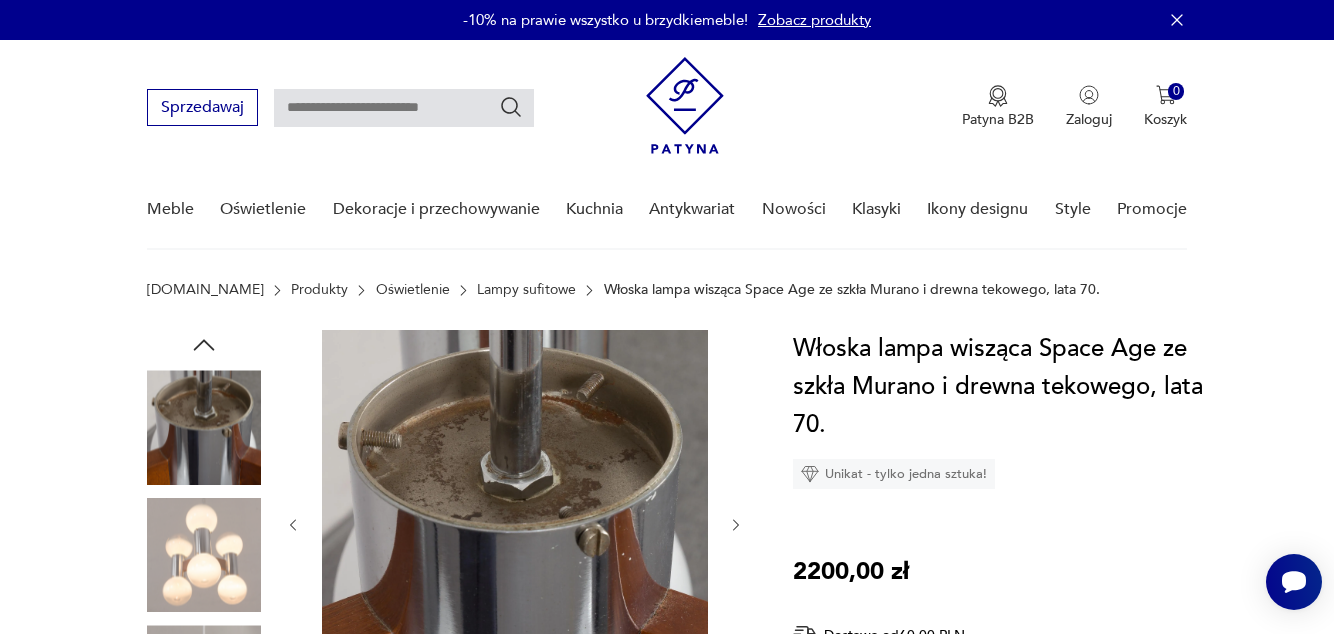 click 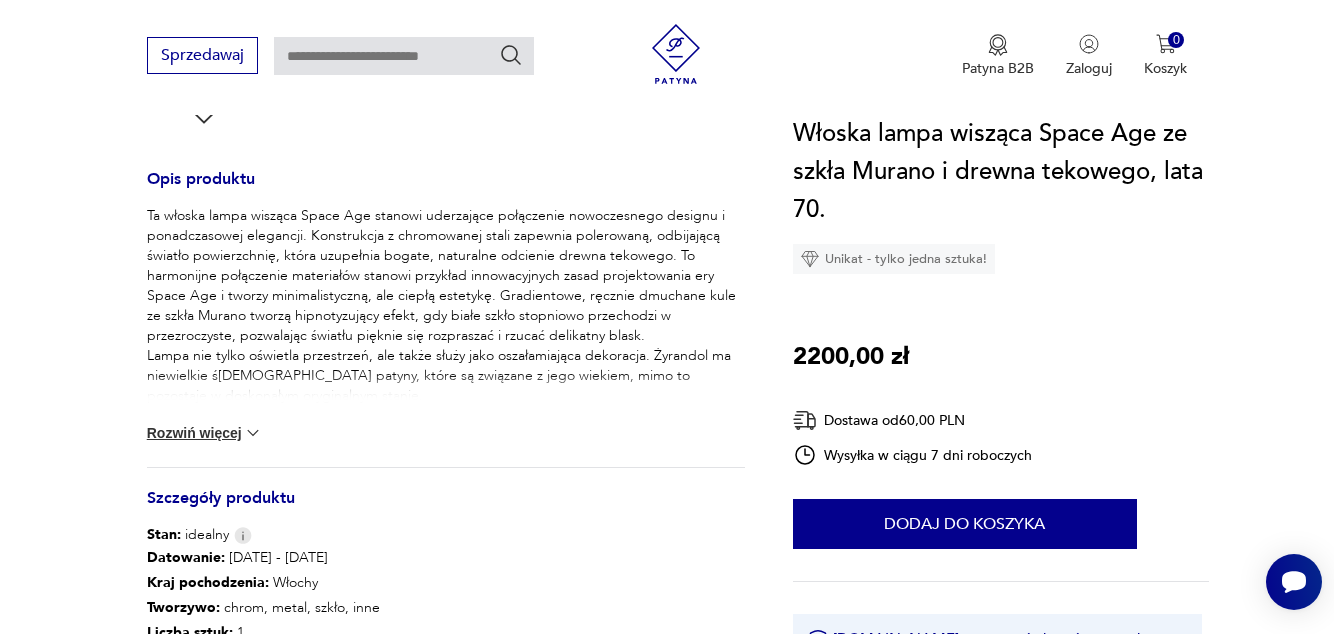 scroll, scrollTop: 776, scrollLeft: 0, axis: vertical 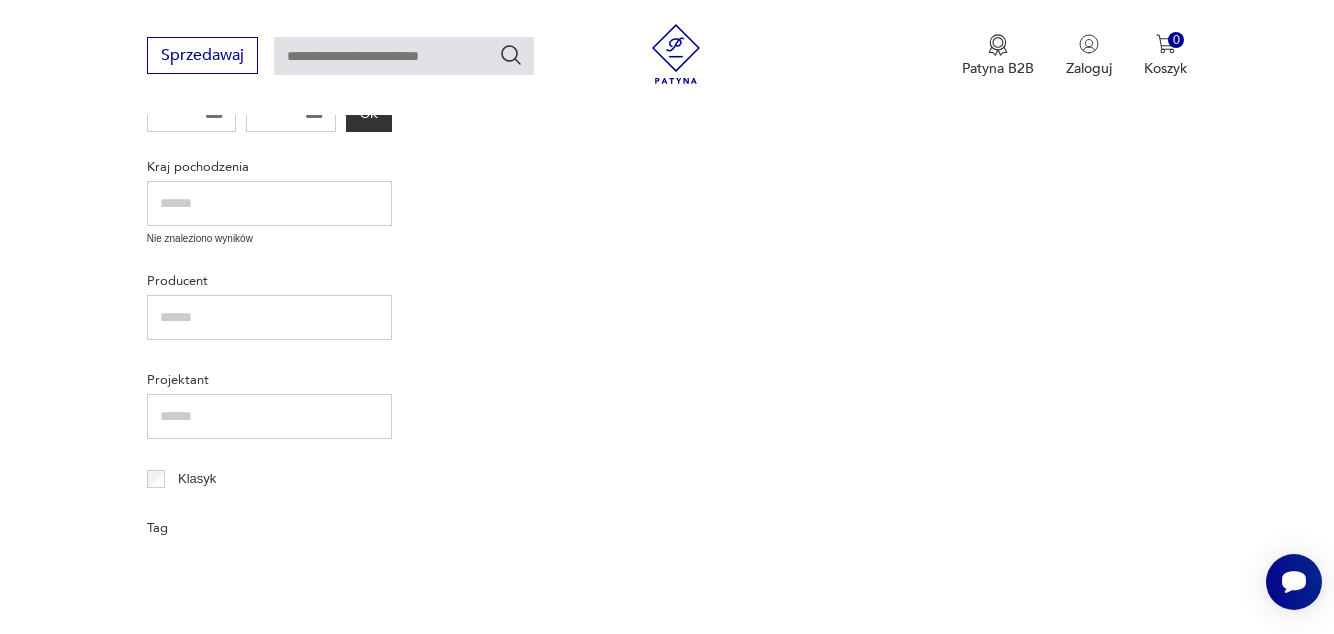 type on "******" 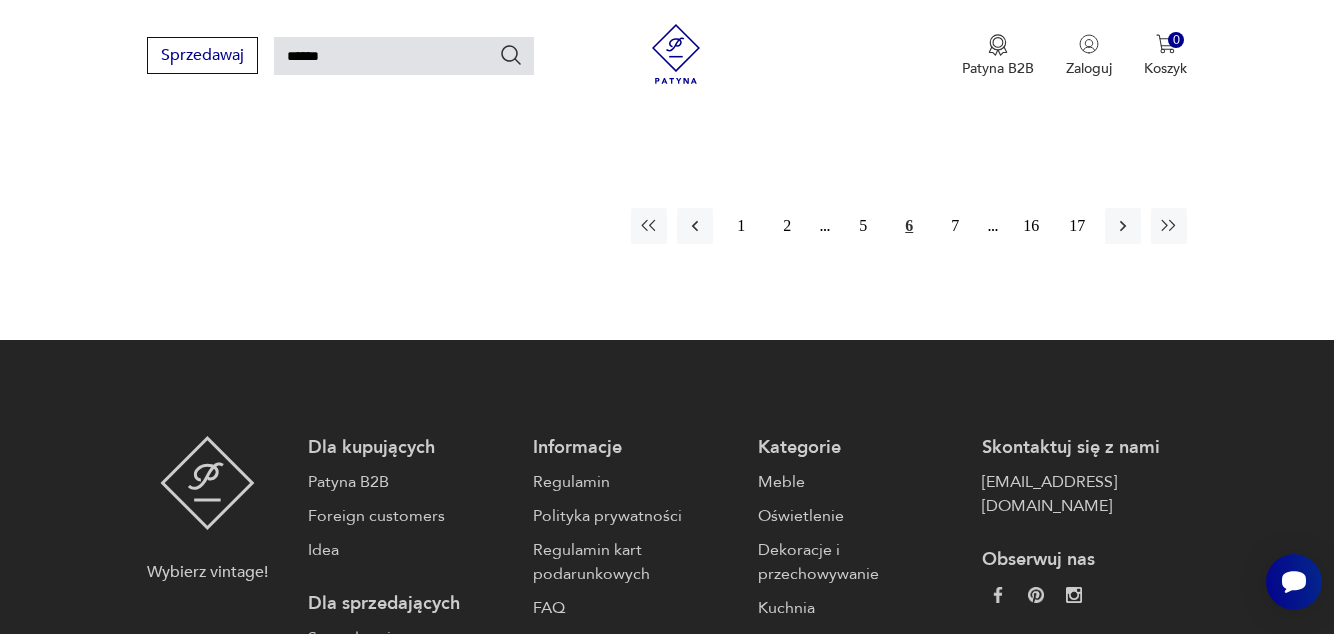 scroll, scrollTop: 2758, scrollLeft: 0, axis: vertical 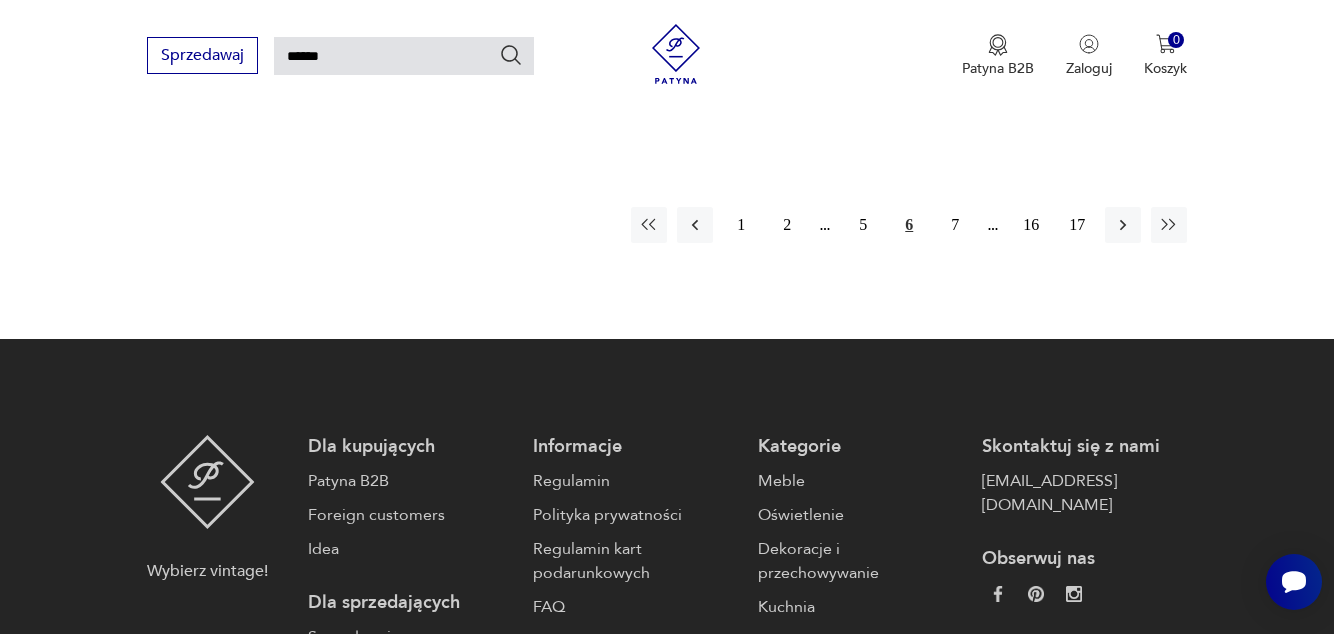 click on "7" at bounding box center (955, 225) 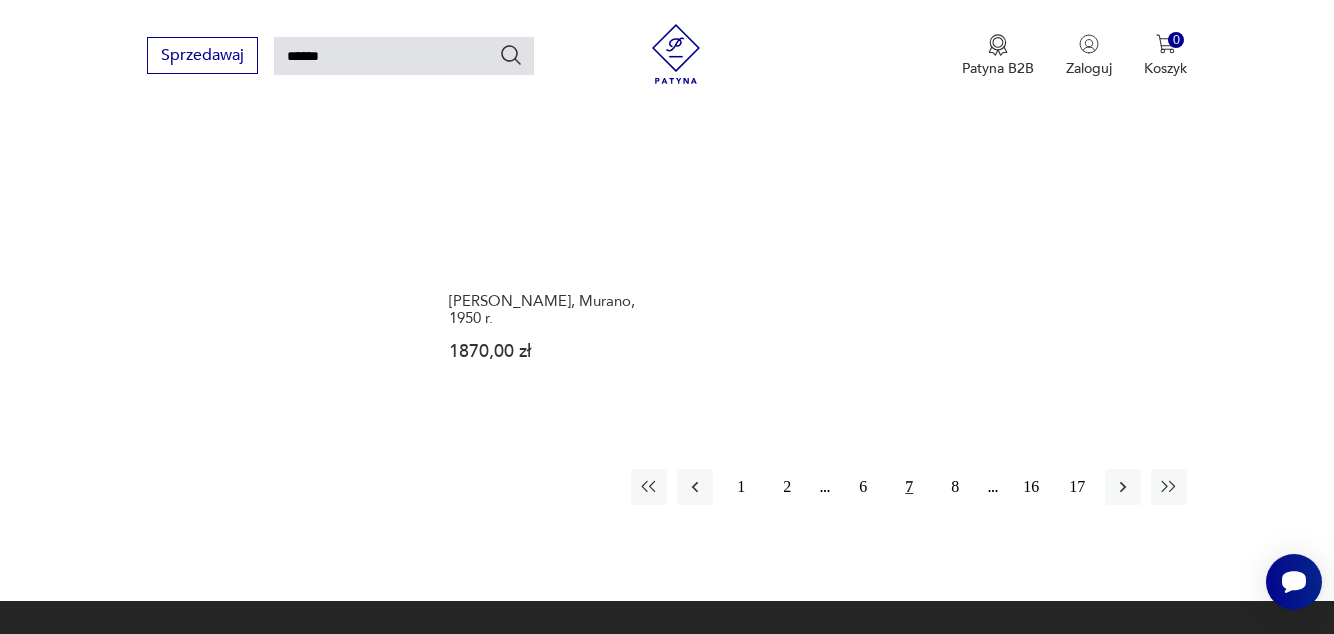 scroll, scrollTop: 2436, scrollLeft: 0, axis: vertical 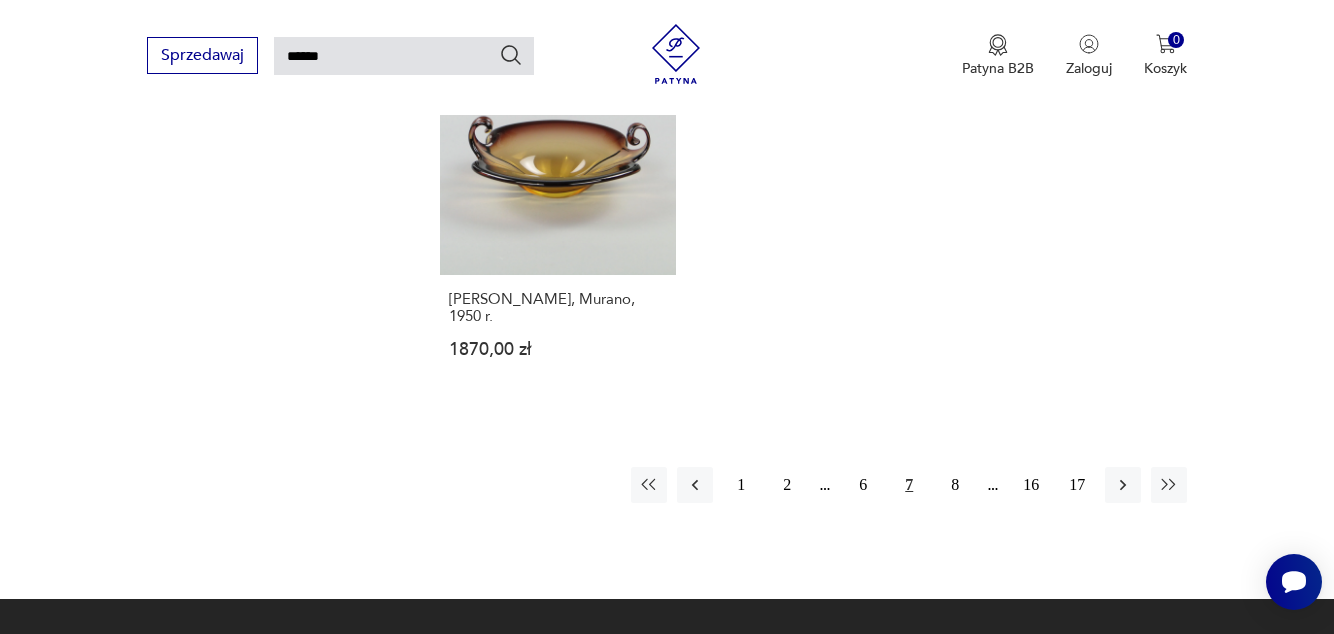click on "8" at bounding box center [955, 485] 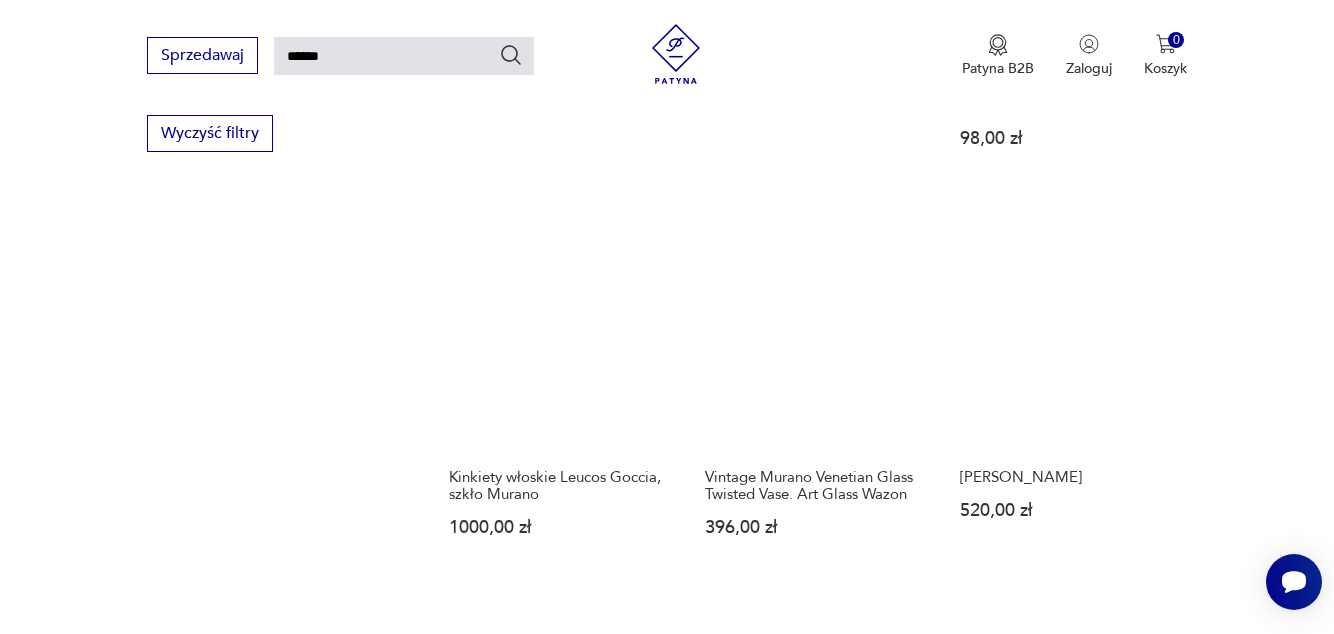 scroll, scrollTop: 1428, scrollLeft: 0, axis: vertical 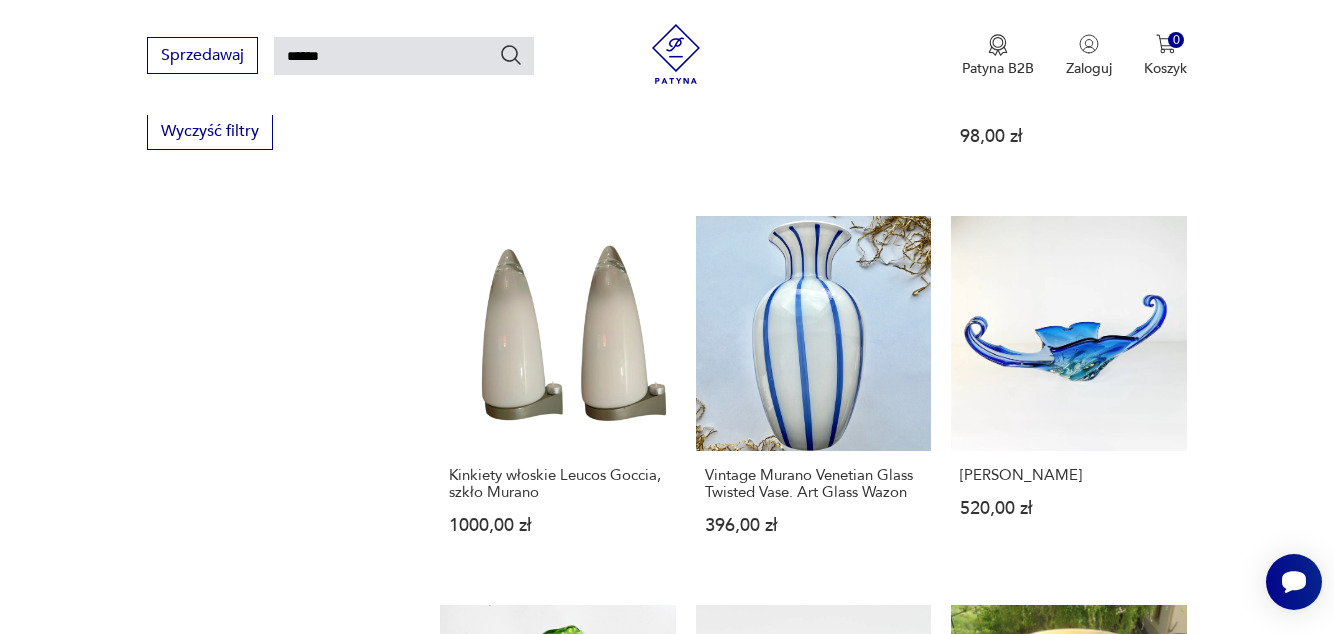 click on "Kinkiety włoskie Leucos Goccia, szkło Murano" at bounding box center [558, 484] 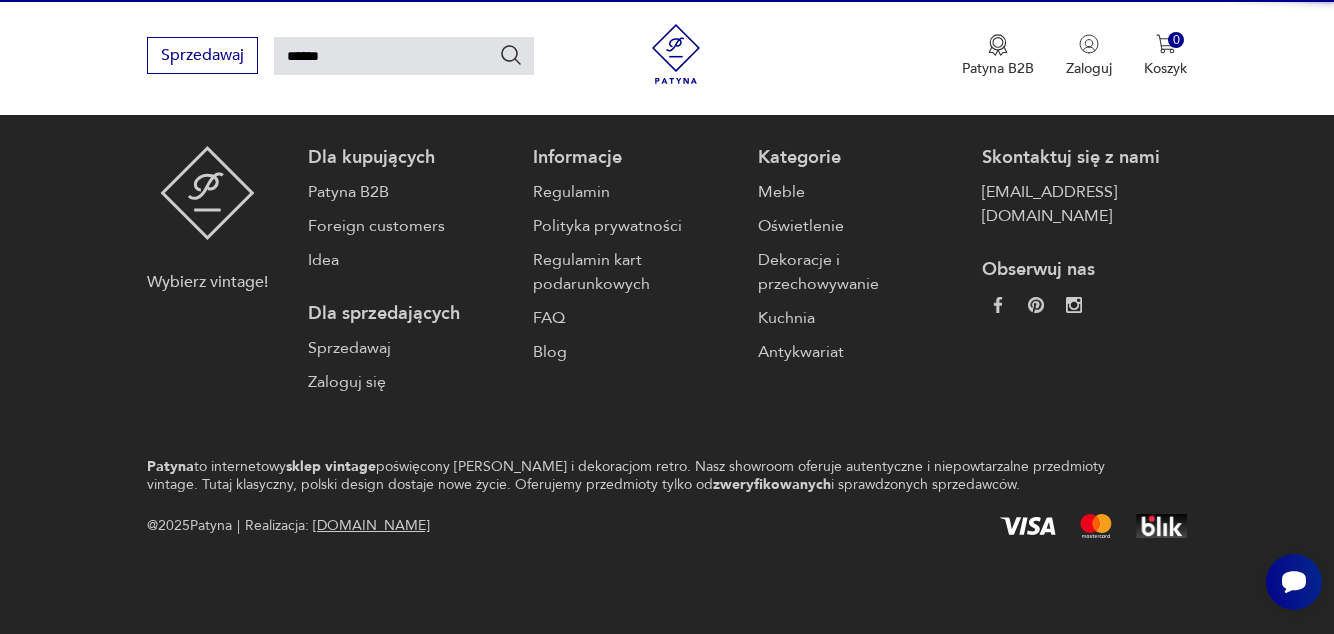 type 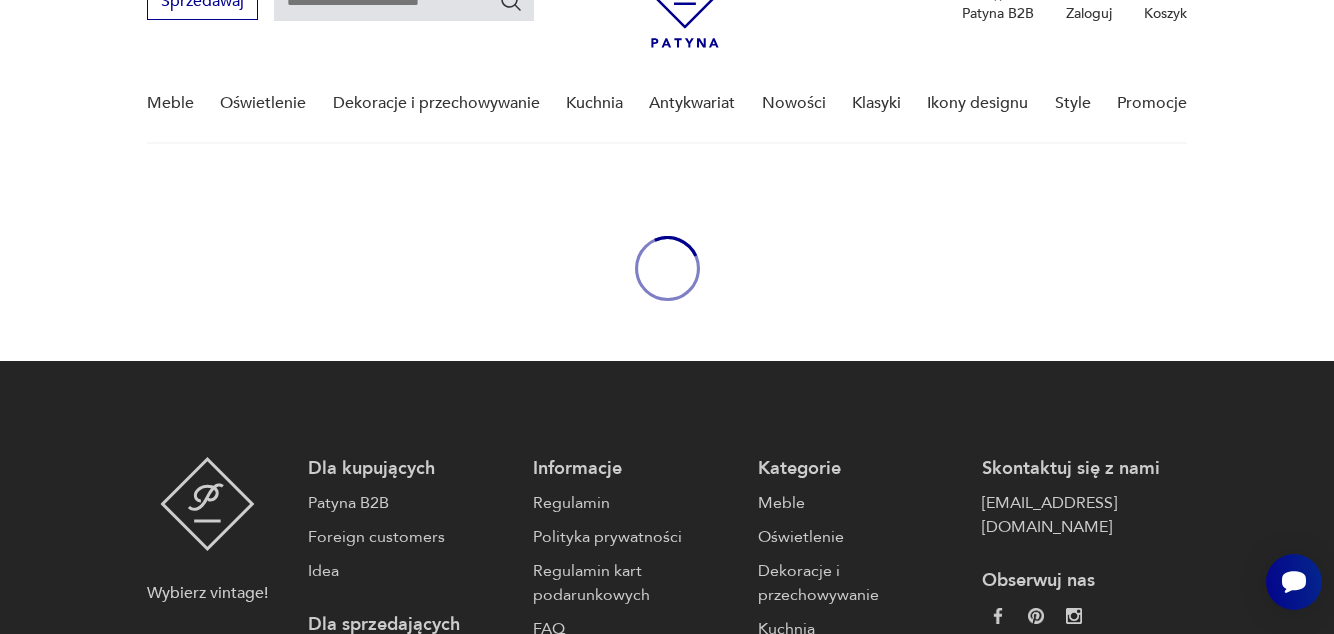 scroll, scrollTop: 0, scrollLeft: 0, axis: both 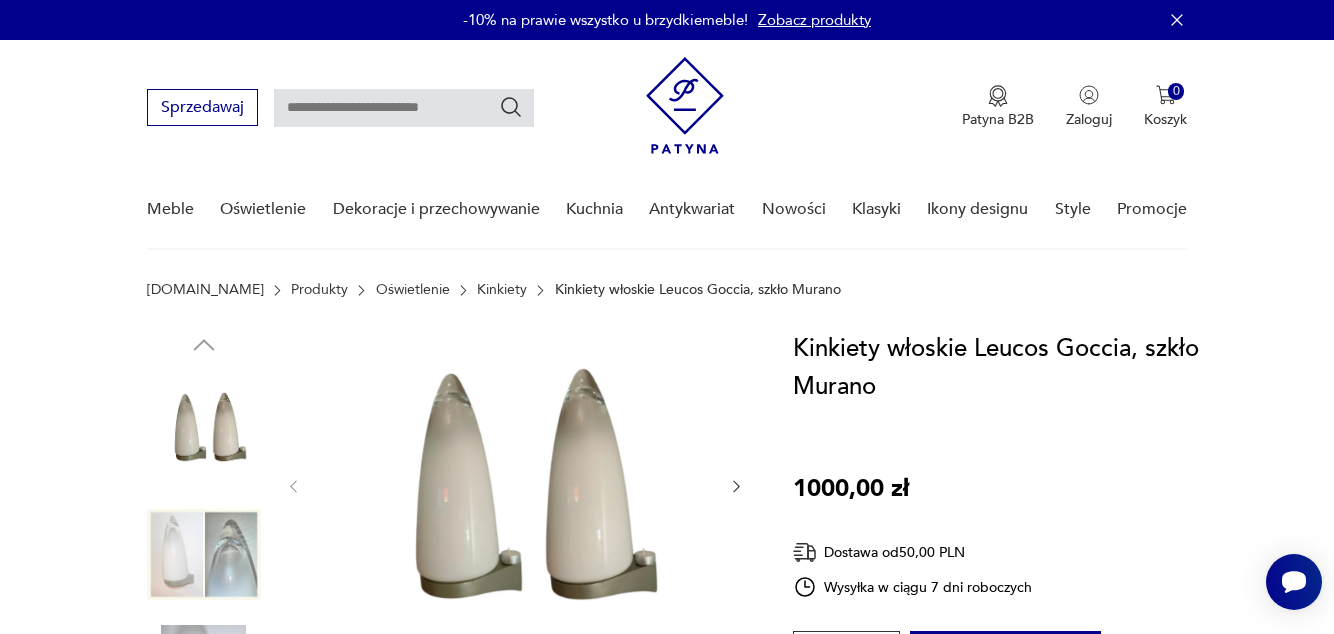 click 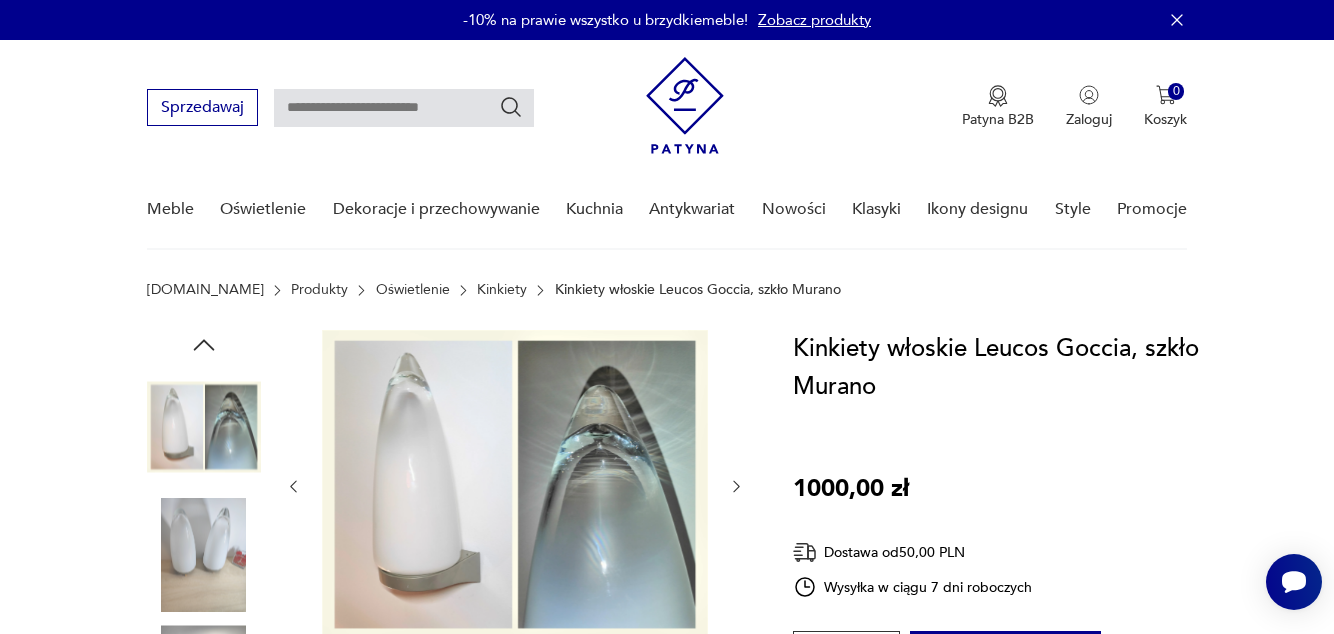click 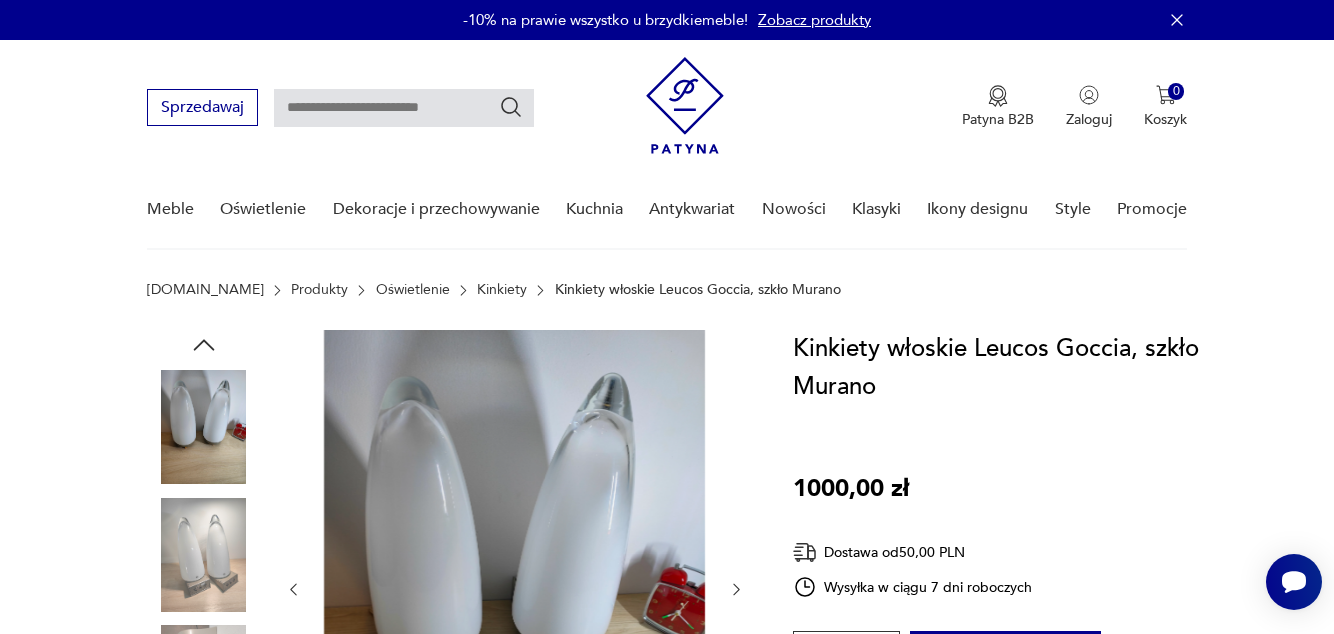 click 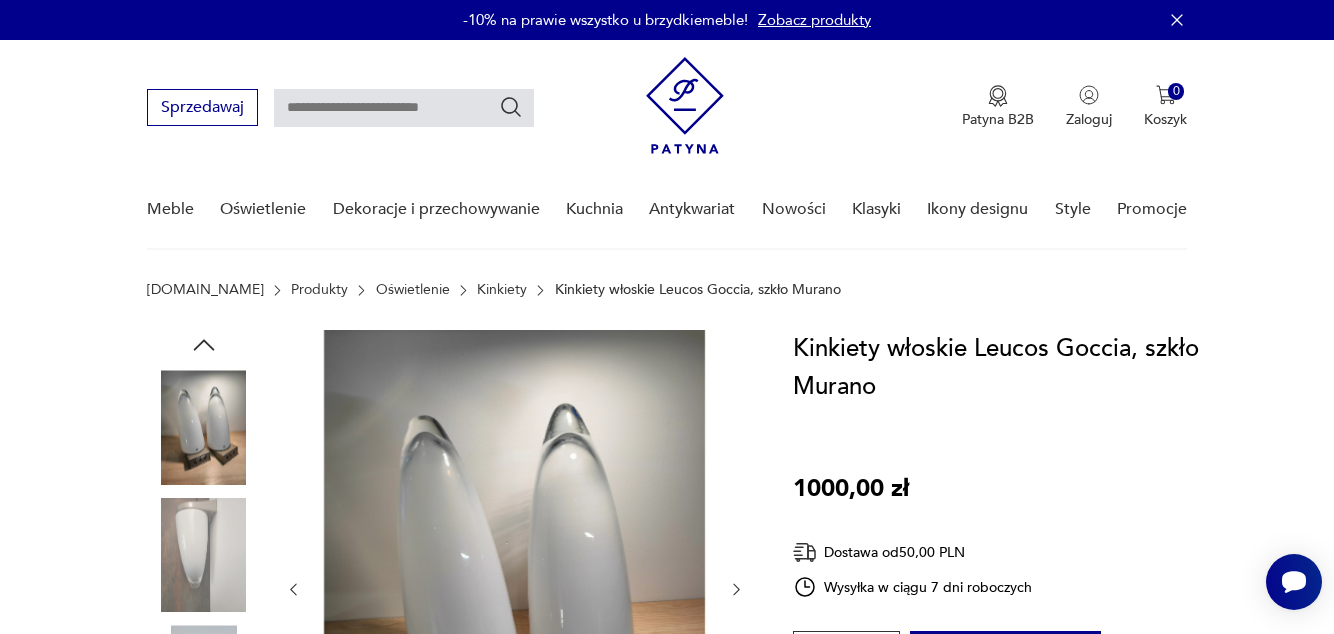 click 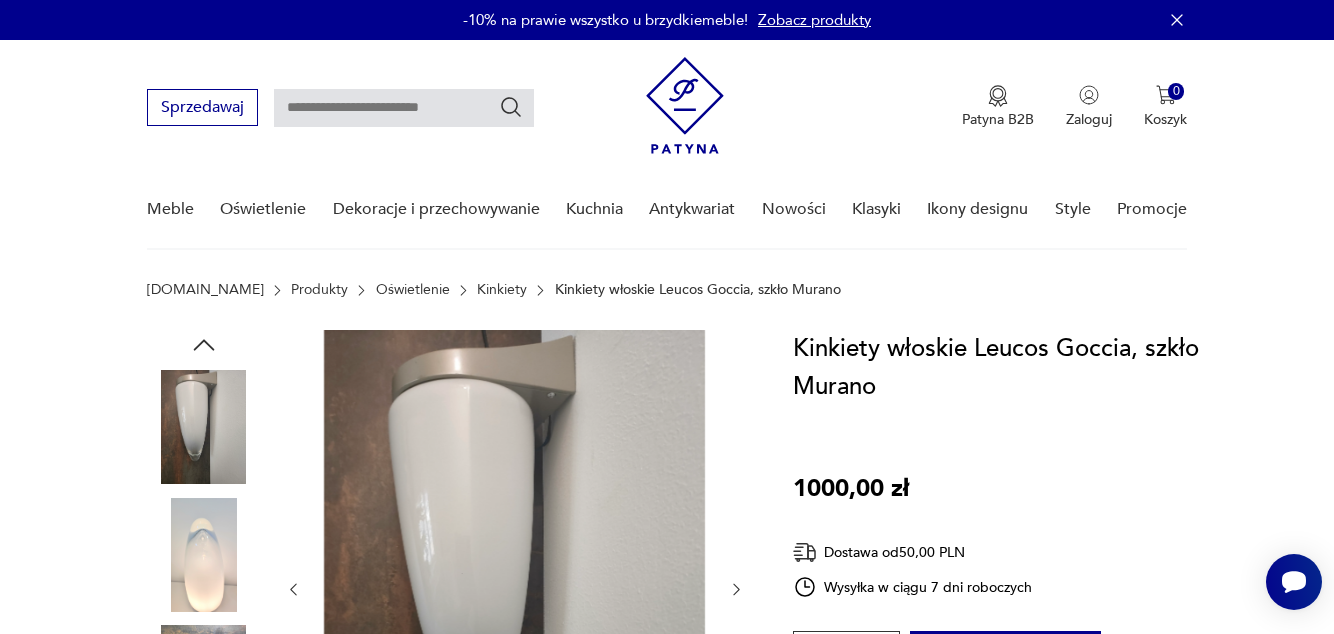 click at bounding box center [736, 590] 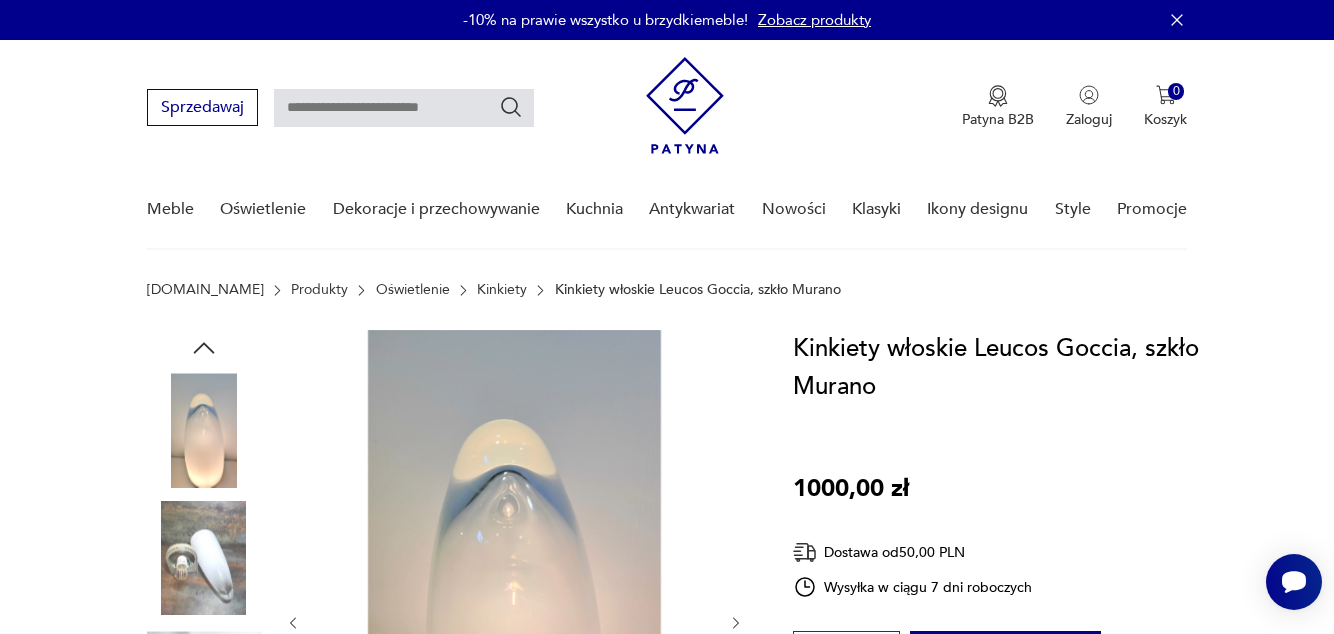 click at bounding box center (515, 623) 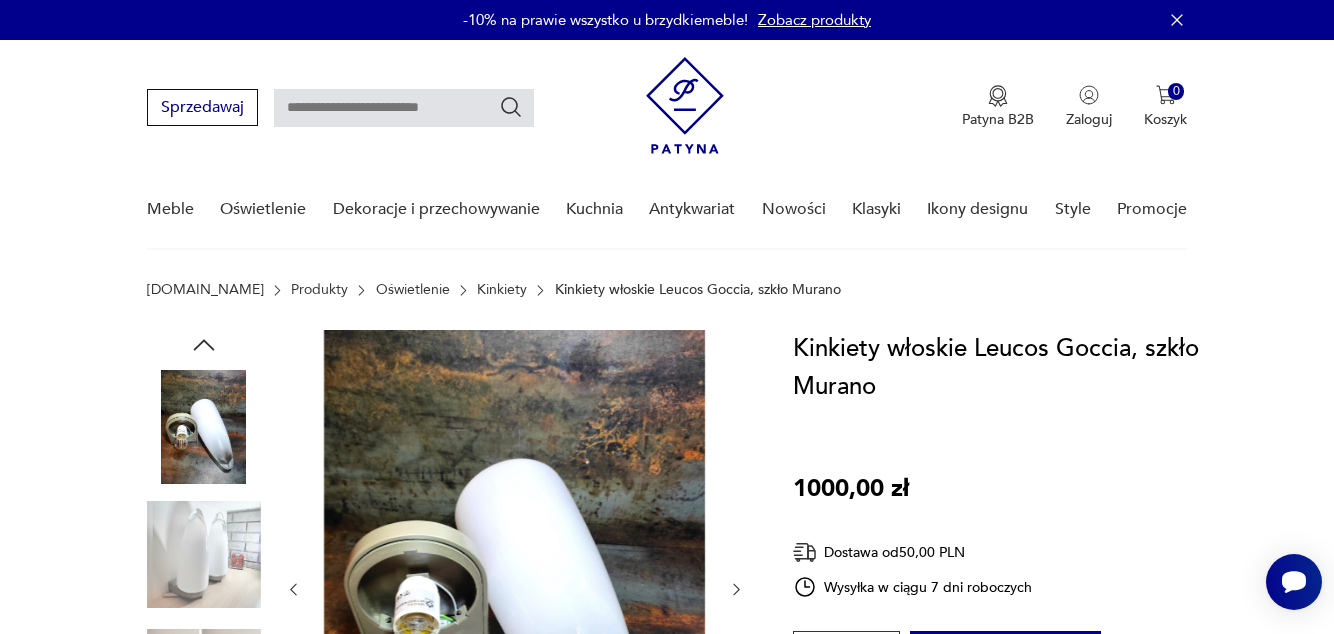 type on "******" 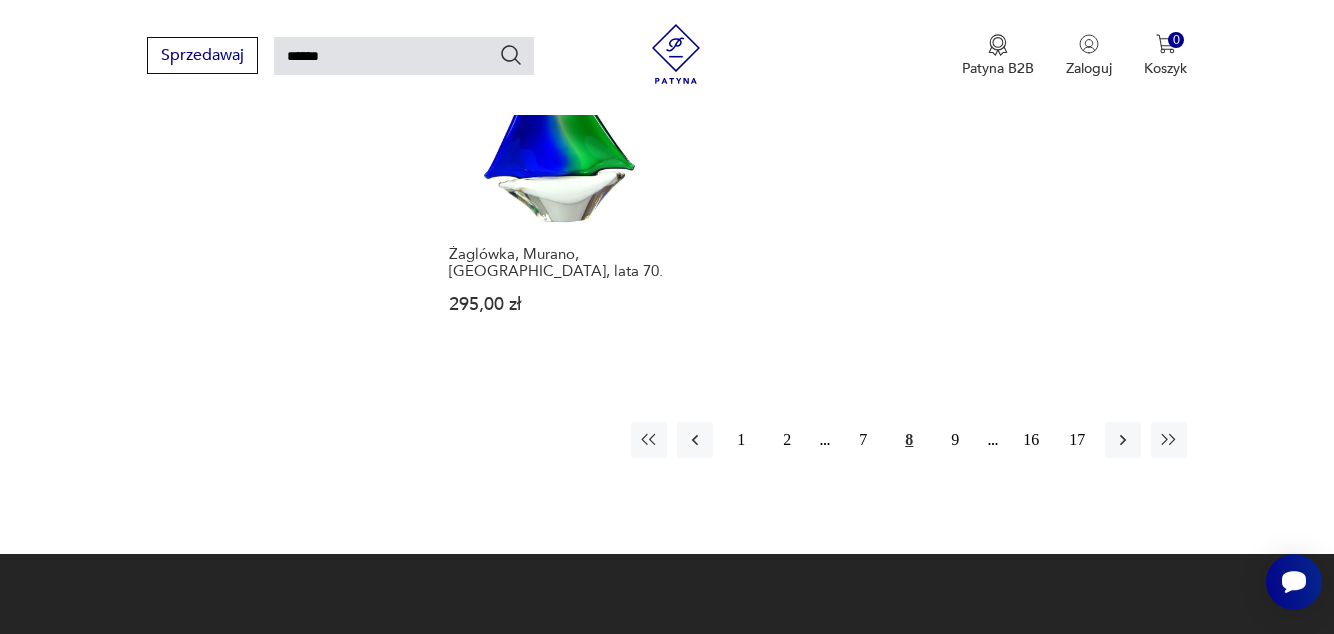 scroll, scrollTop: 2448, scrollLeft: 0, axis: vertical 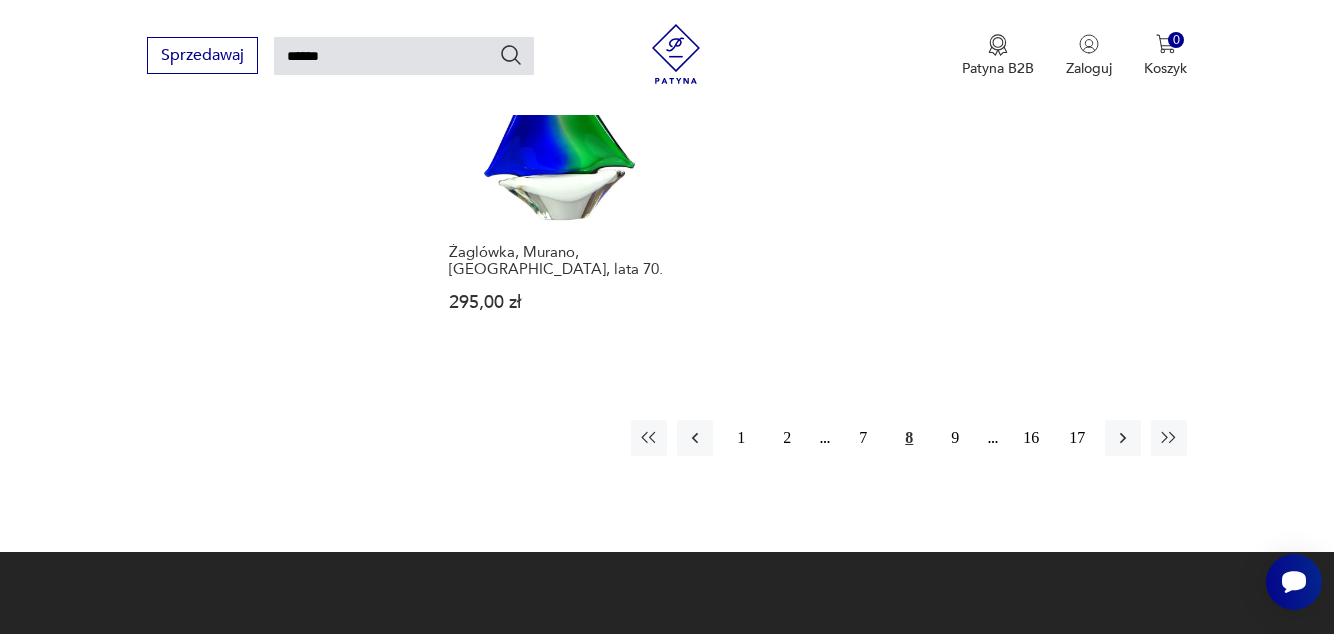click on "9" at bounding box center [955, 438] 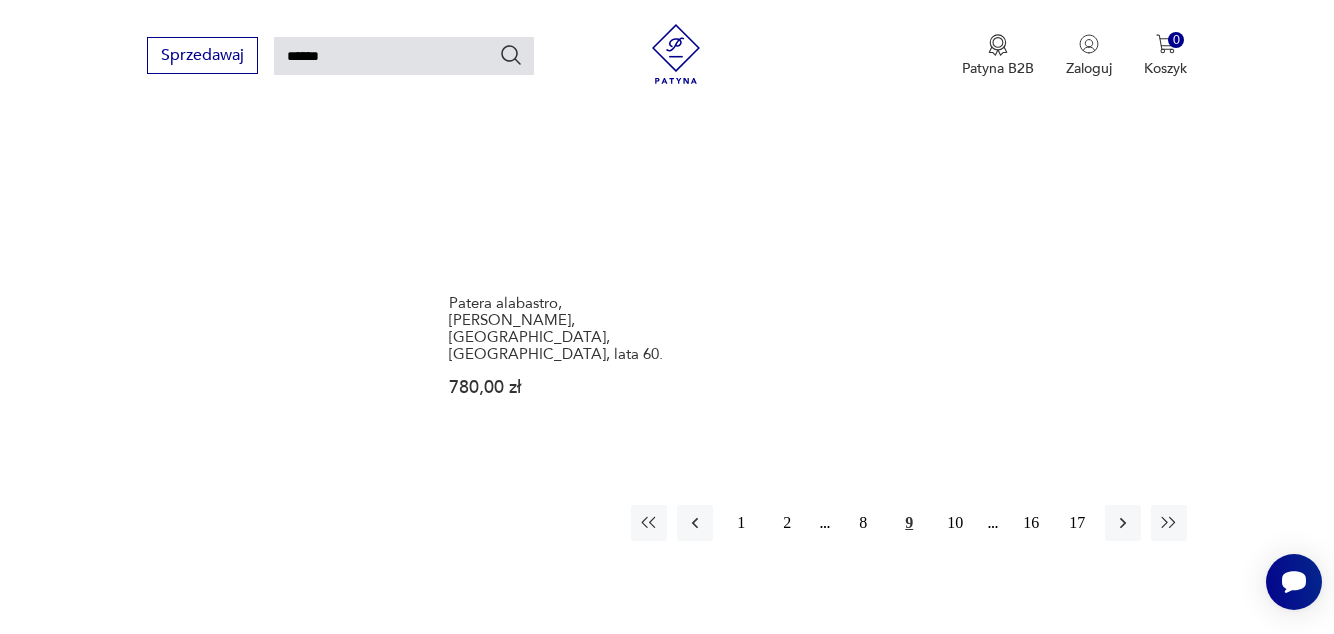 scroll, scrollTop: 2541, scrollLeft: 0, axis: vertical 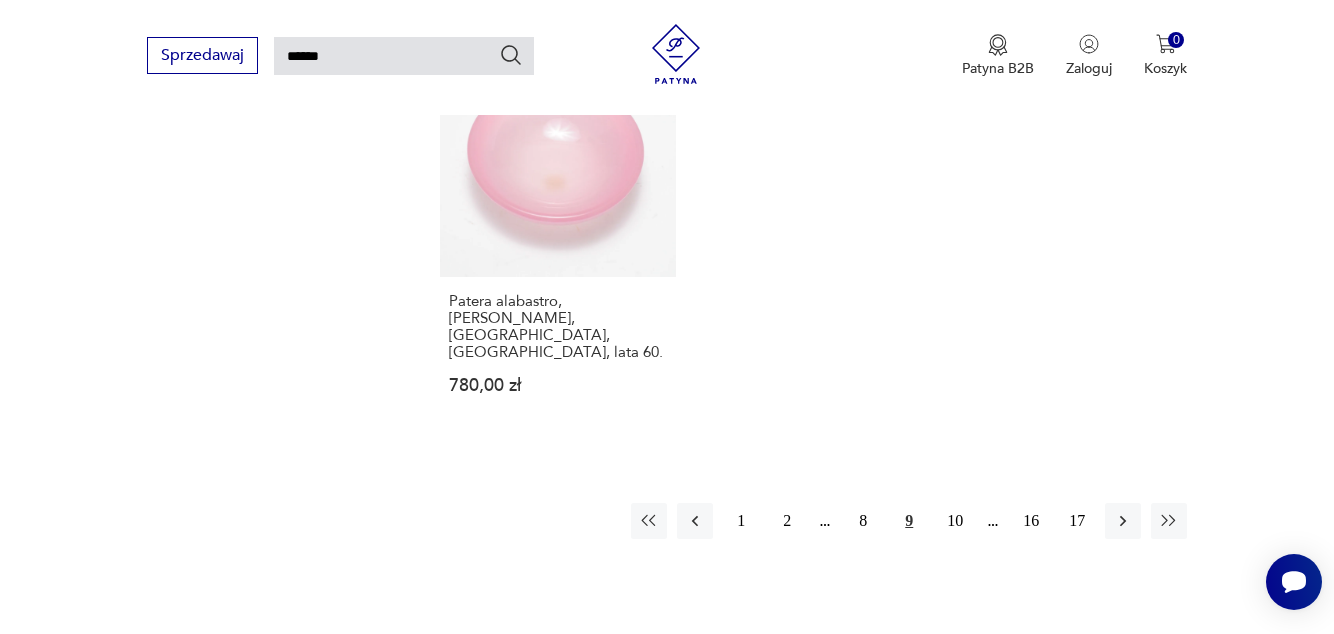 click on "10" at bounding box center (955, 521) 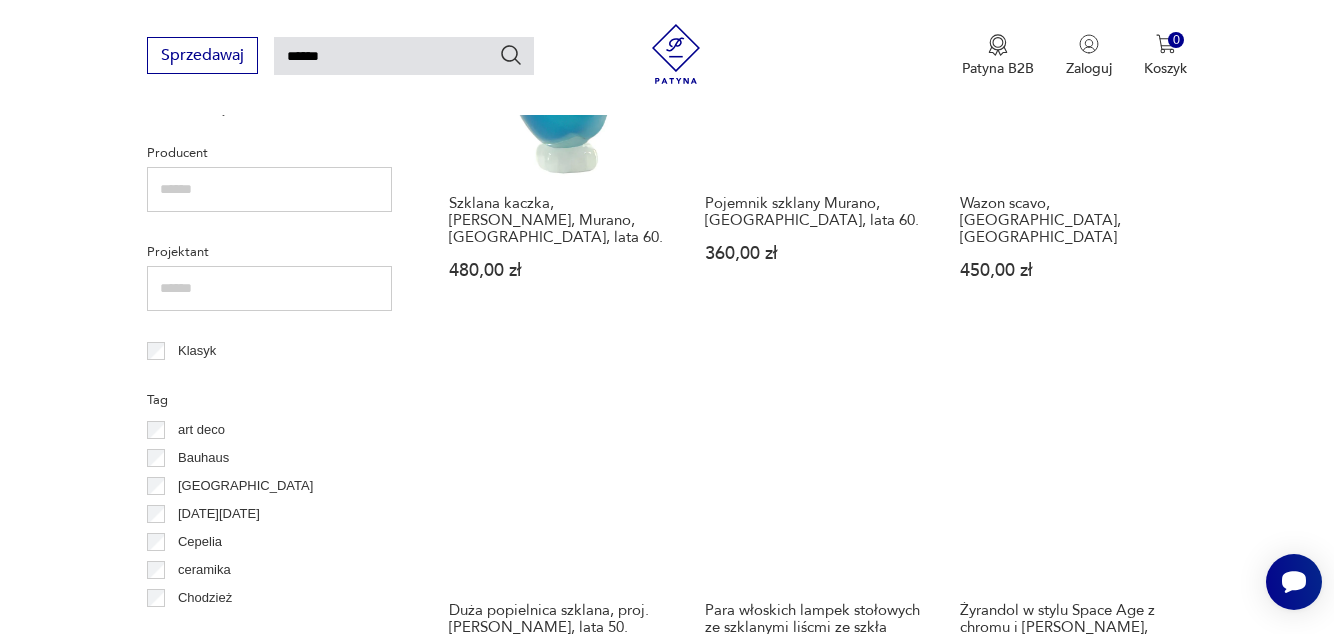 scroll, scrollTop: 905, scrollLeft: 0, axis: vertical 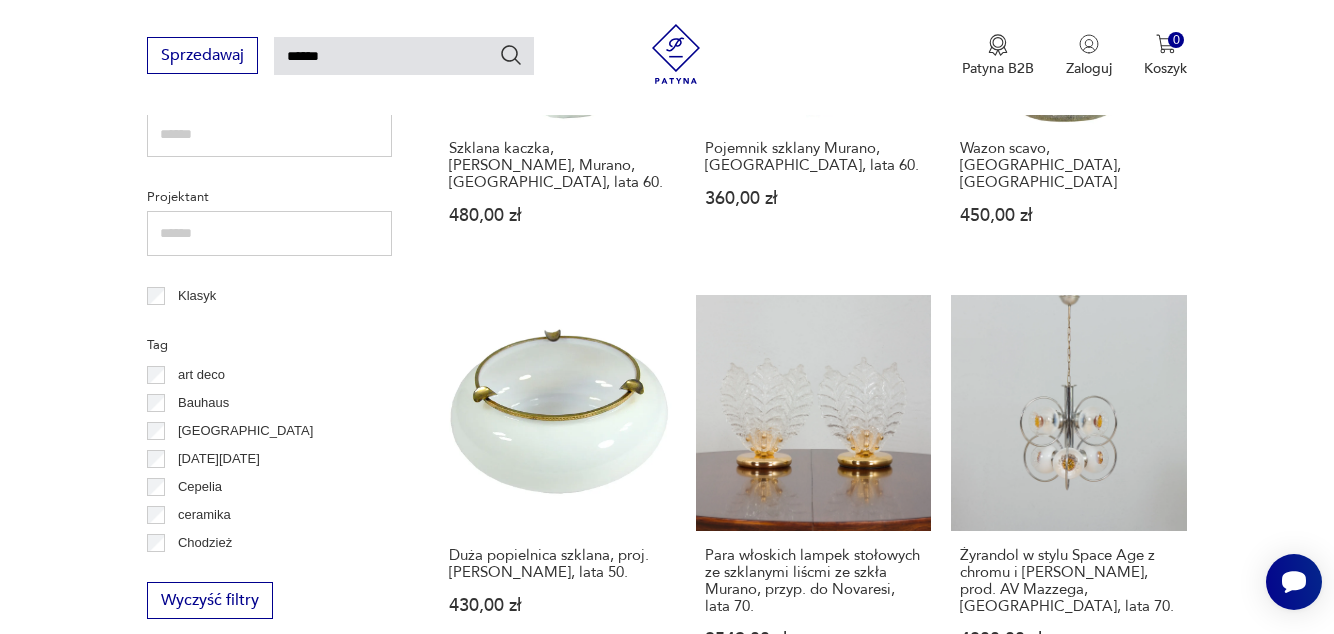 click on "Żyrandol w stylu Space Age z chromu i [PERSON_NAME], prod. AV Mazzega, [GEOGRAPHIC_DATA], lata 70." at bounding box center [1069, 581] 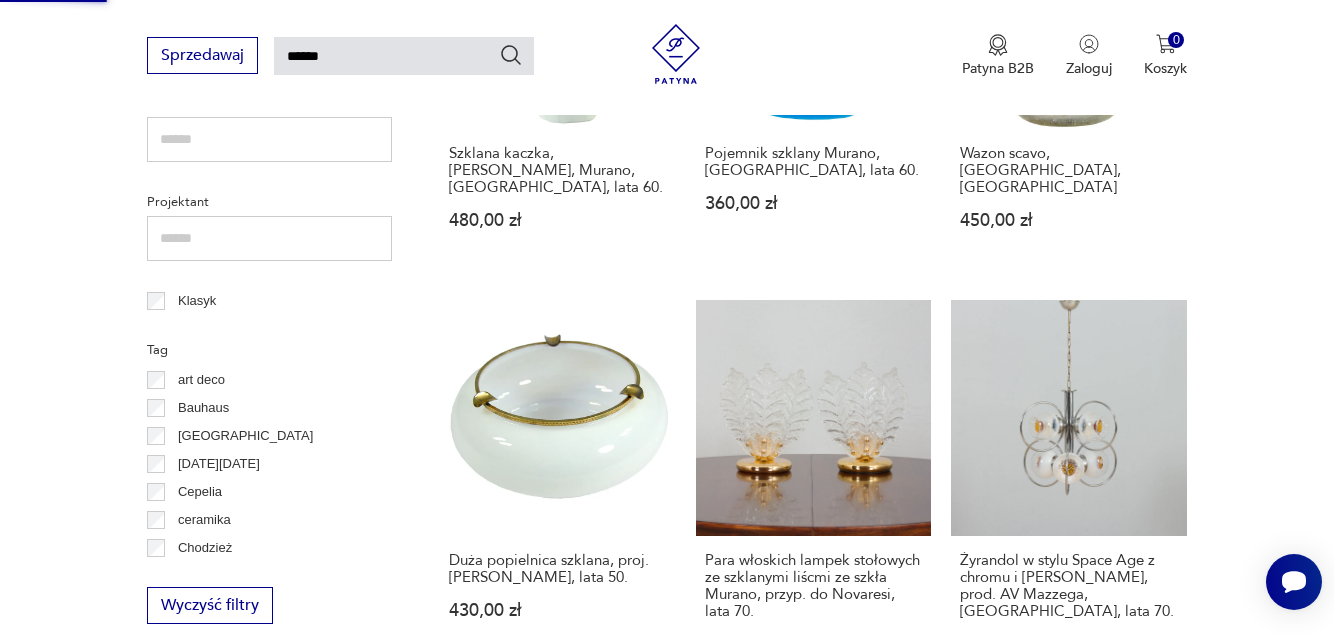 type 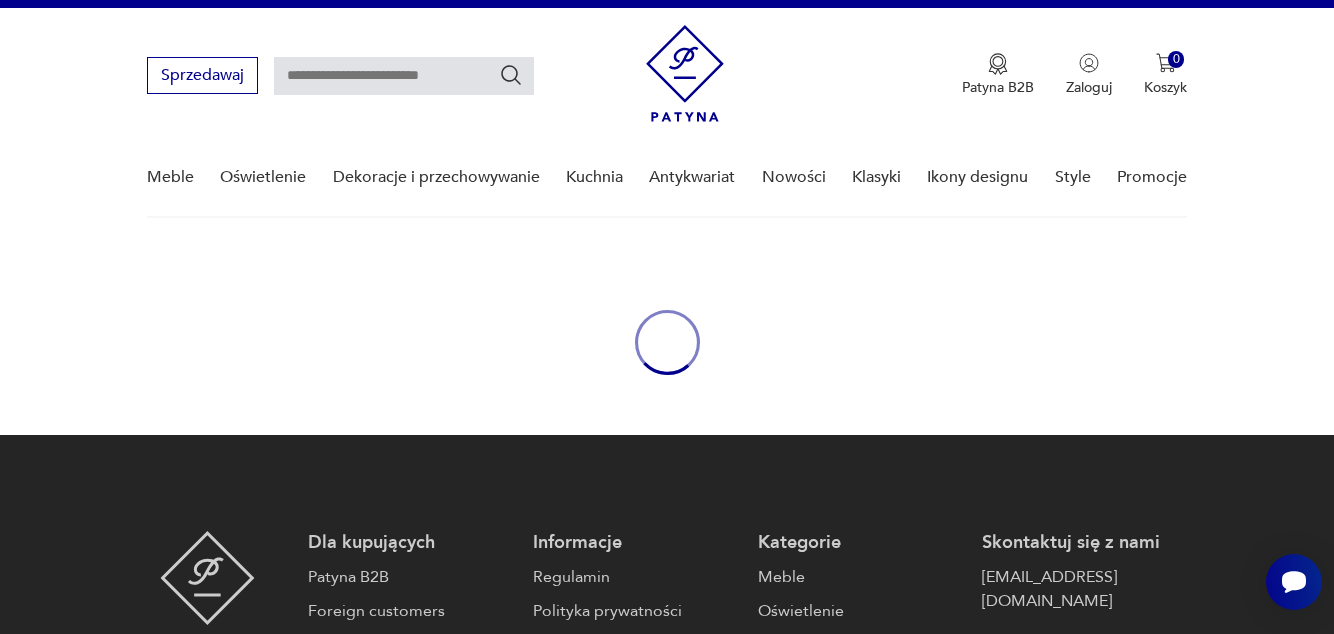 scroll, scrollTop: 0, scrollLeft: 0, axis: both 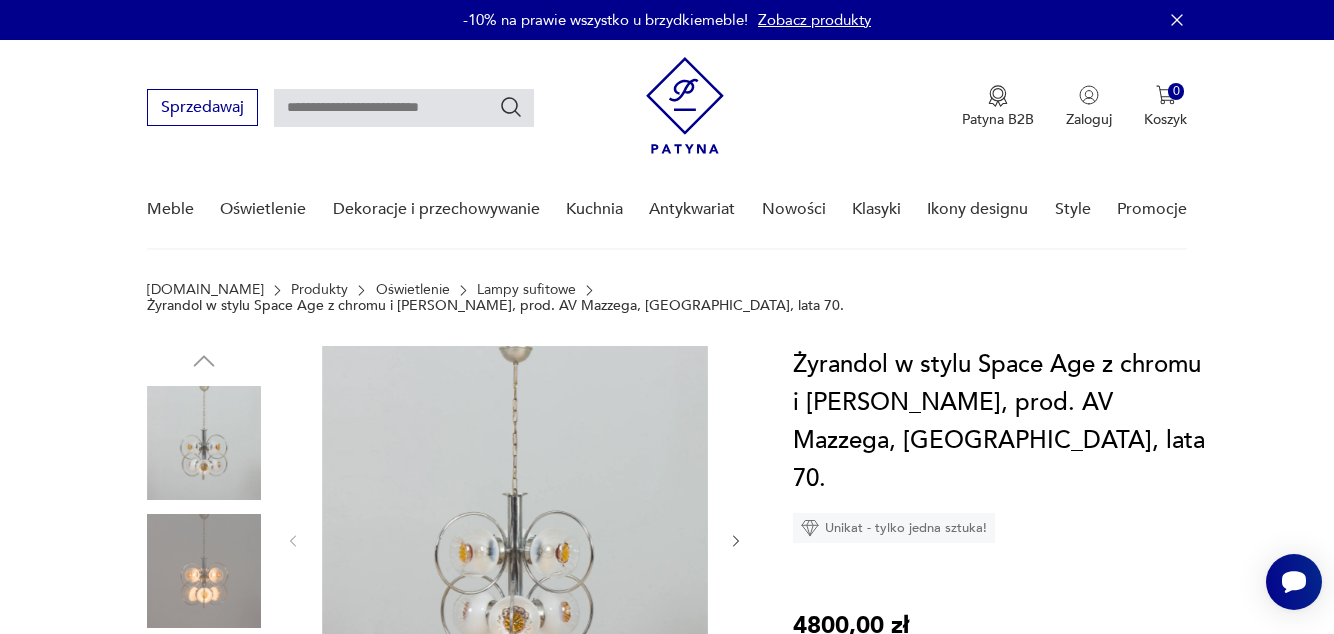 click 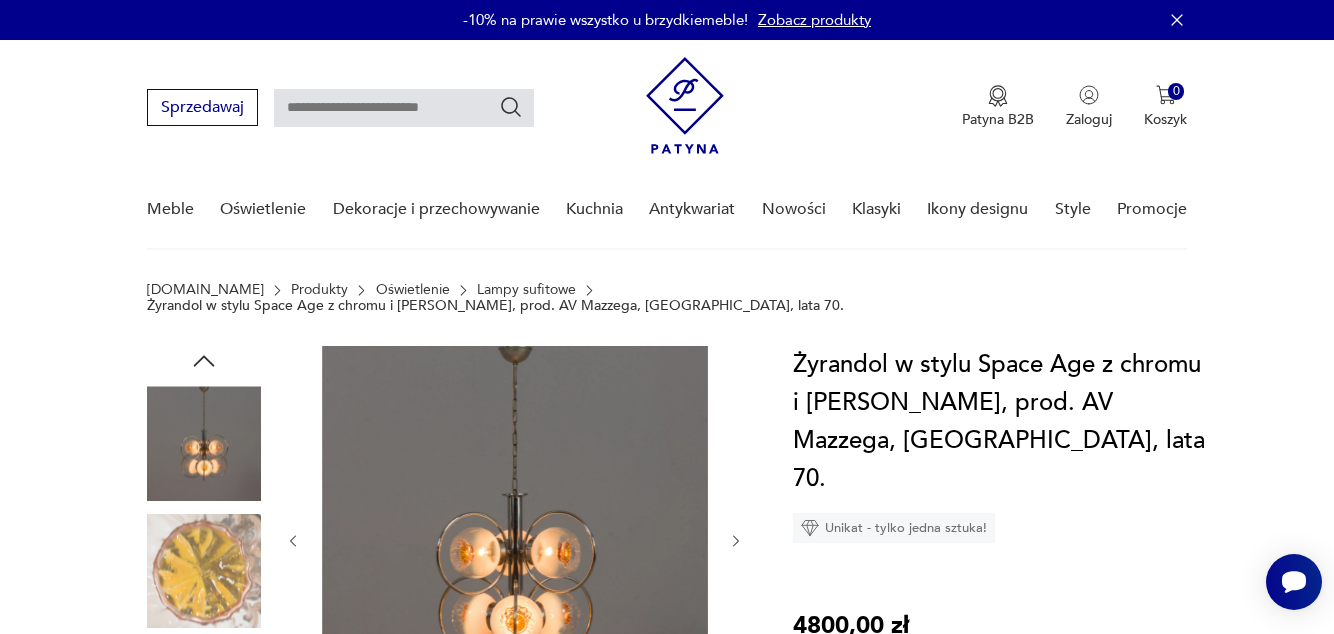 click 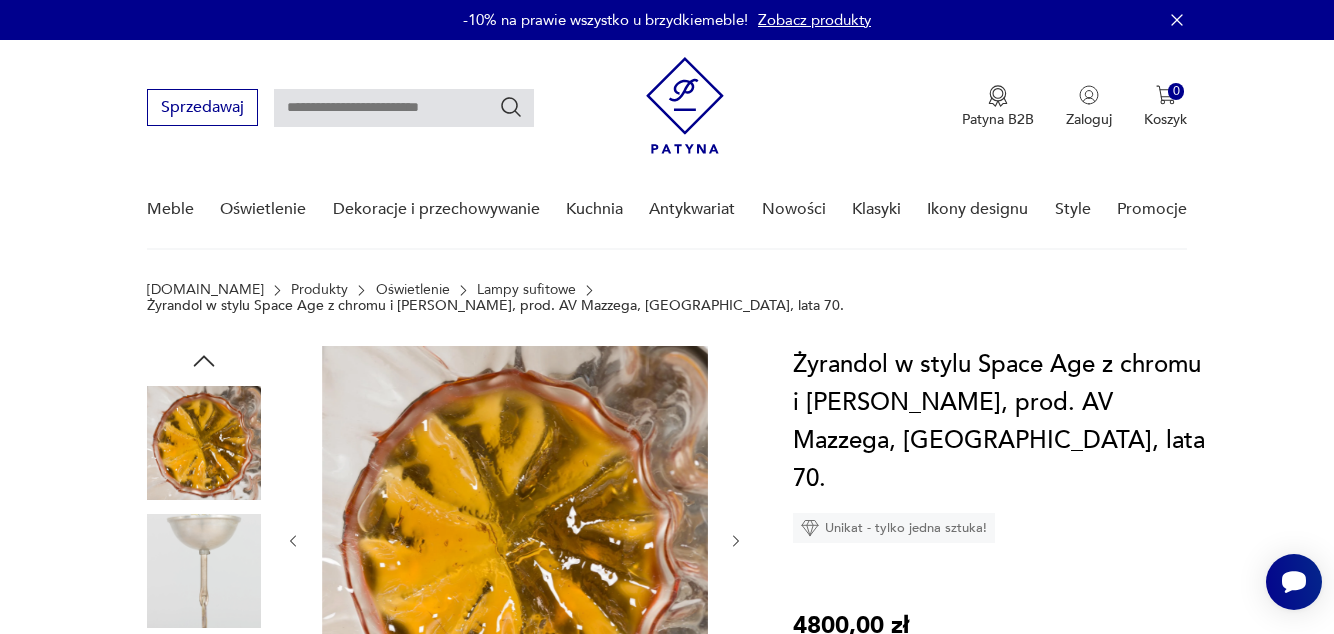 click 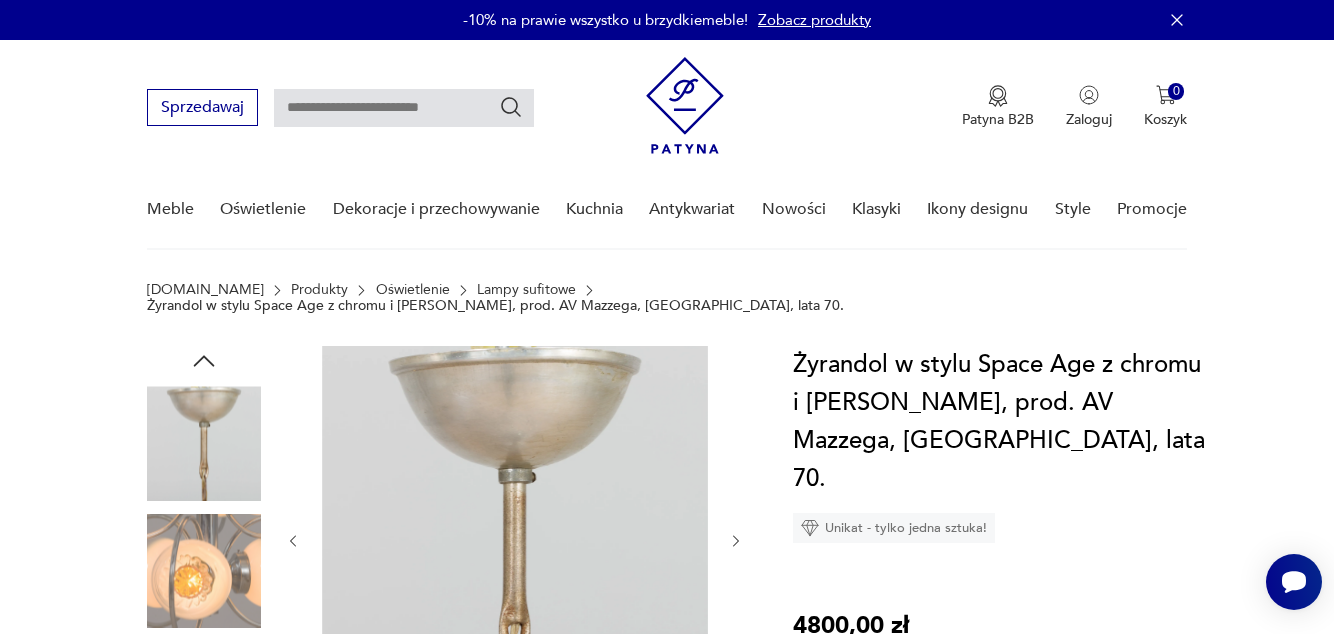click 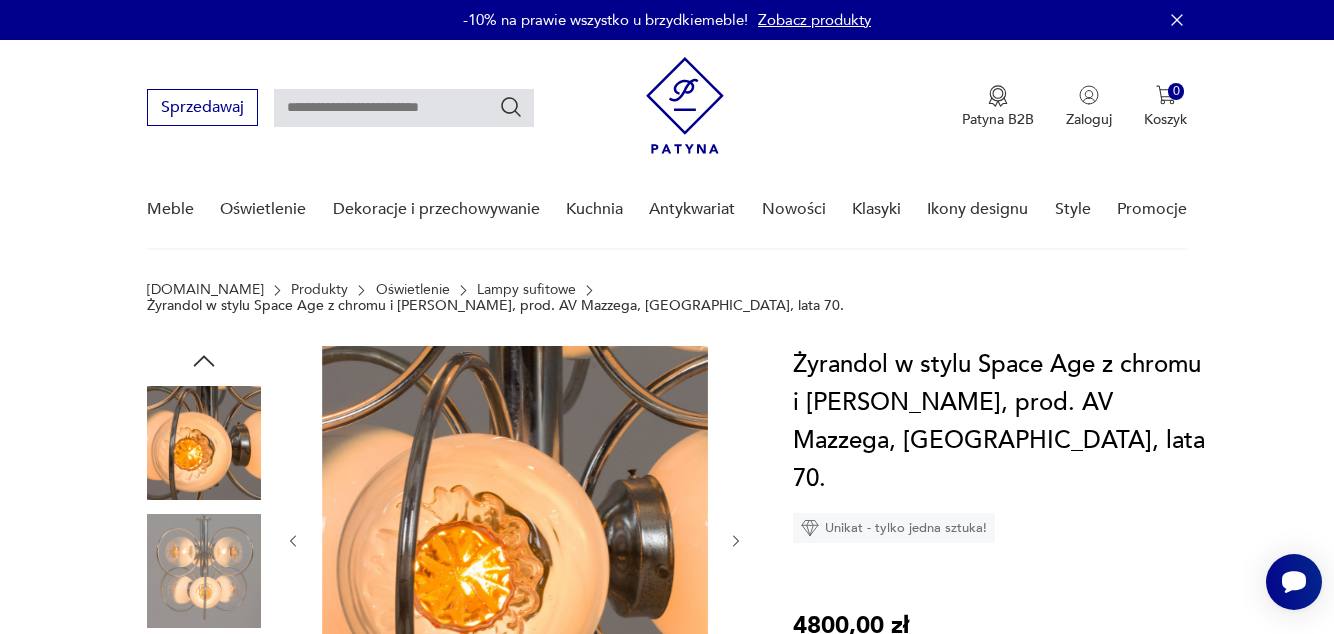 click 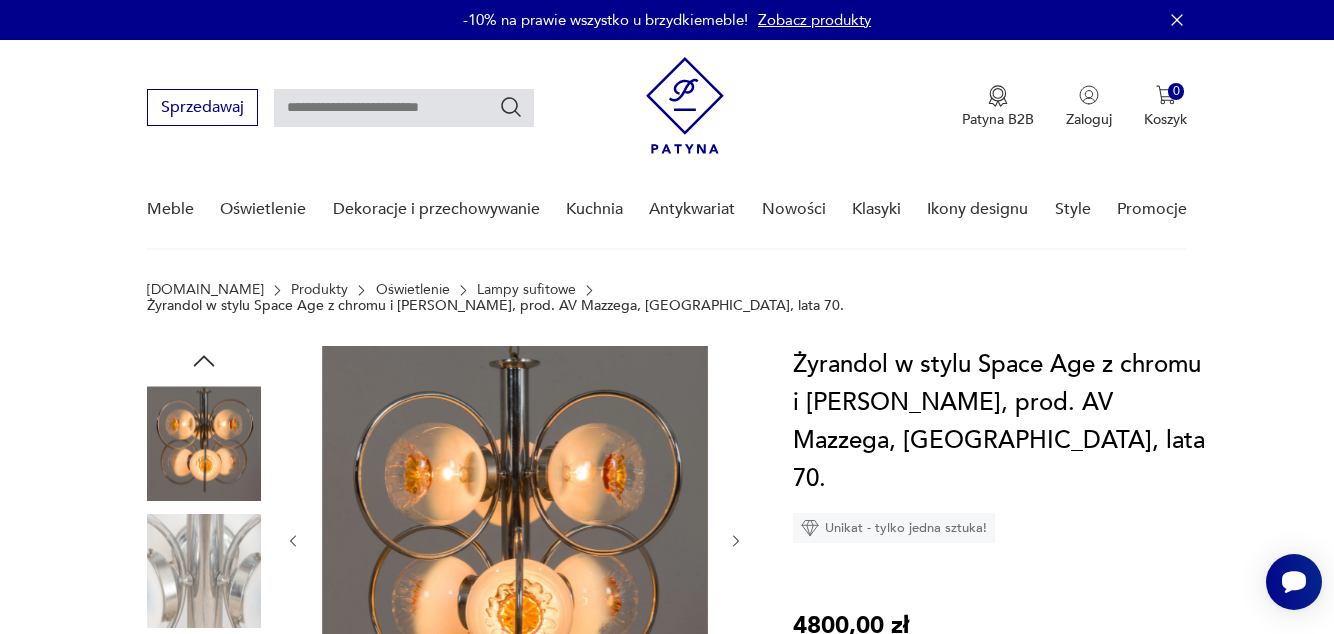 type on "******" 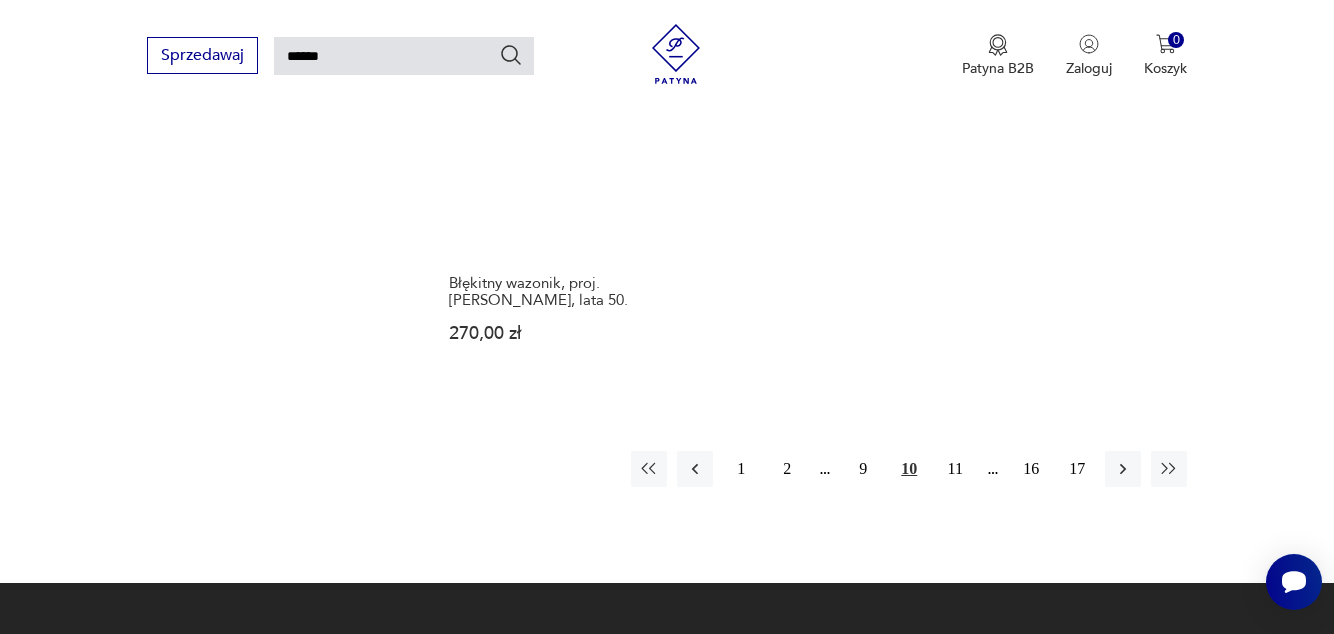 scroll, scrollTop: 2470, scrollLeft: 0, axis: vertical 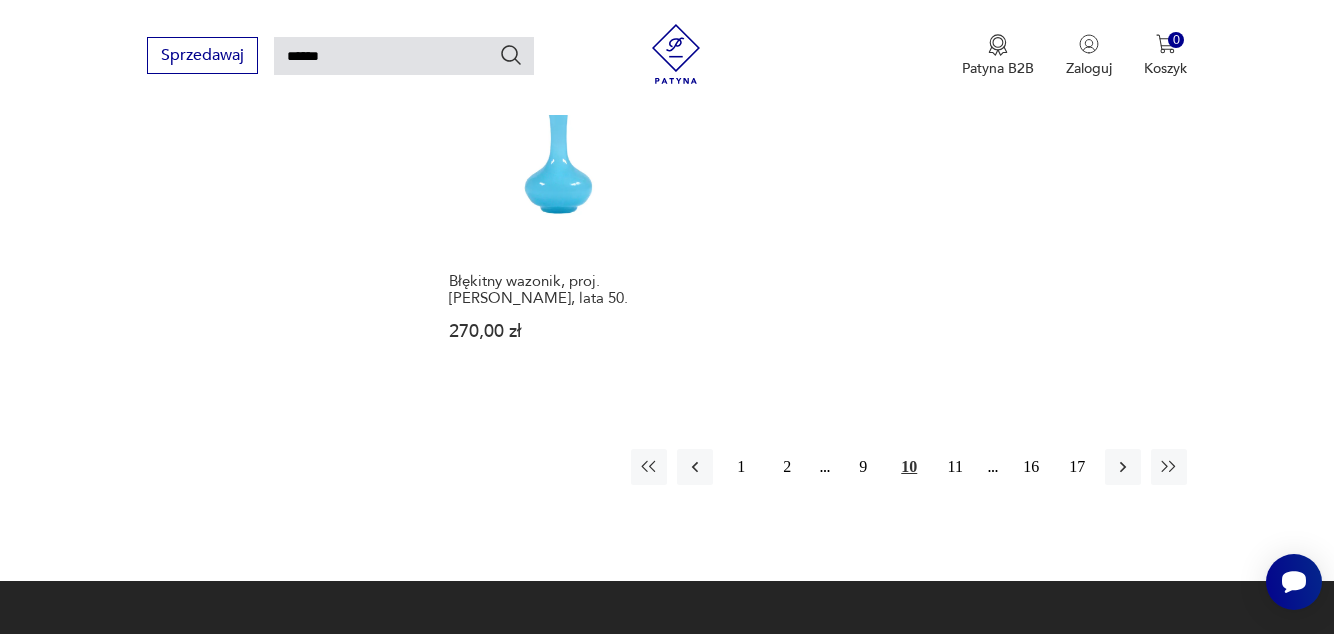 click on "11" at bounding box center (955, 467) 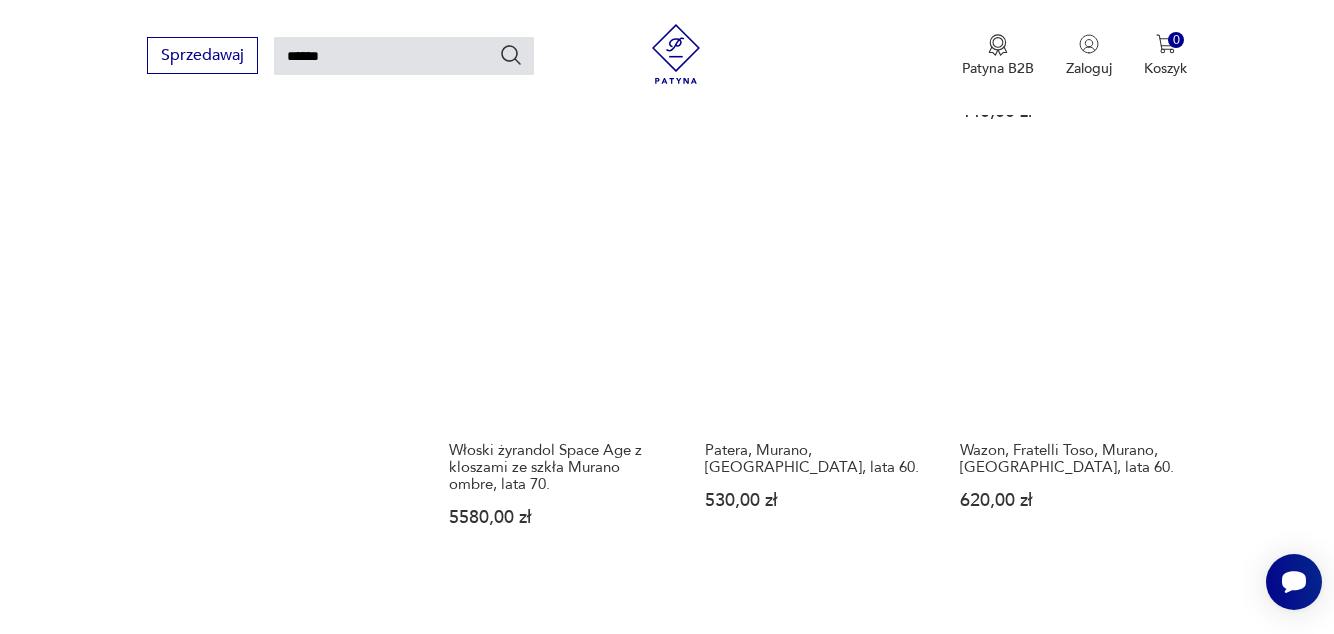 scroll, scrollTop: 1488, scrollLeft: 0, axis: vertical 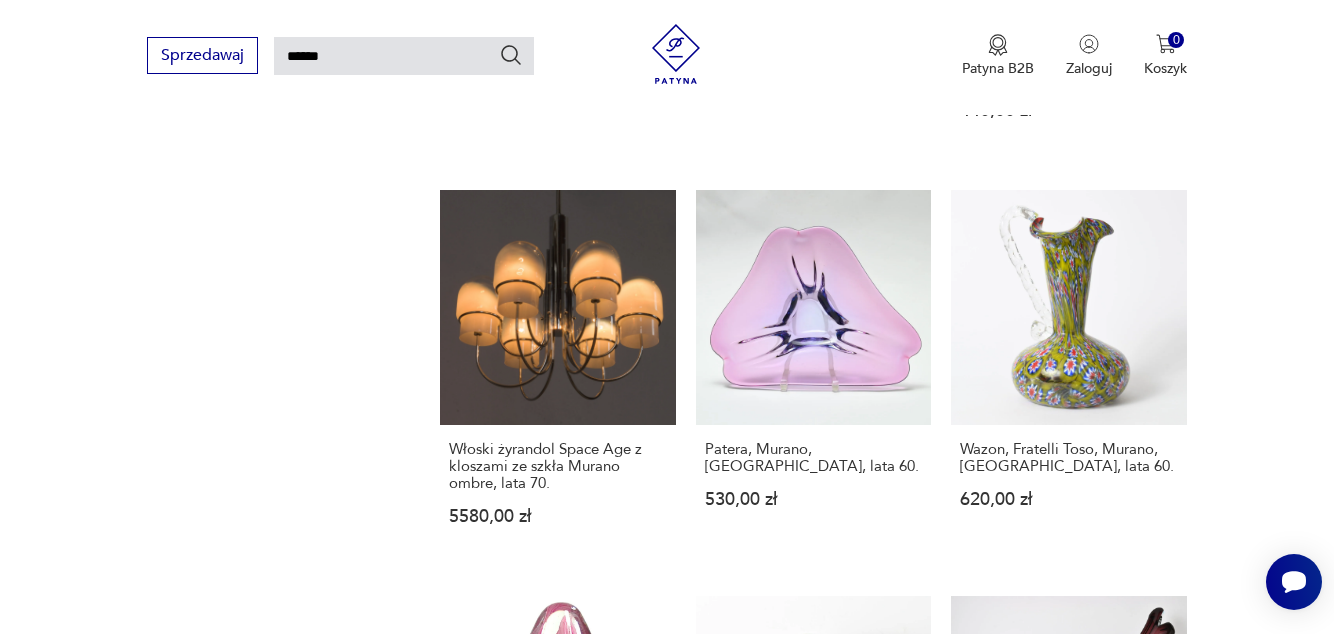 click on "Włoski żyrandol Space Age z kloszami ze szkła Murano ombre, lata 70. 5580,00 zł" at bounding box center (558, 377) 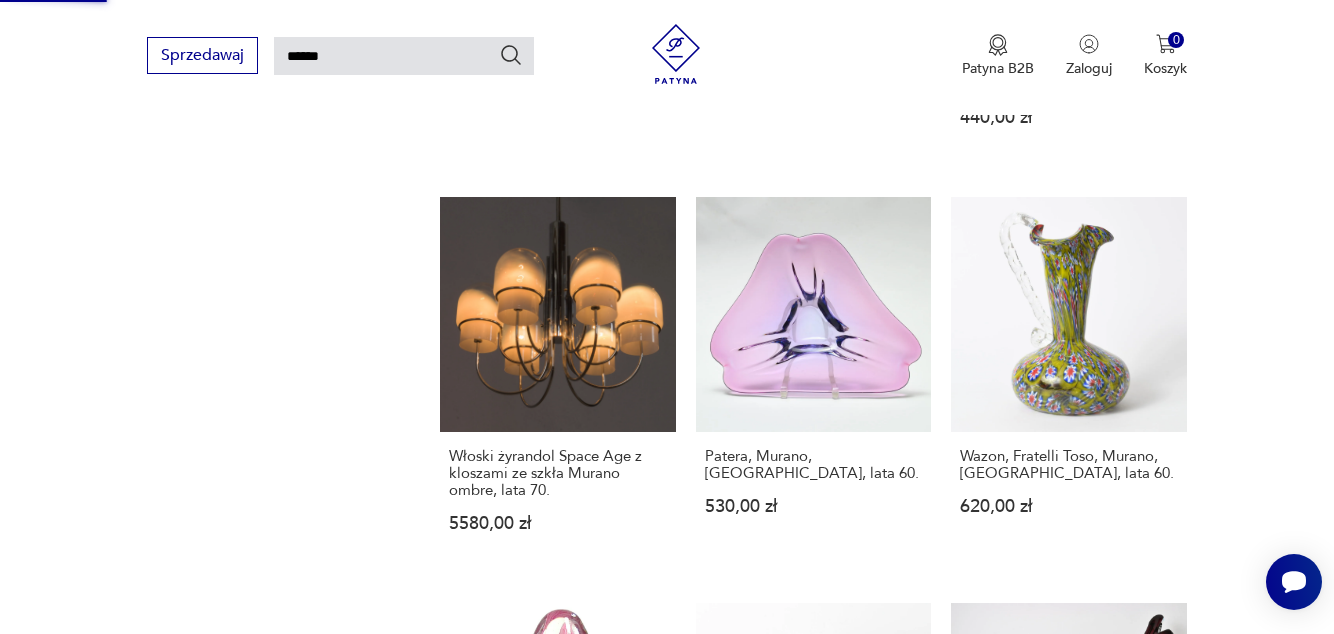 scroll, scrollTop: 344, scrollLeft: 0, axis: vertical 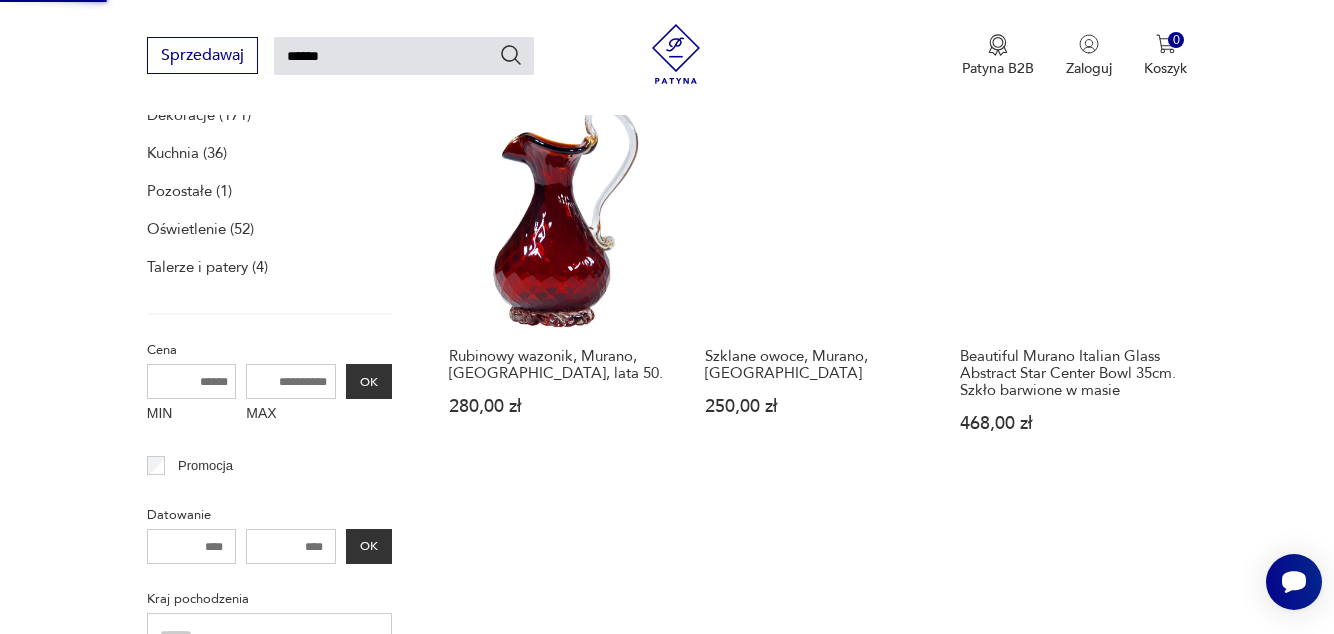 type 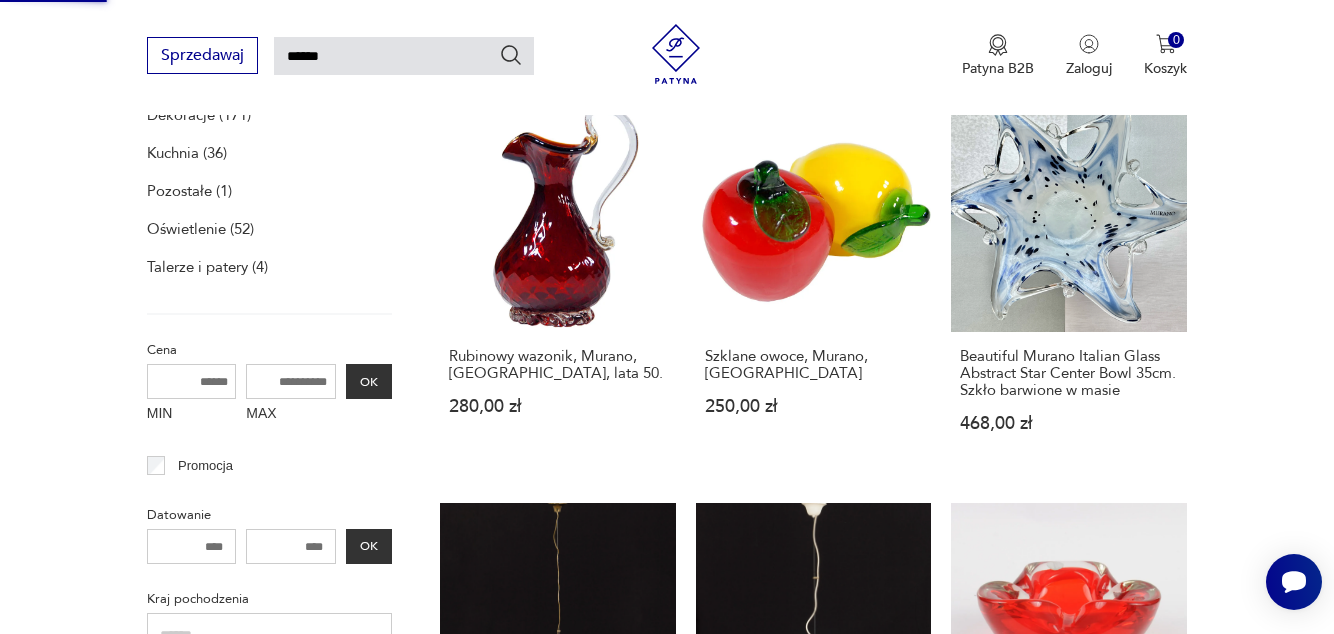 type 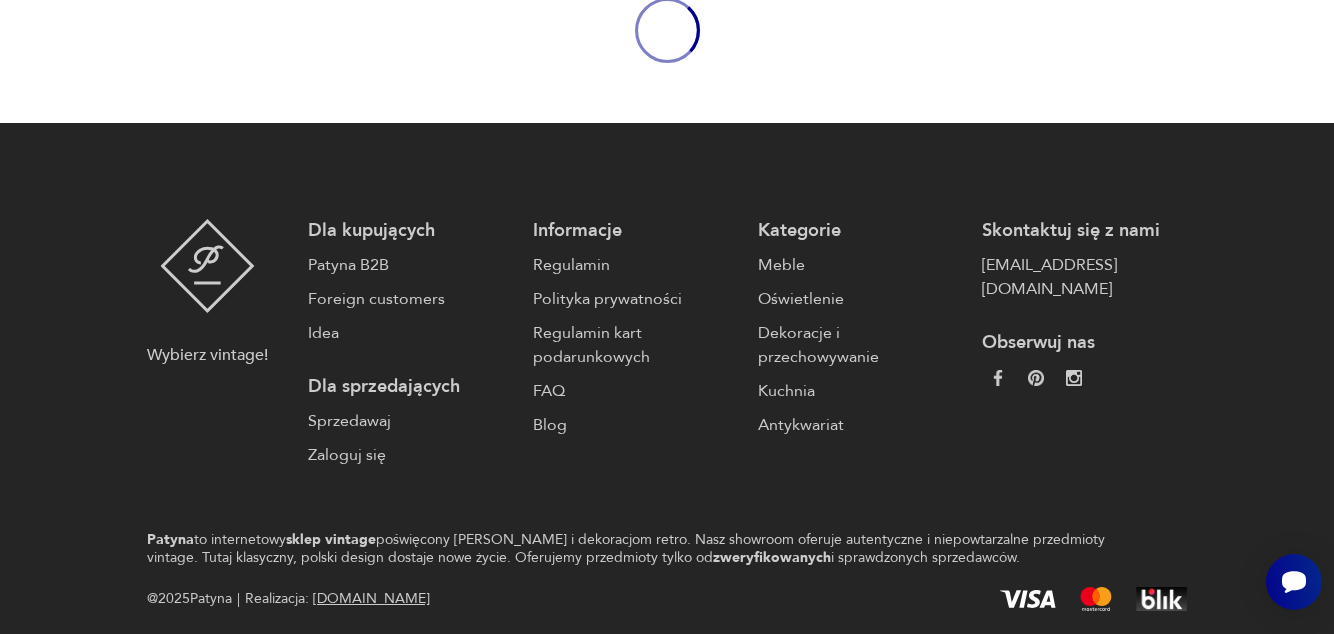 scroll, scrollTop: 0, scrollLeft: 0, axis: both 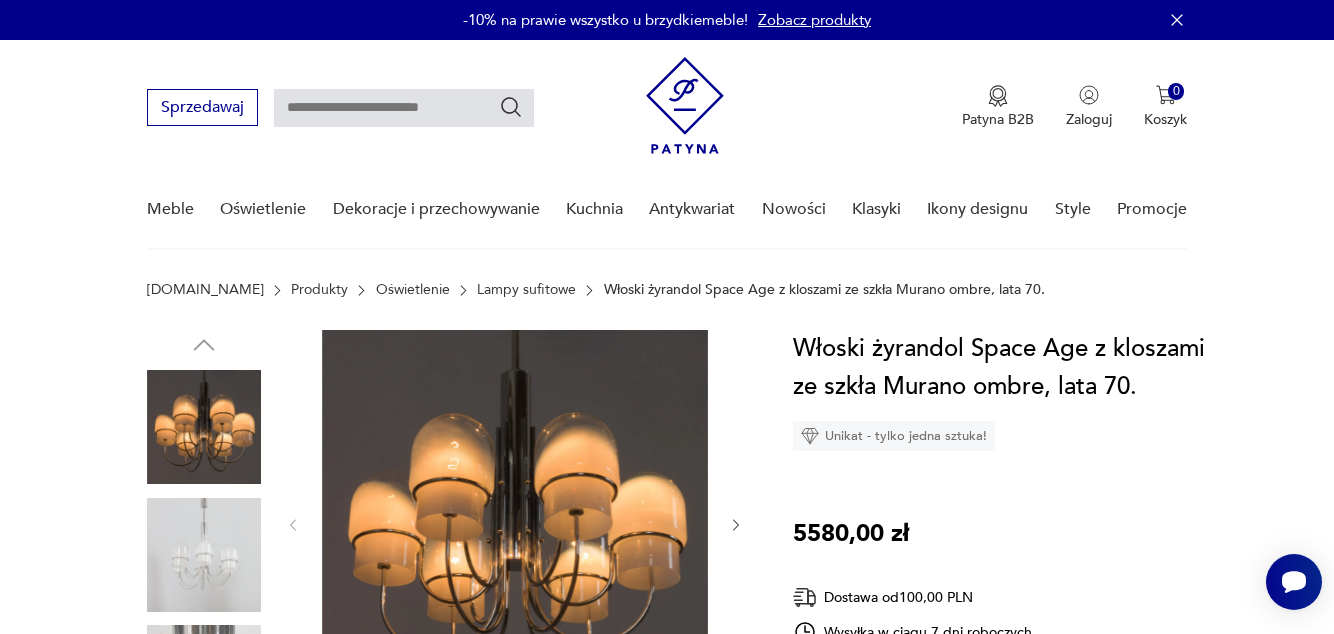 click 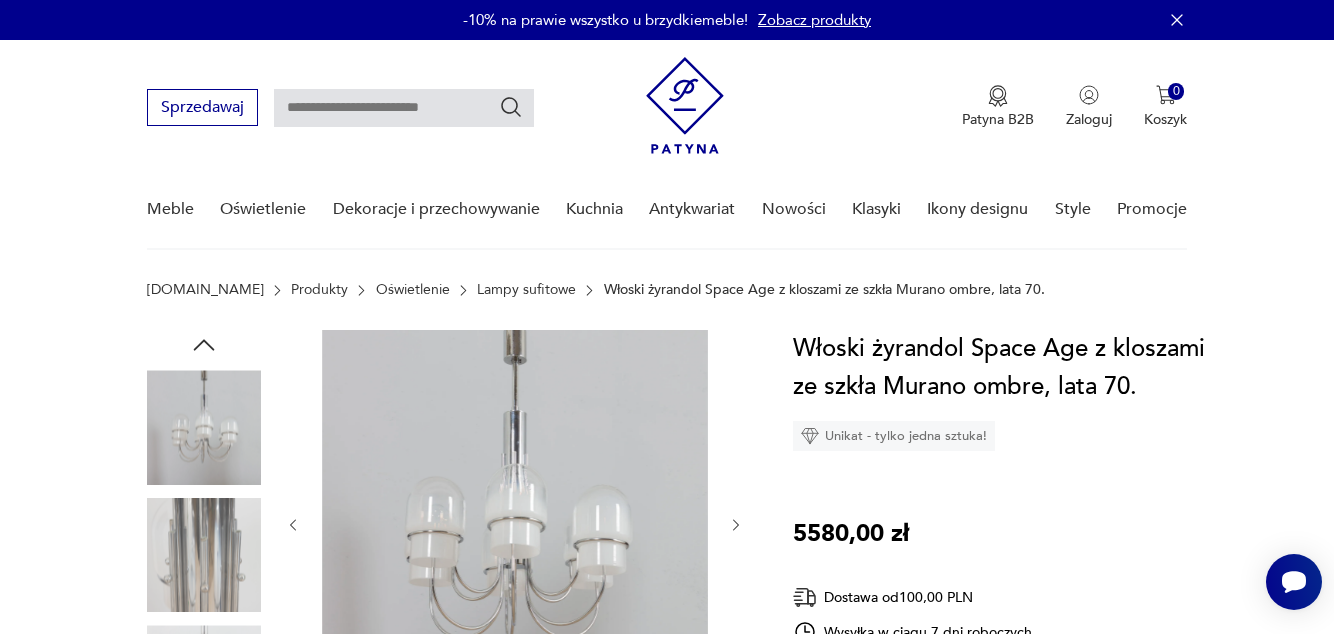 click 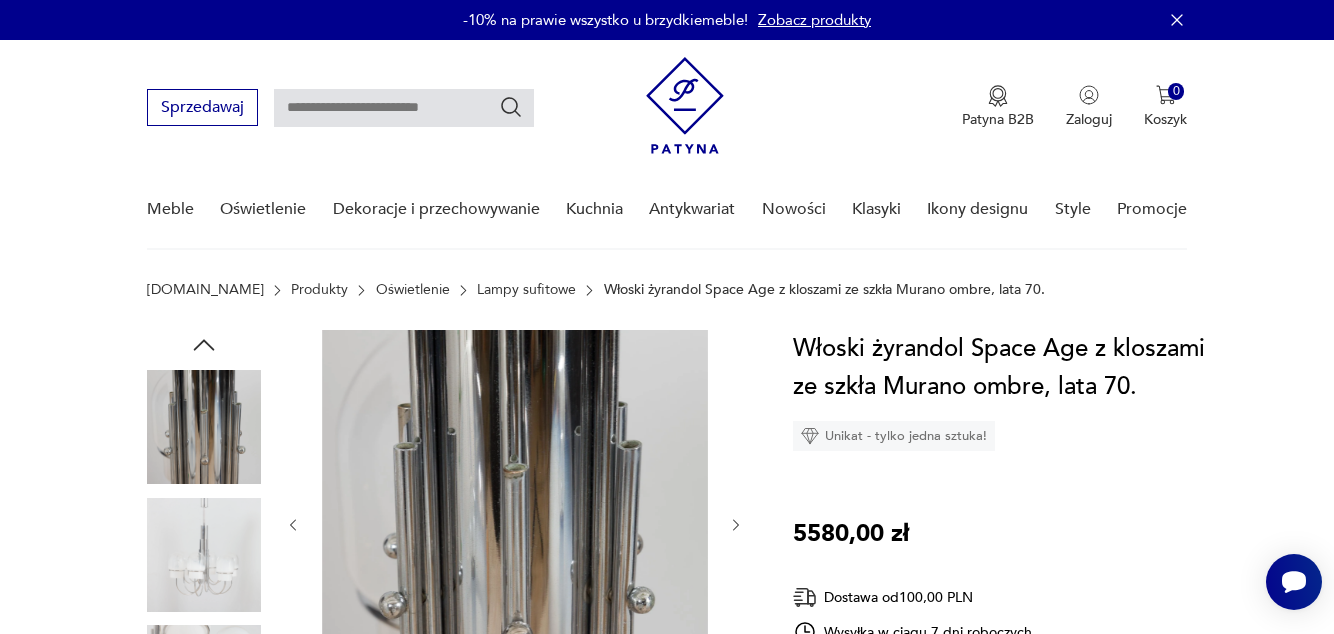 click 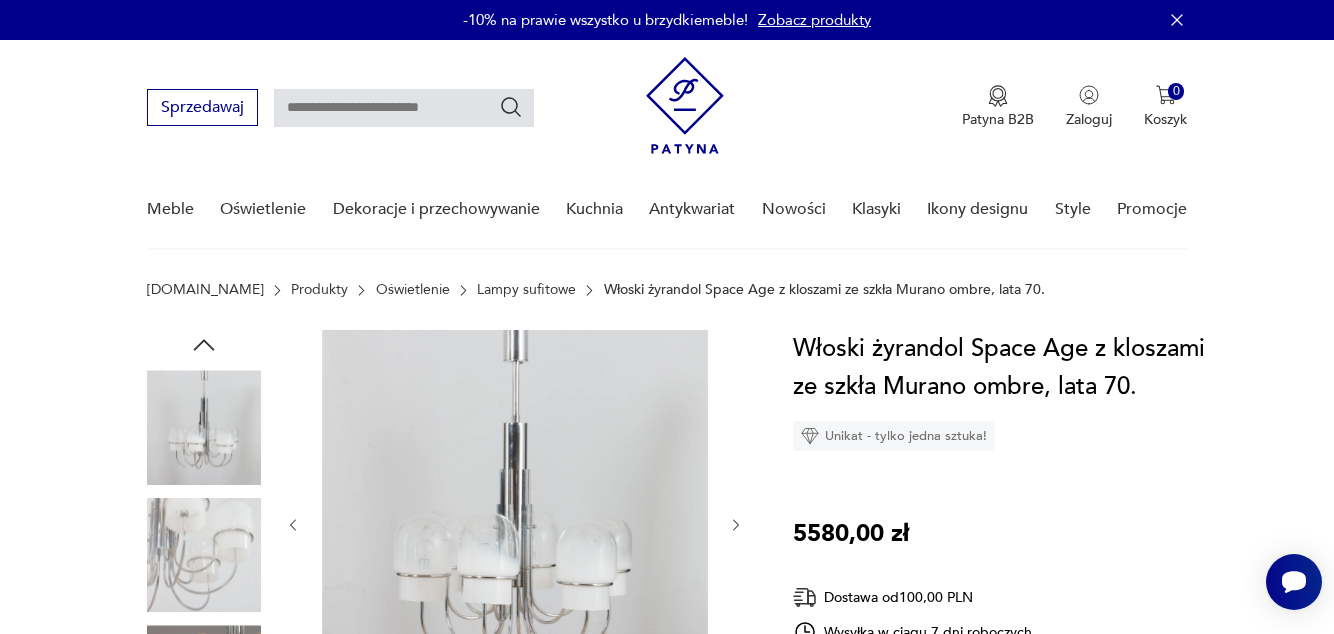 click 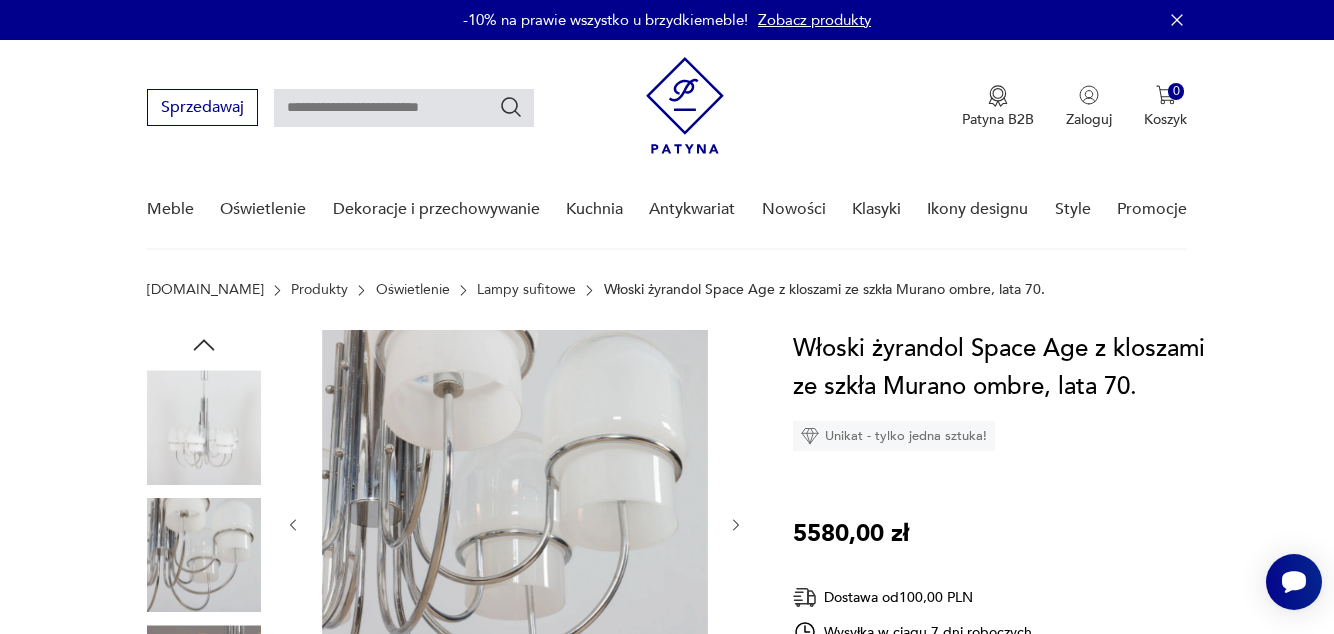 click 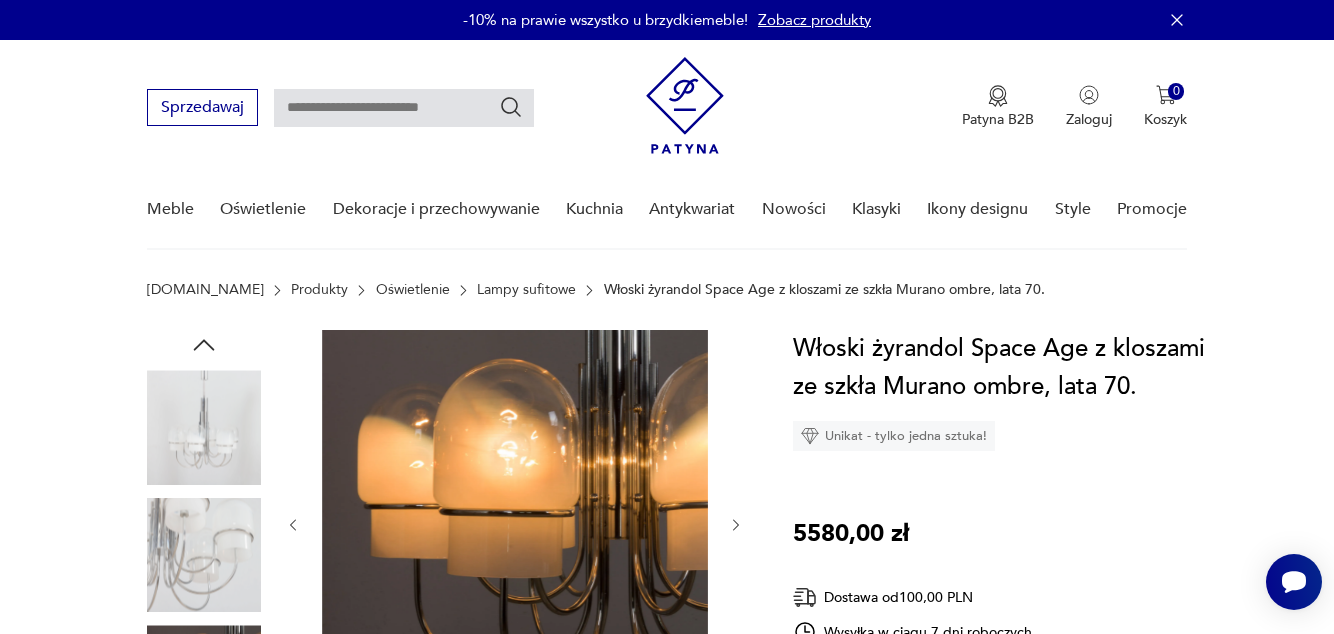 click 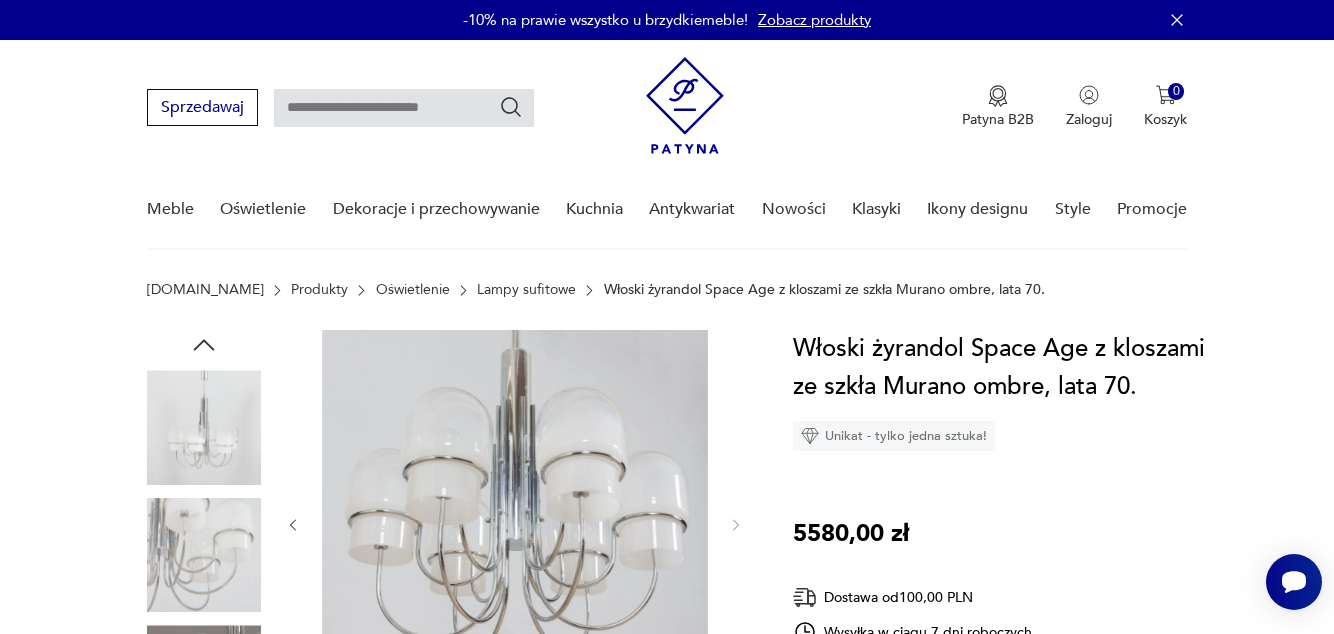 type on "******" 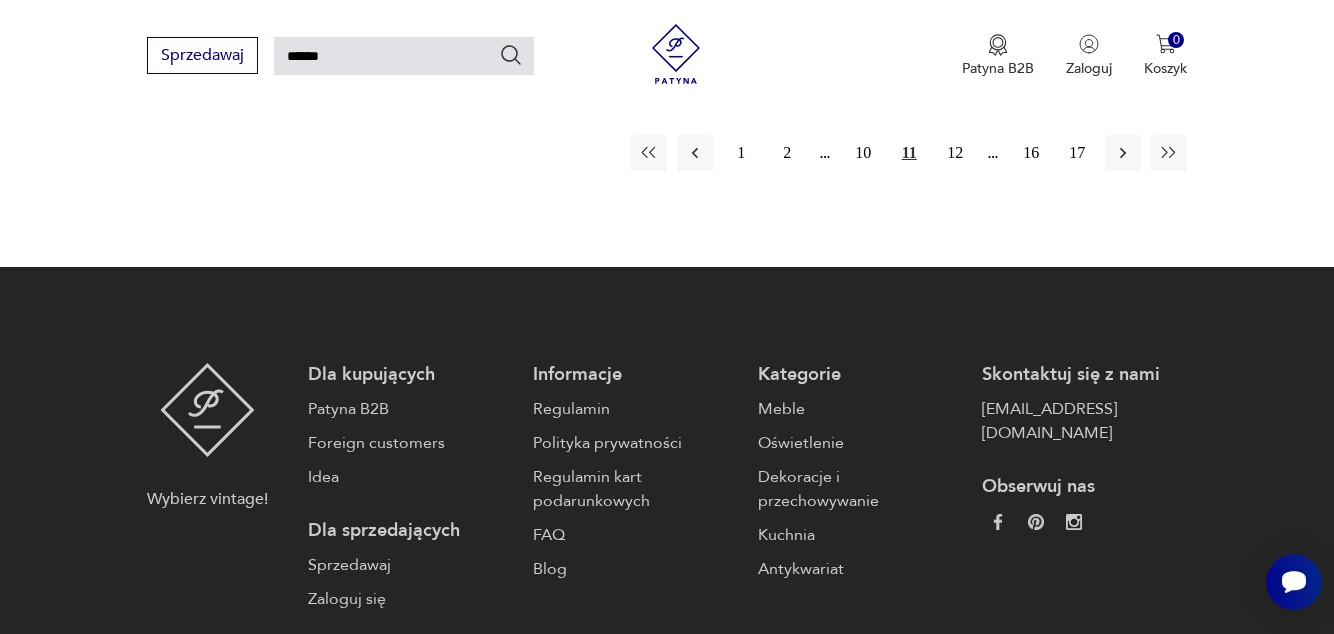 scroll, scrollTop: 2782, scrollLeft: 0, axis: vertical 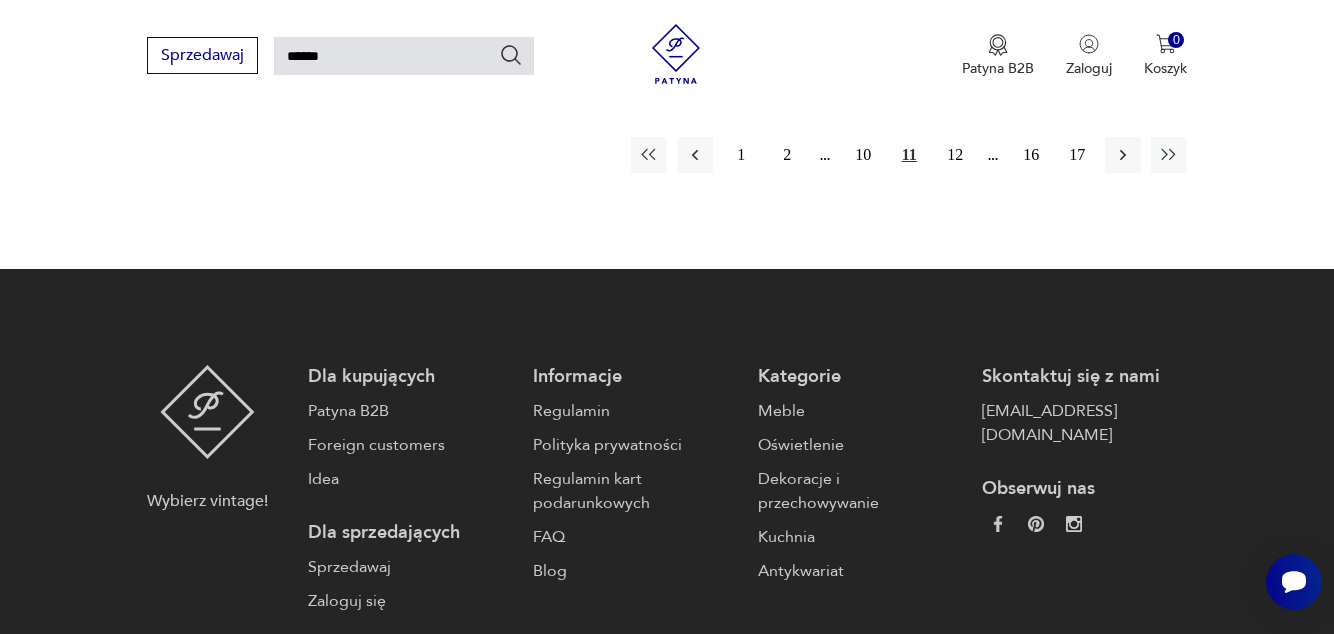 click on "12" at bounding box center (955, 155) 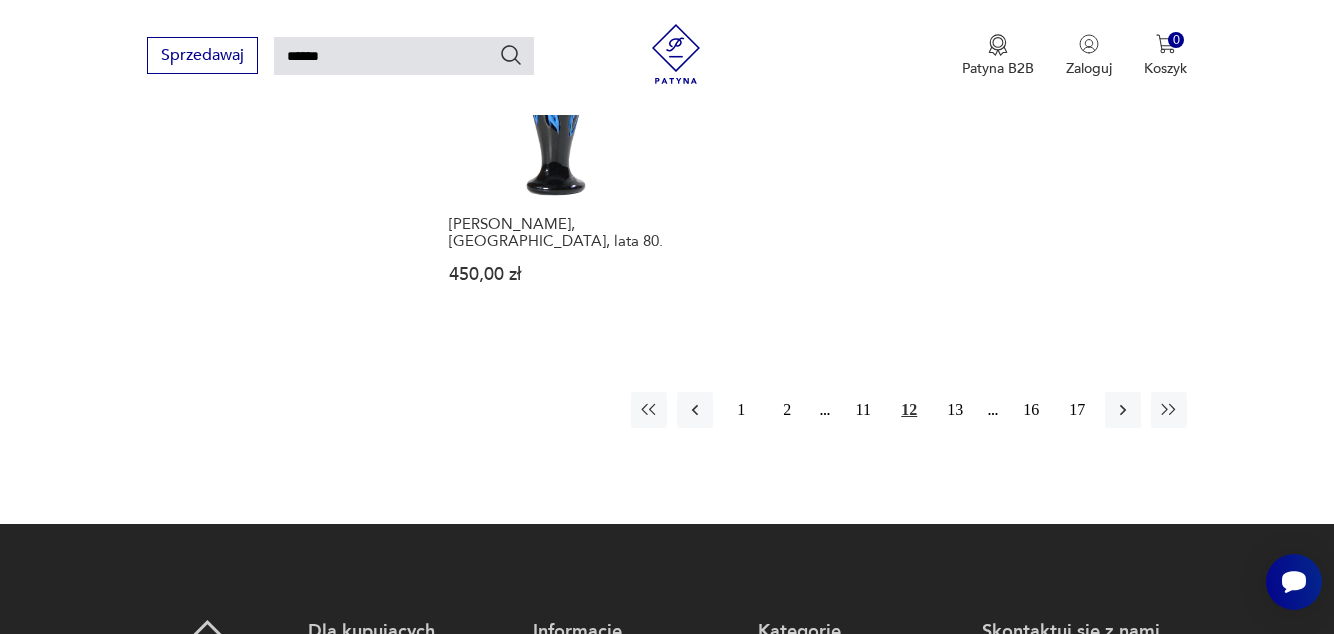 scroll, scrollTop: 2551, scrollLeft: 0, axis: vertical 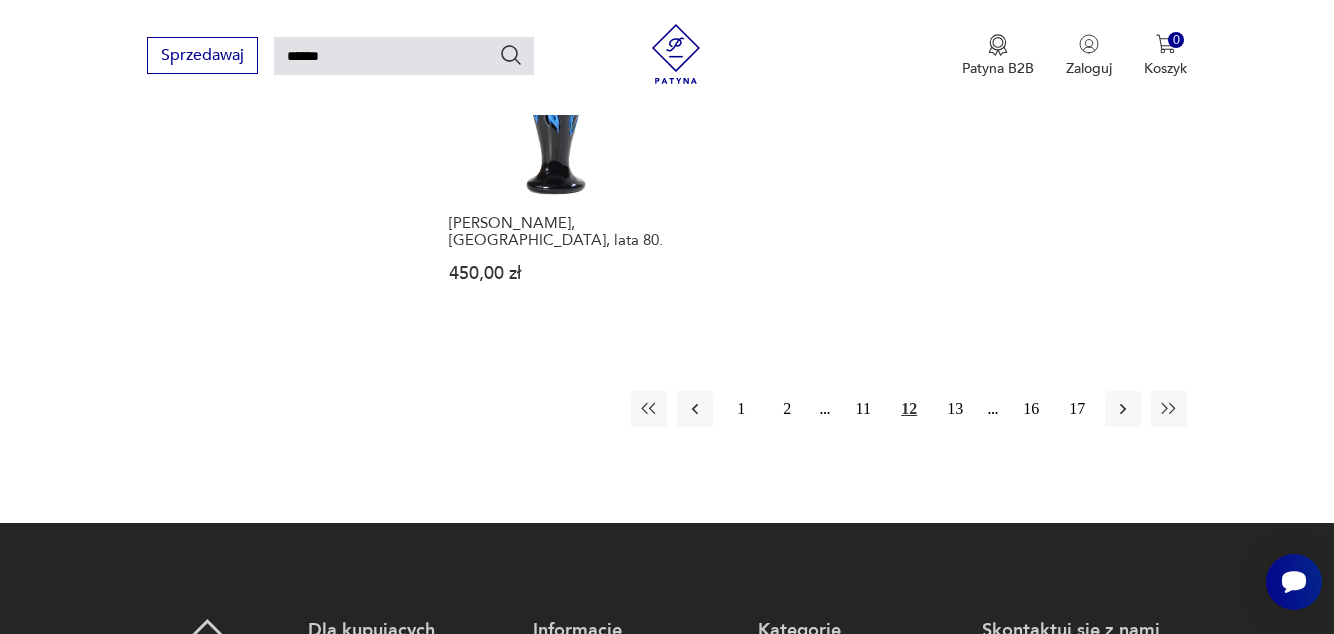 click on "13" at bounding box center [955, 409] 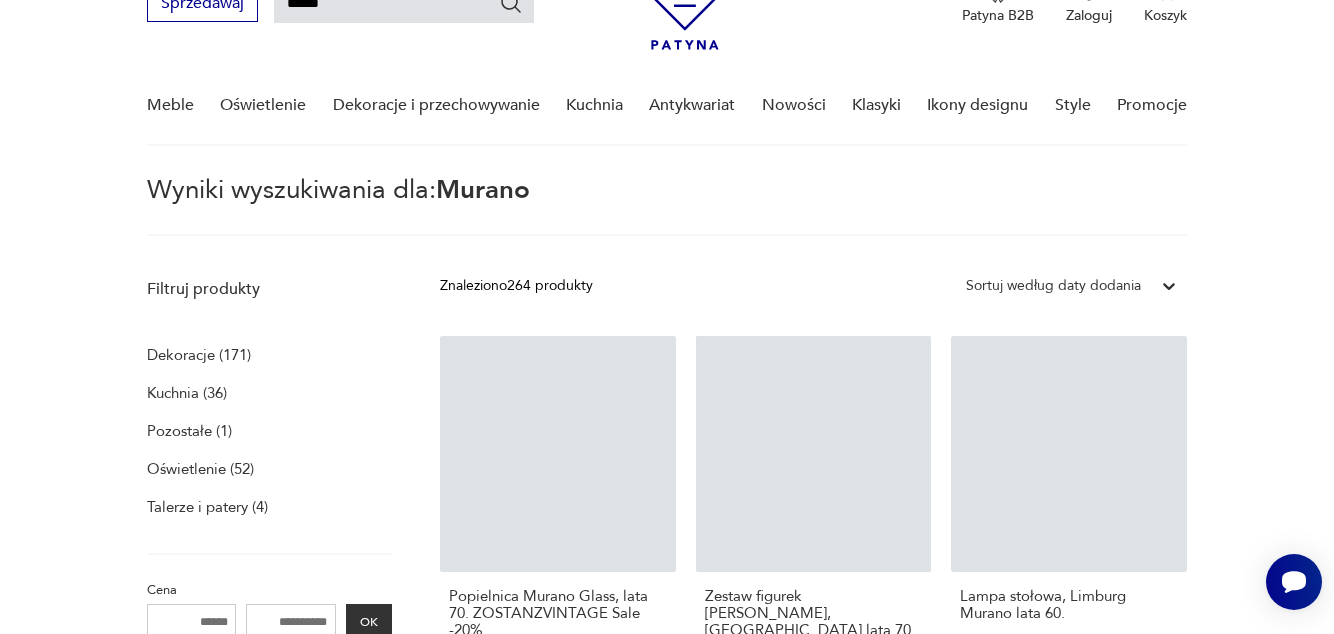 scroll, scrollTop: 92, scrollLeft: 0, axis: vertical 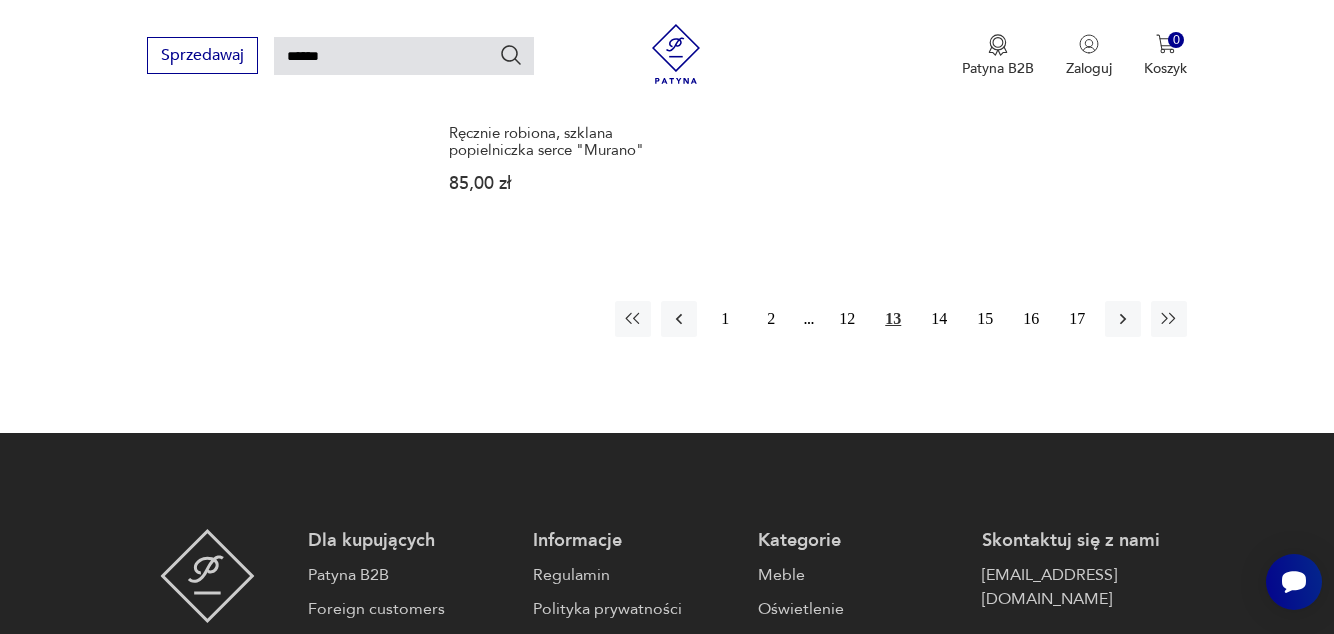 click on "14" at bounding box center (939, 319) 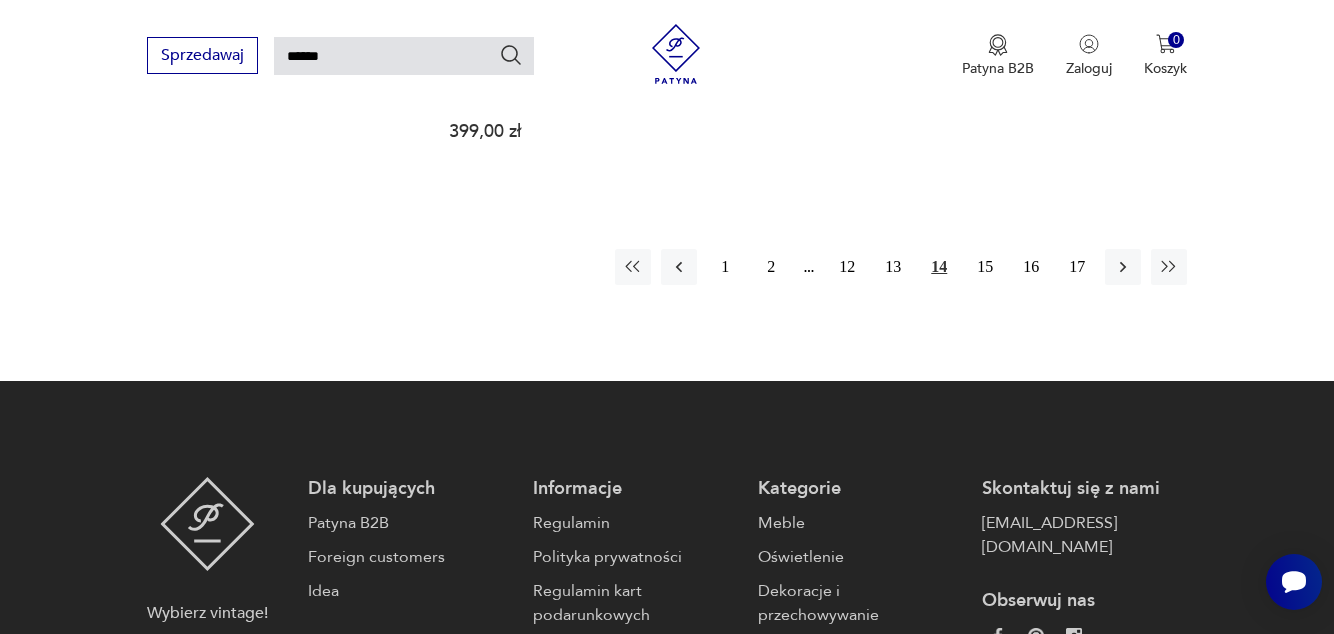 scroll, scrollTop: 2671, scrollLeft: 0, axis: vertical 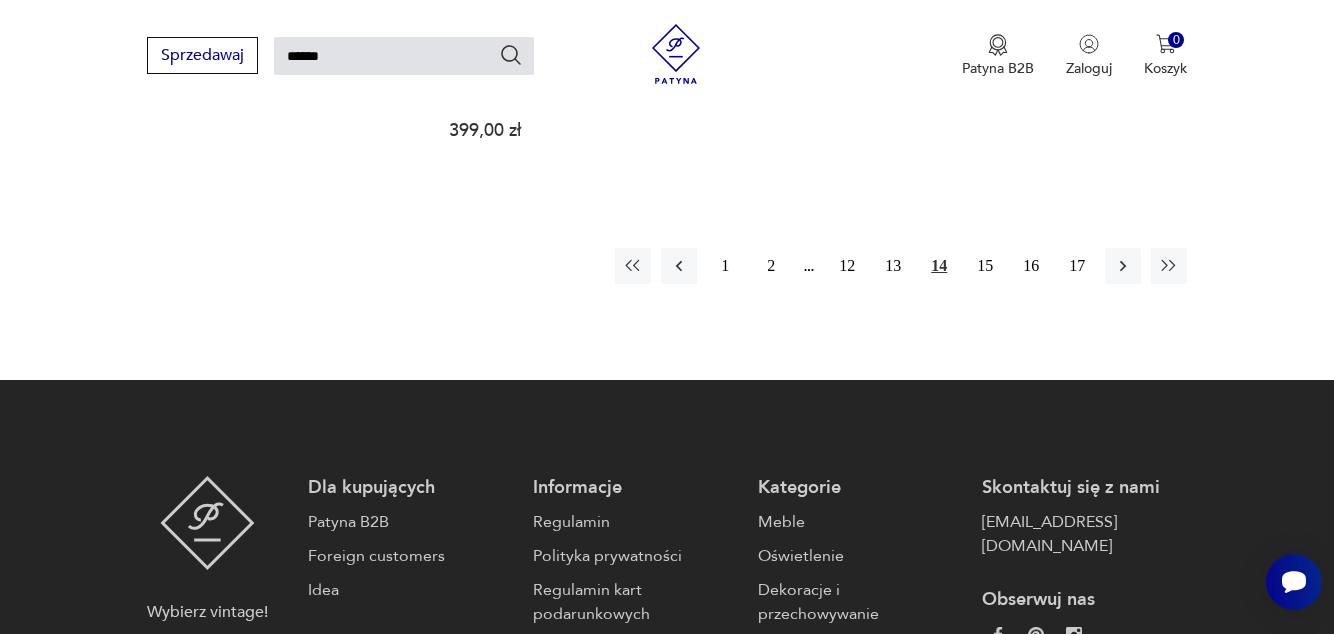 click on "15" at bounding box center (985, 266) 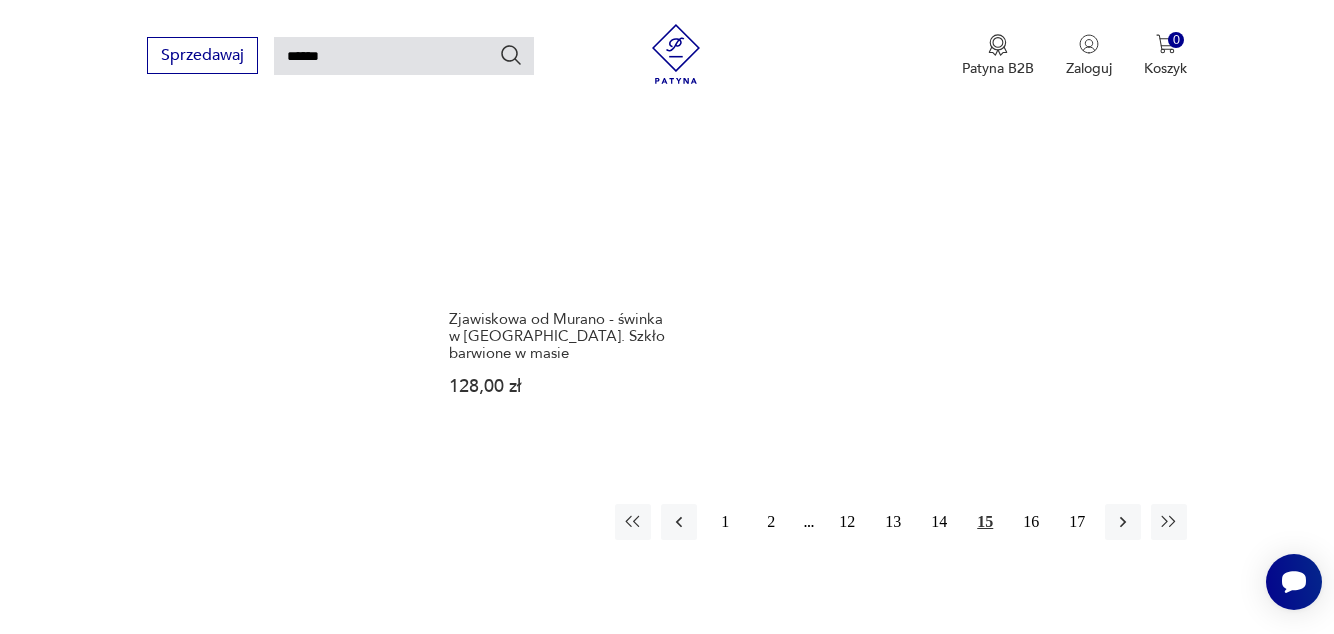 scroll, scrollTop: 2472, scrollLeft: 0, axis: vertical 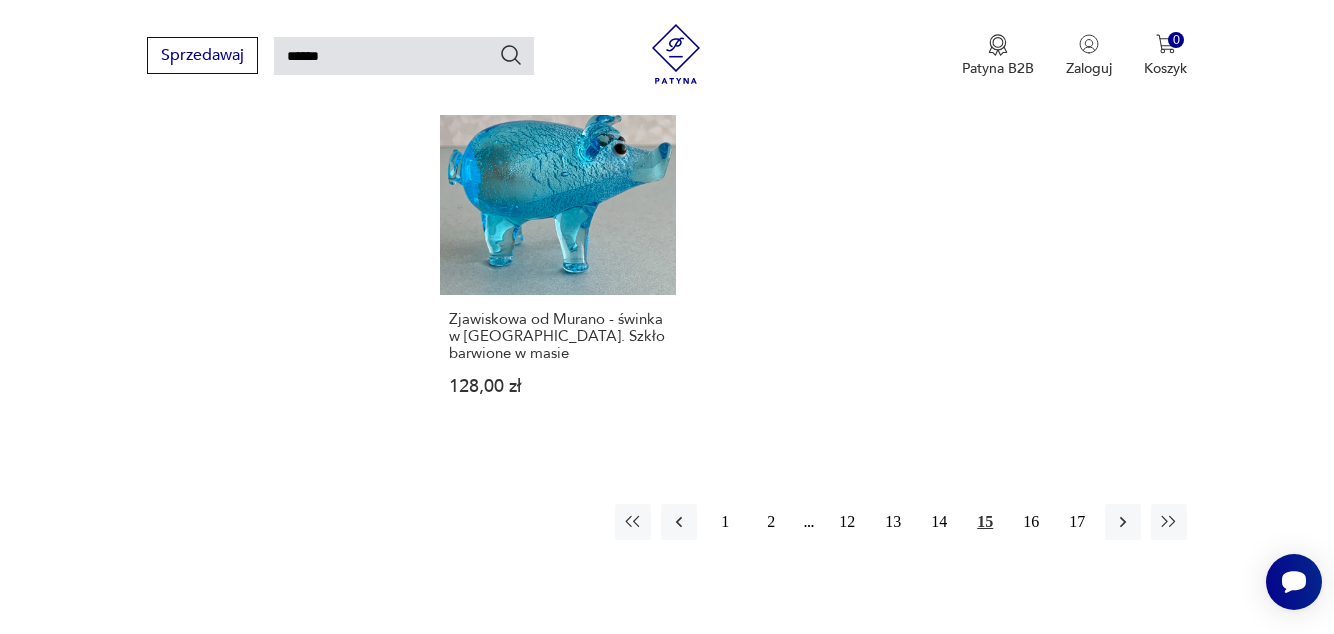 click on "16" at bounding box center [1031, 522] 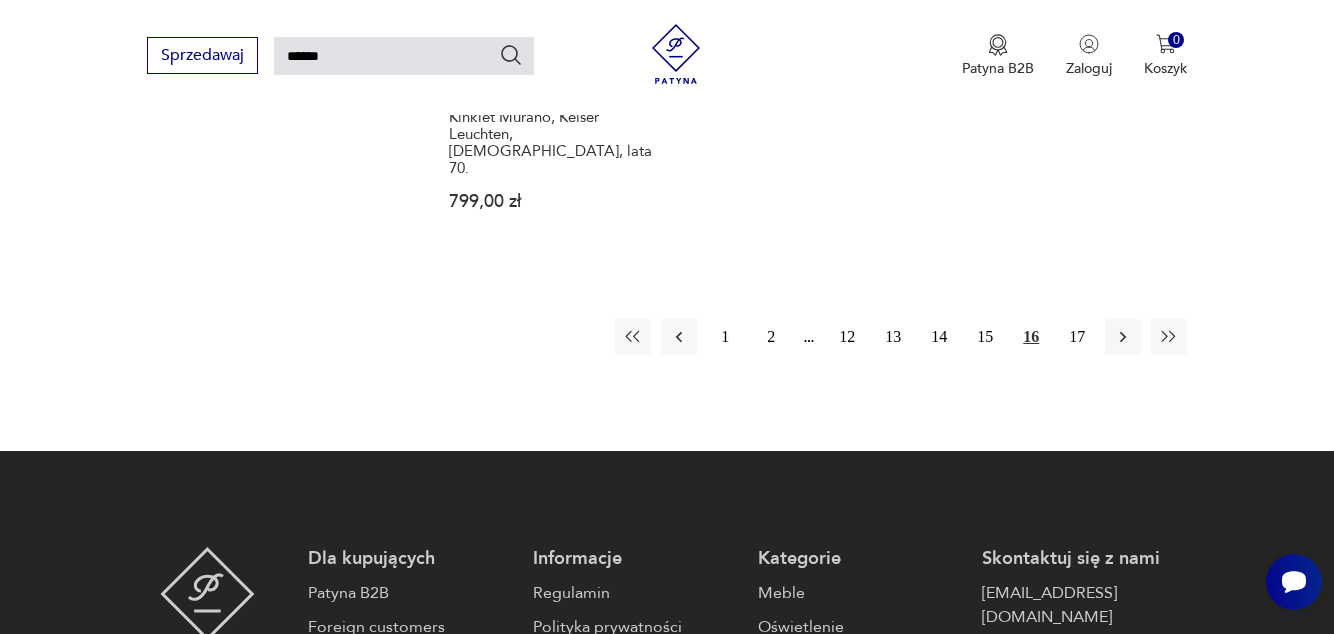 scroll, scrollTop: 2676, scrollLeft: 0, axis: vertical 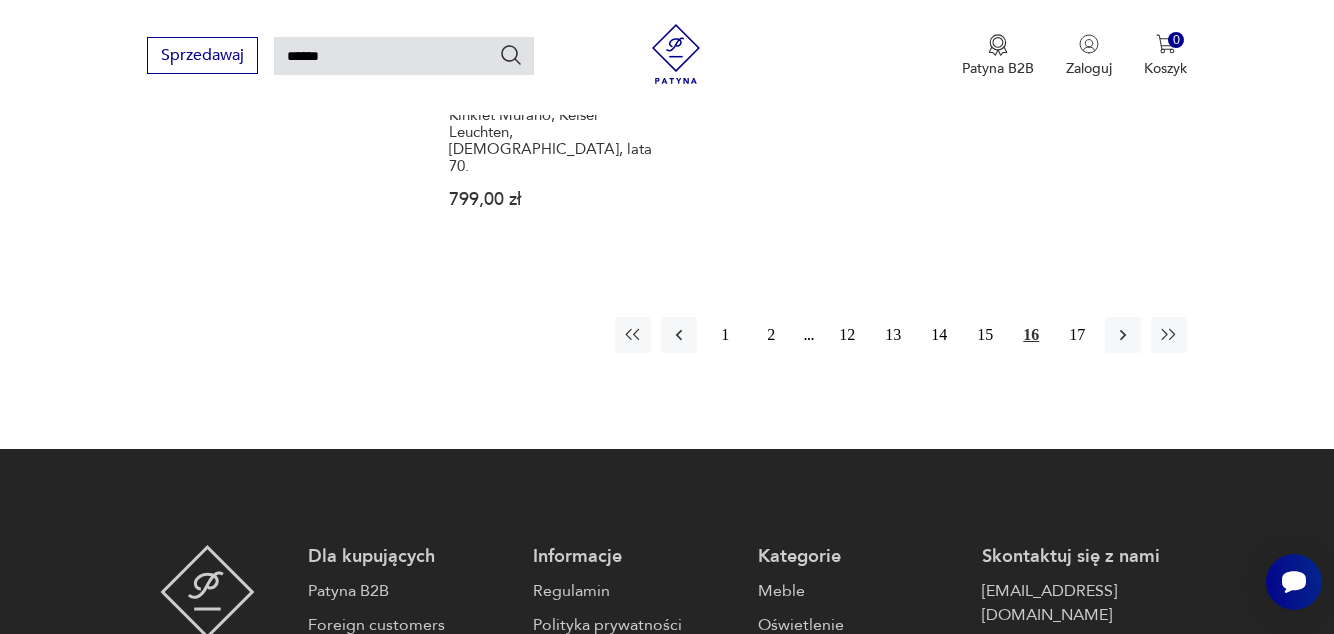 click on "17" at bounding box center (1077, 335) 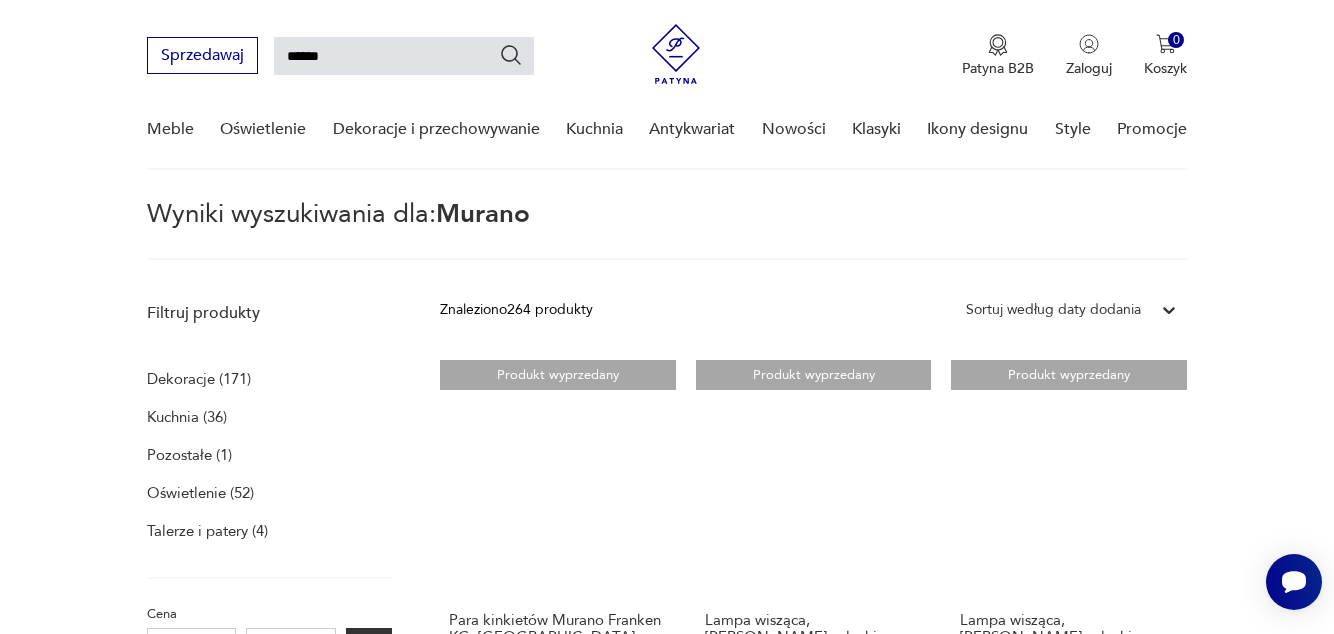 scroll, scrollTop: 0, scrollLeft: 0, axis: both 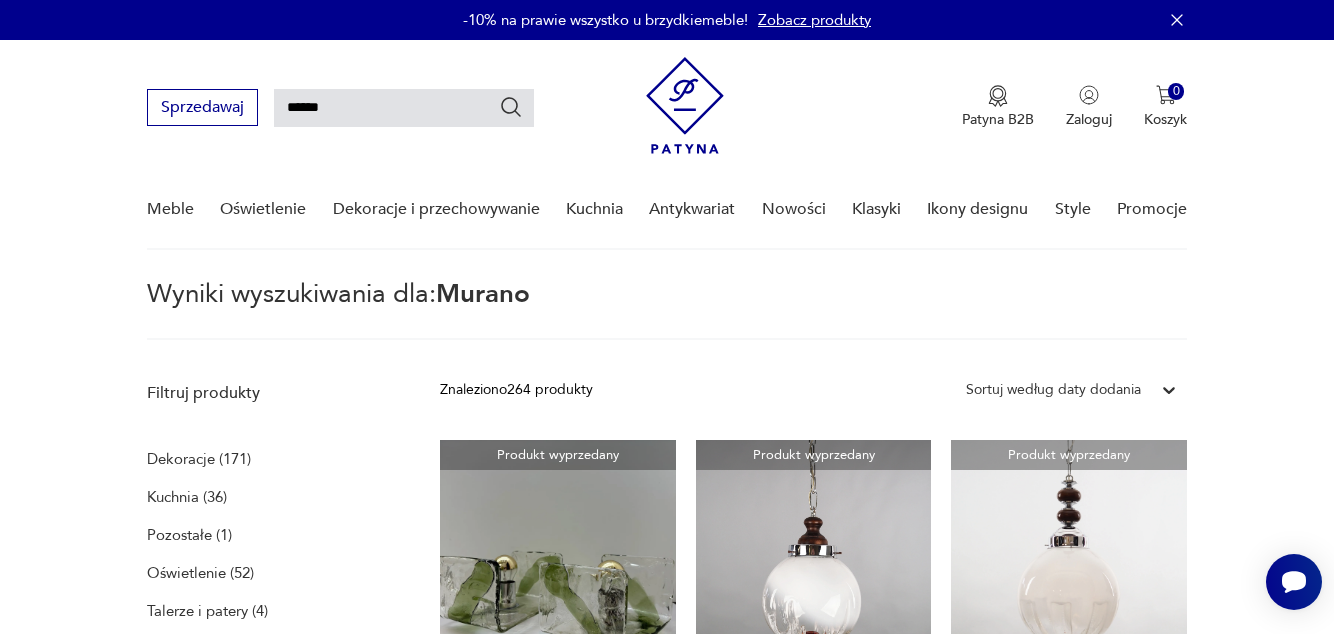 click on "******" at bounding box center [404, 108] 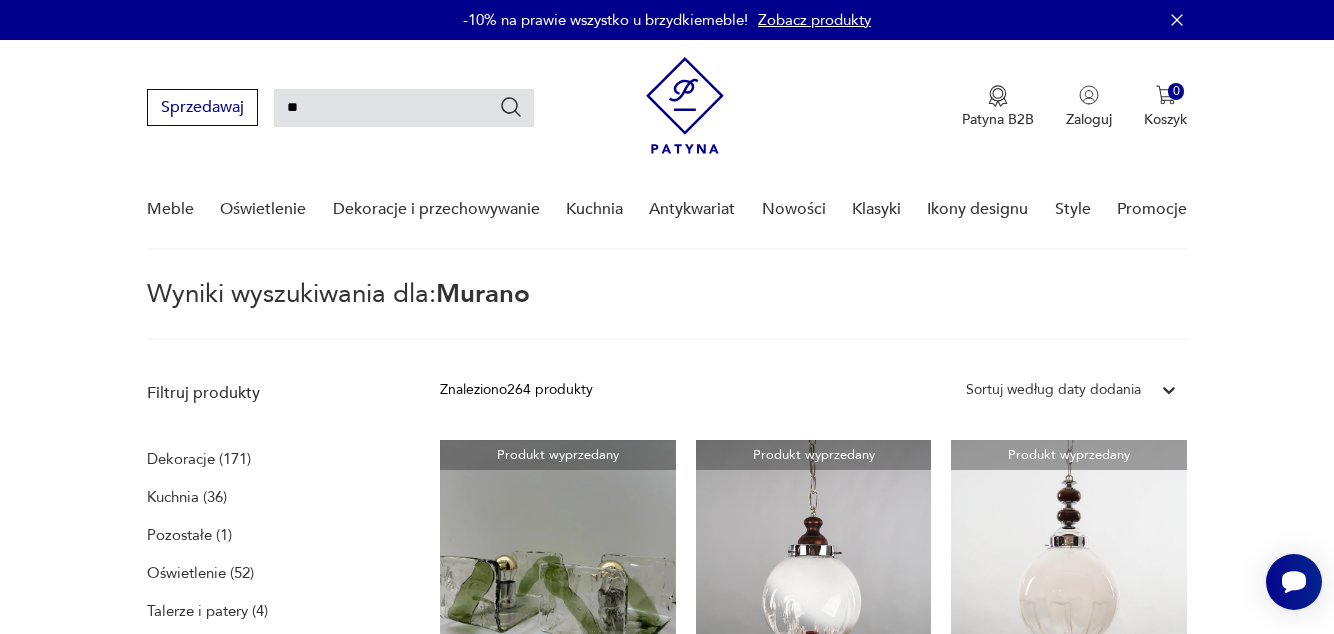 type on "*" 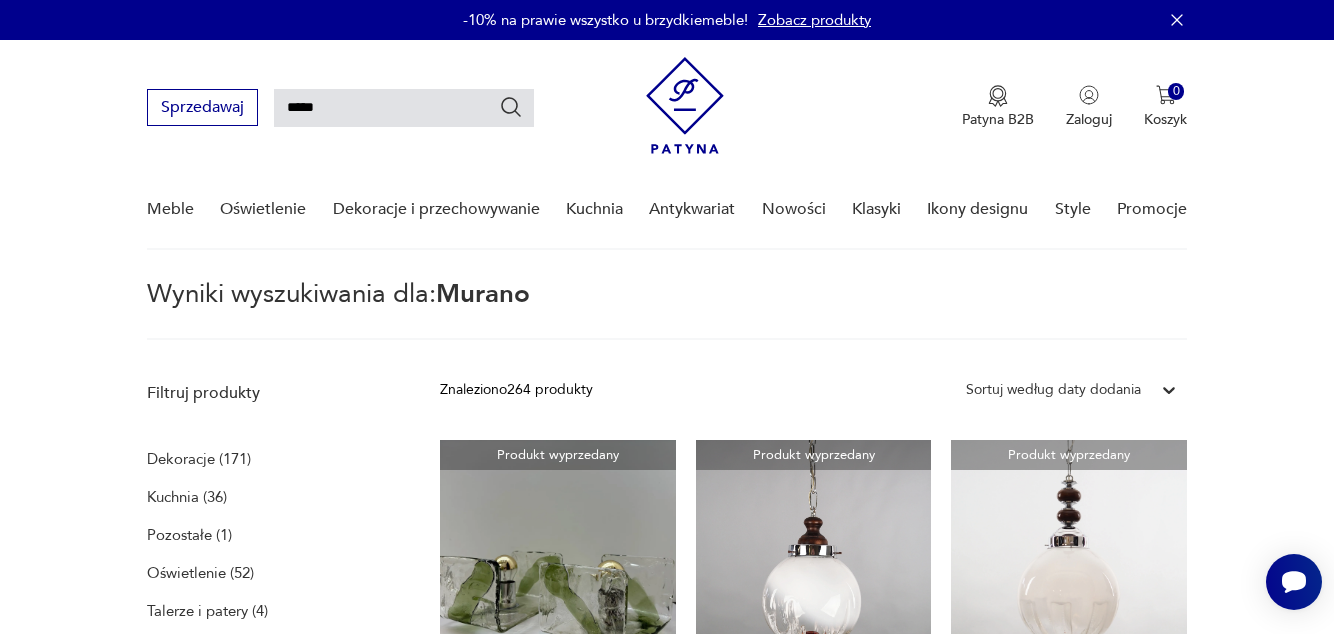 type on "*****" 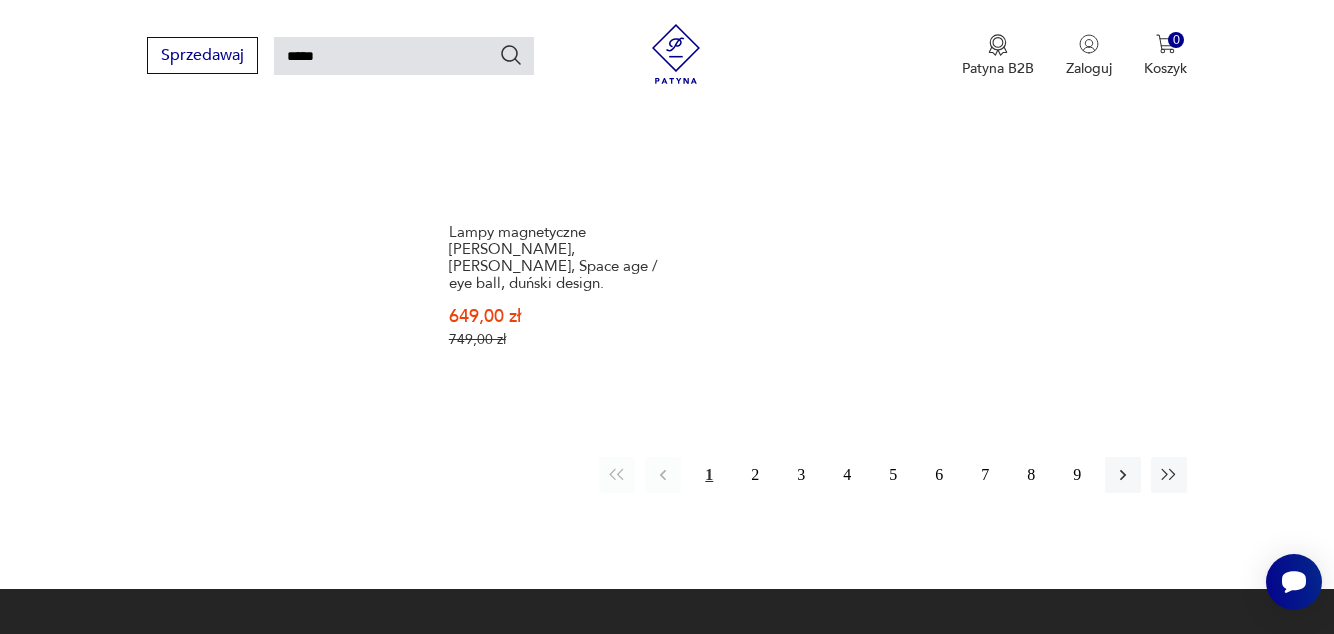 scroll, scrollTop: 2589, scrollLeft: 0, axis: vertical 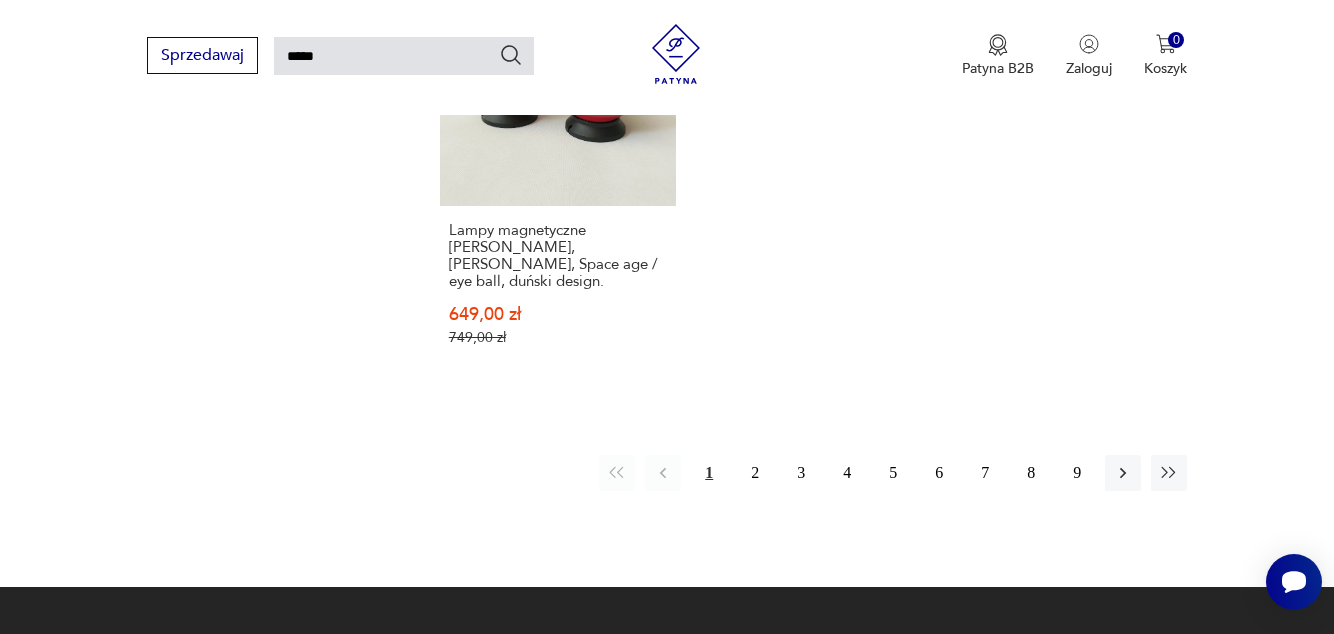 click on "2" at bounding box center (755, 473) 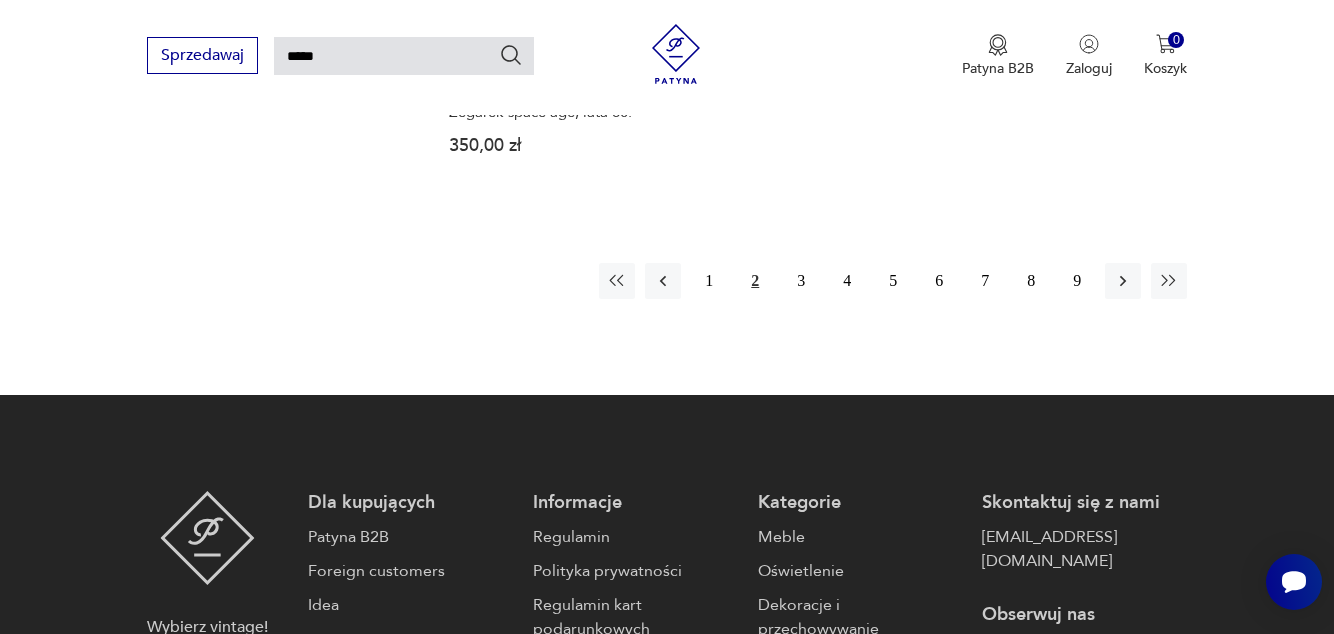 scroll, scrollTop: 2631, scrollLeft: 0, axis: vertical 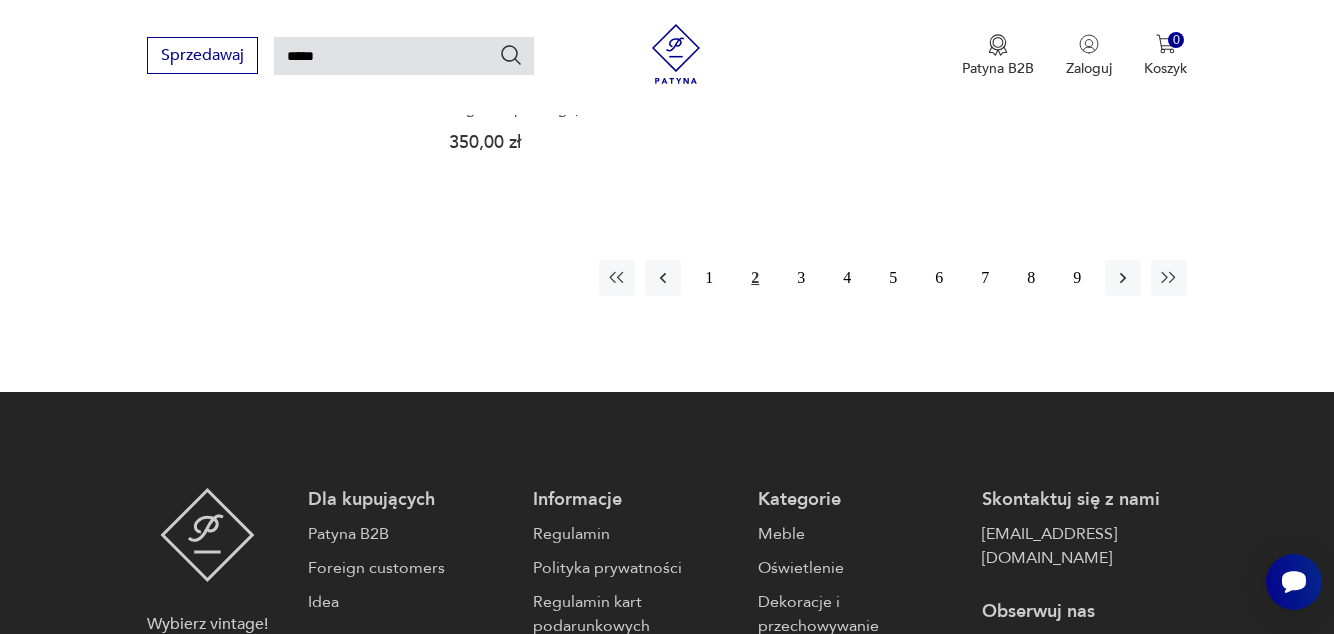click on "3" at bounding box center [801, 278] 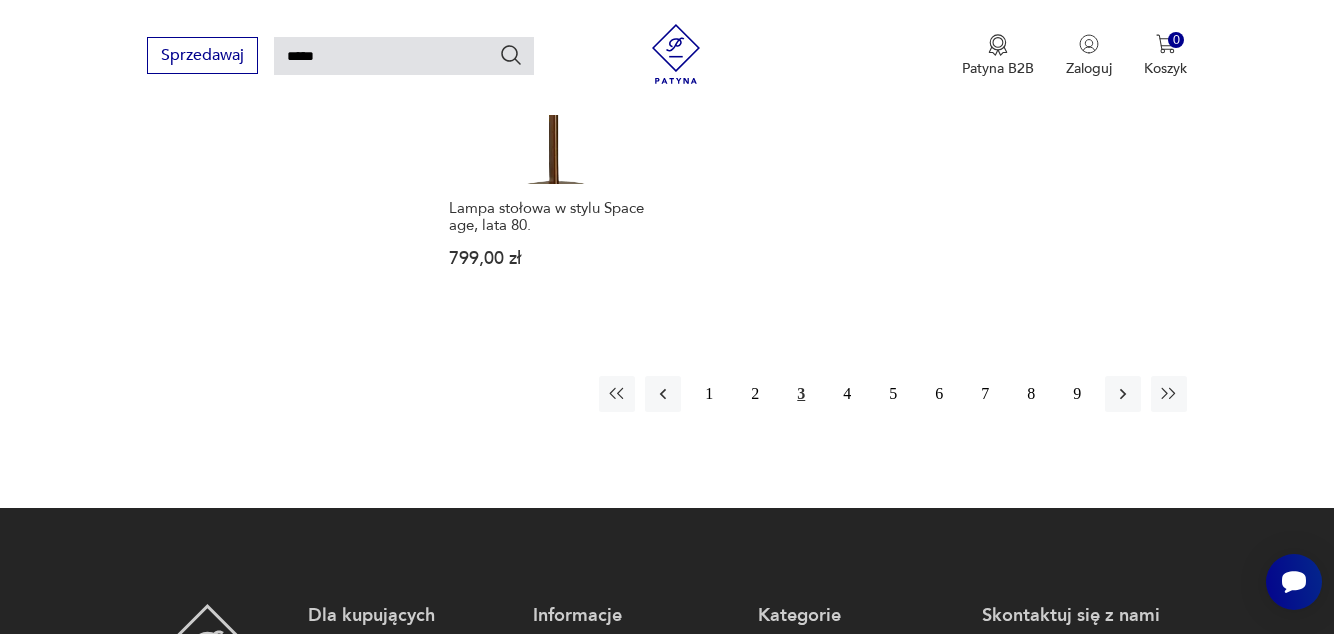 scroll, scrollTop: 2642, scrollLeft: 0, axis: vertical 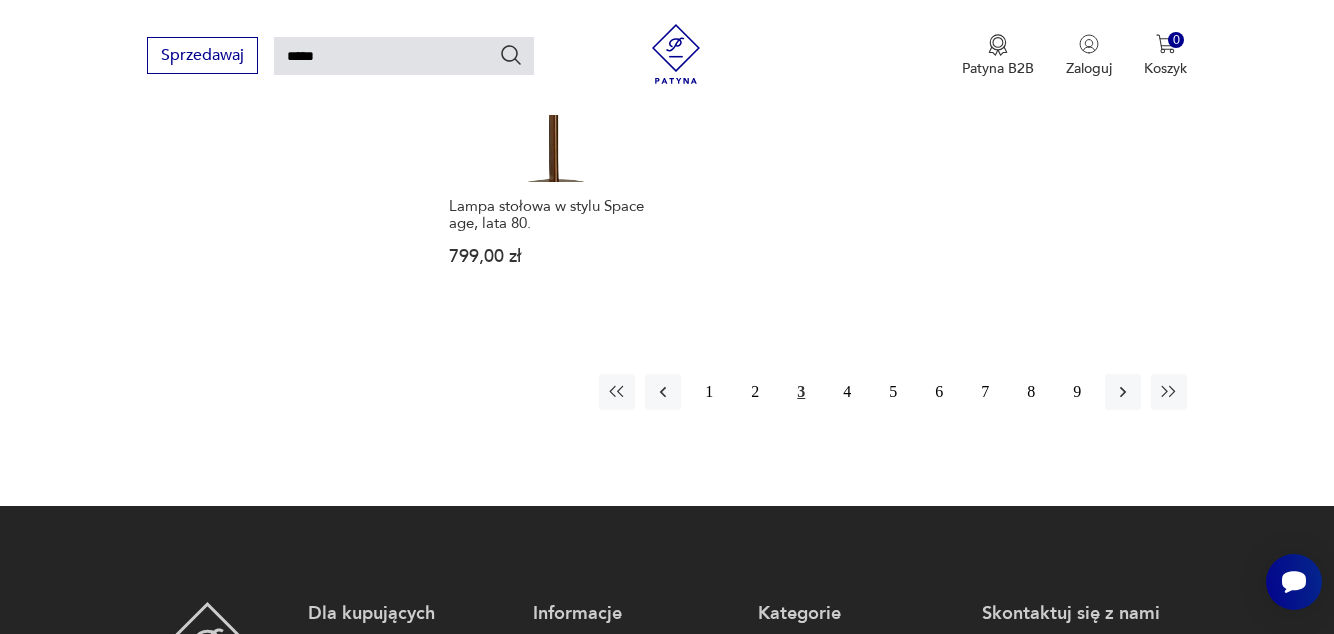 click on "4" at bounding box center (847, 392) 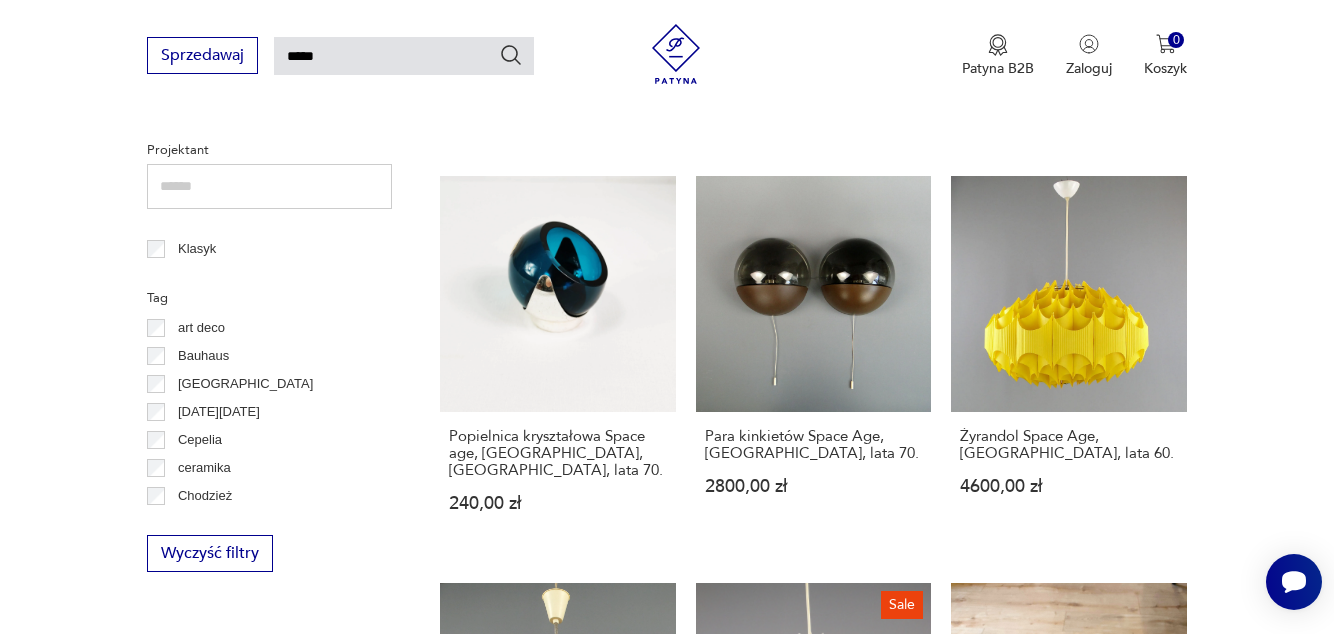 scroll, scrollTop: 1044, scrollLeft: 0, axis: vertical 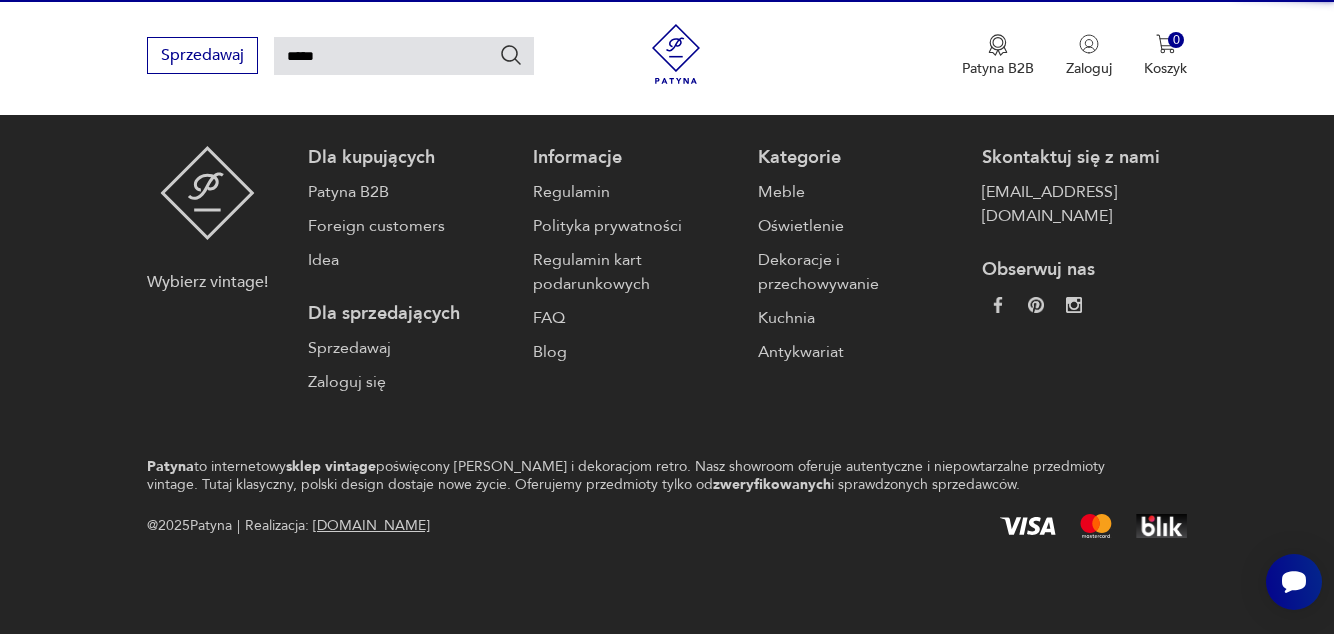 type 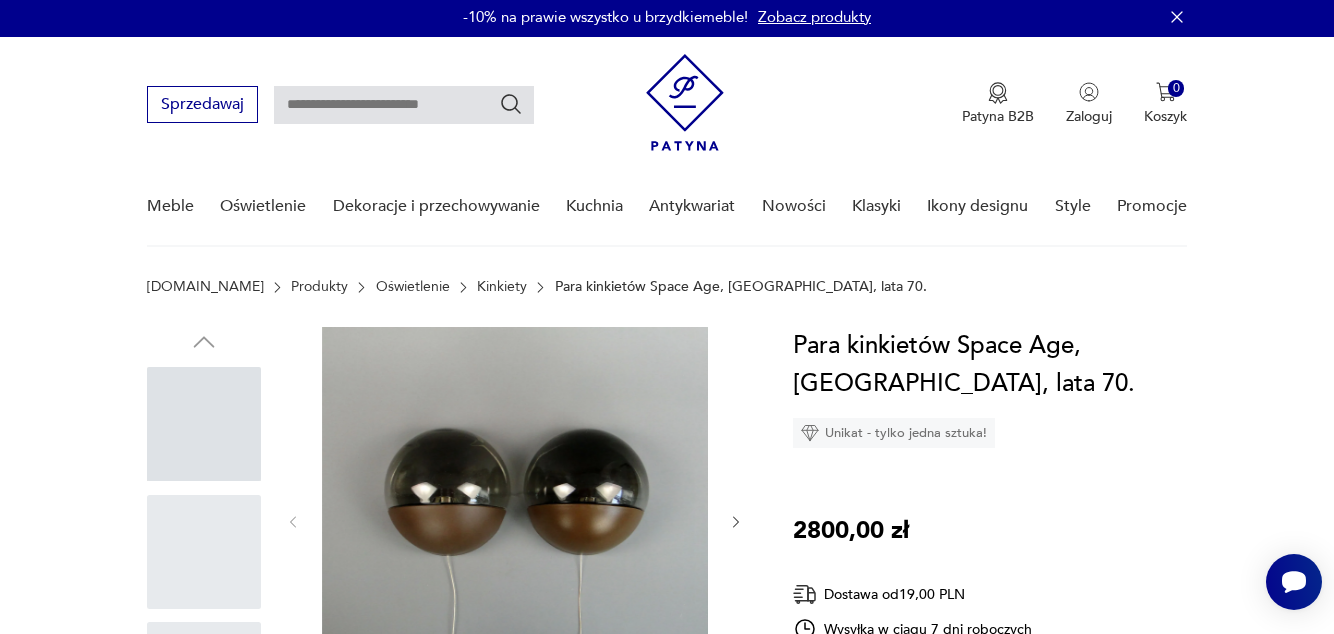 scroll, scrollTop: 0, scrollLeft: 0, axis: both 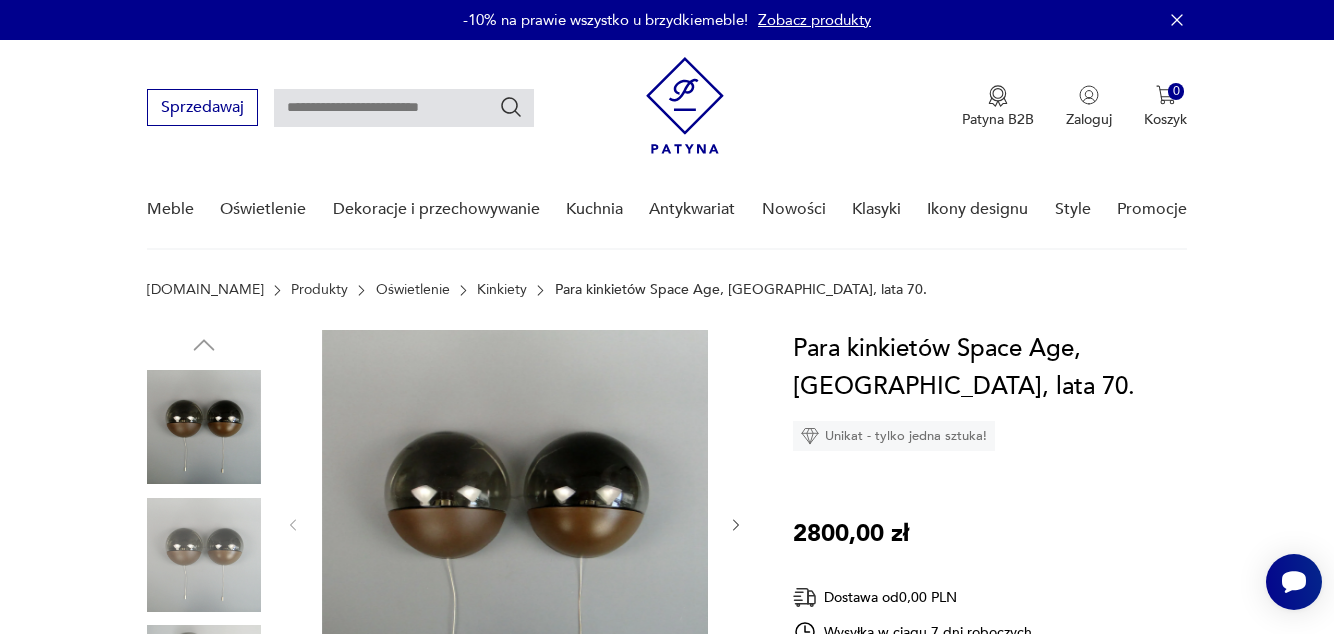 click 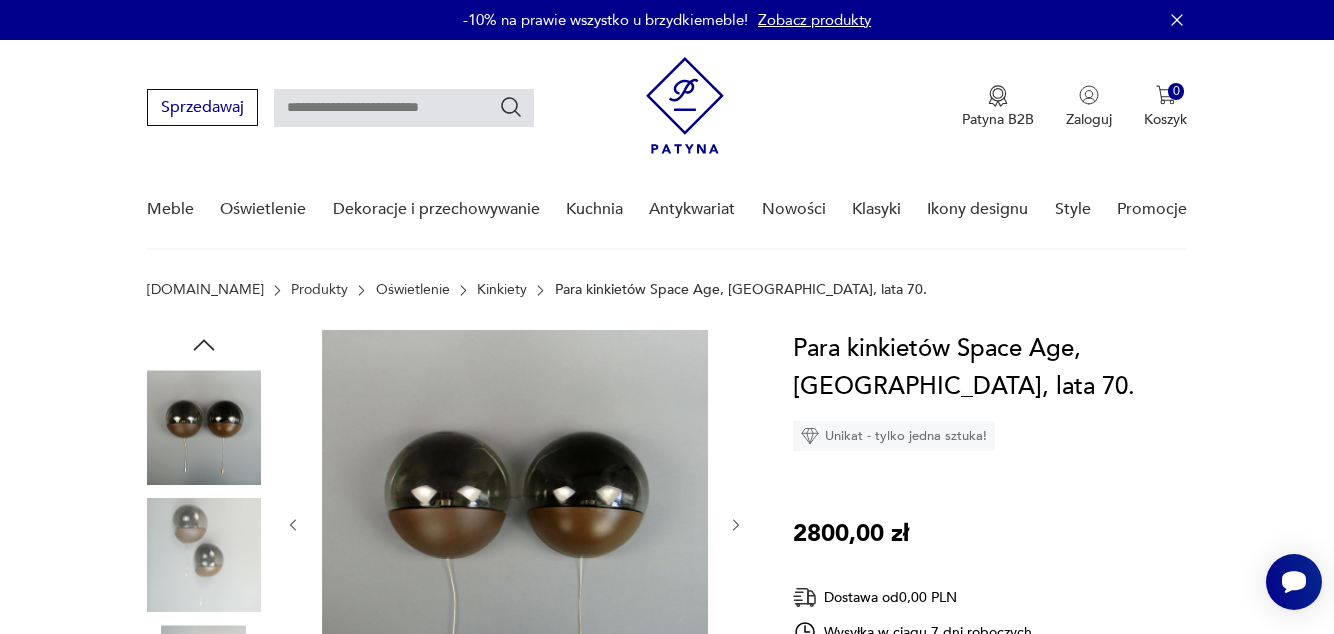 click 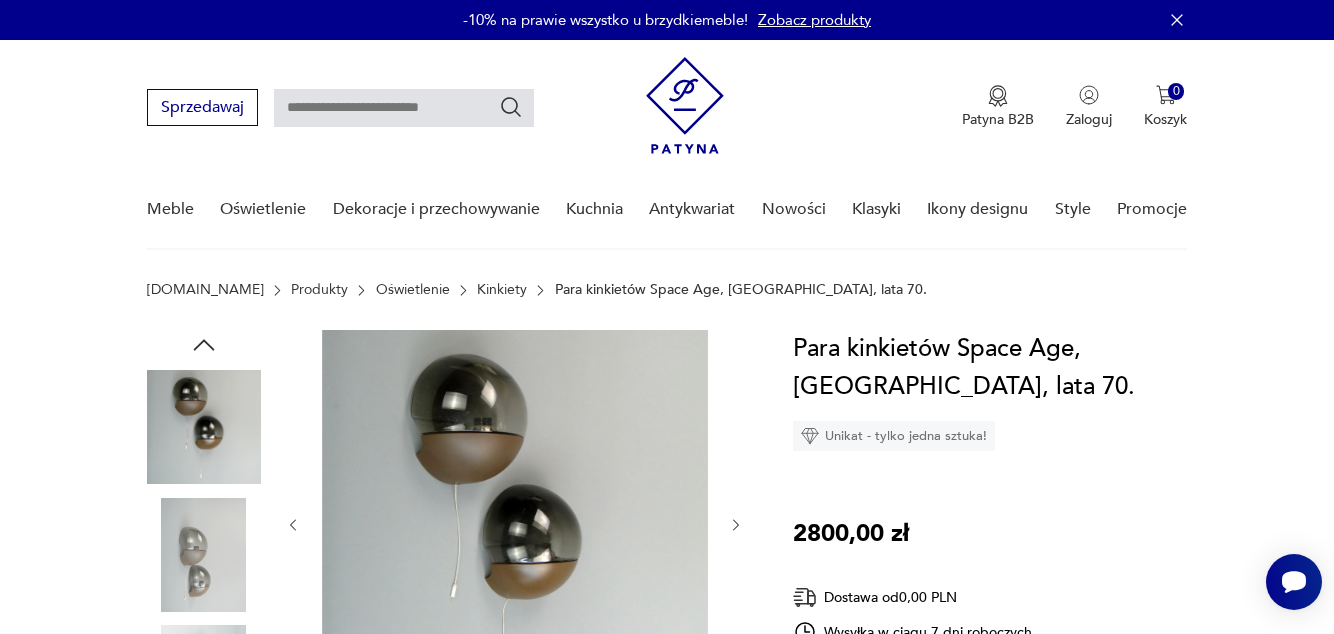 click 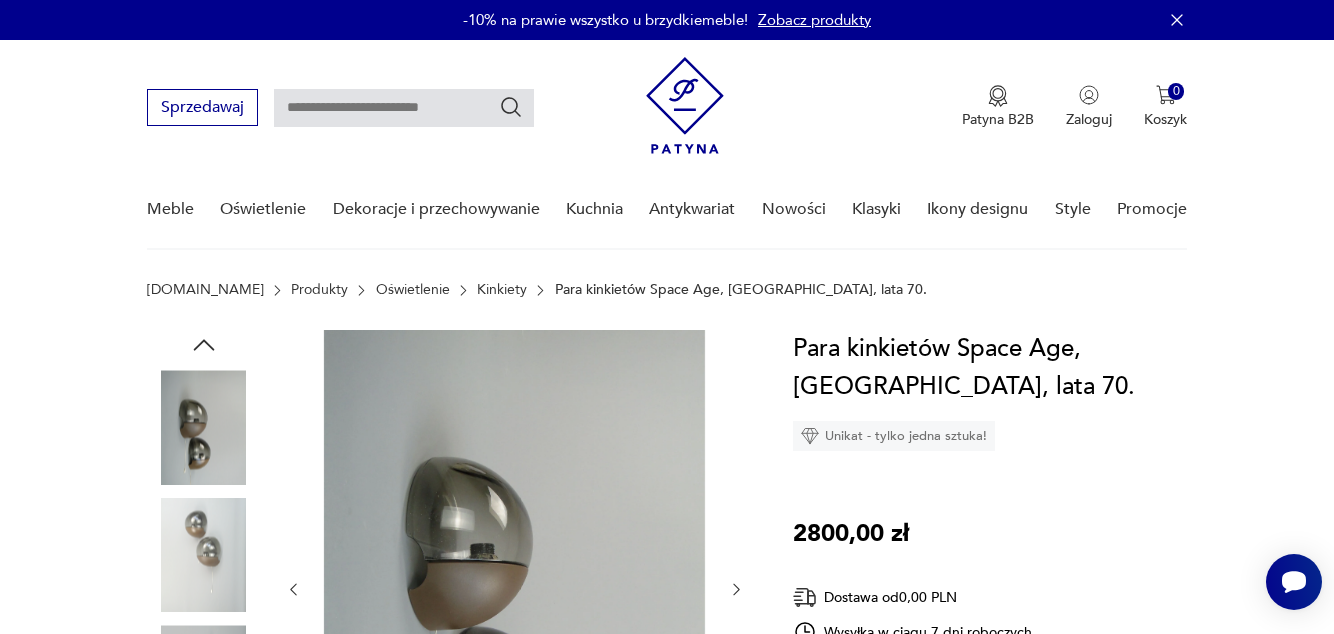 click 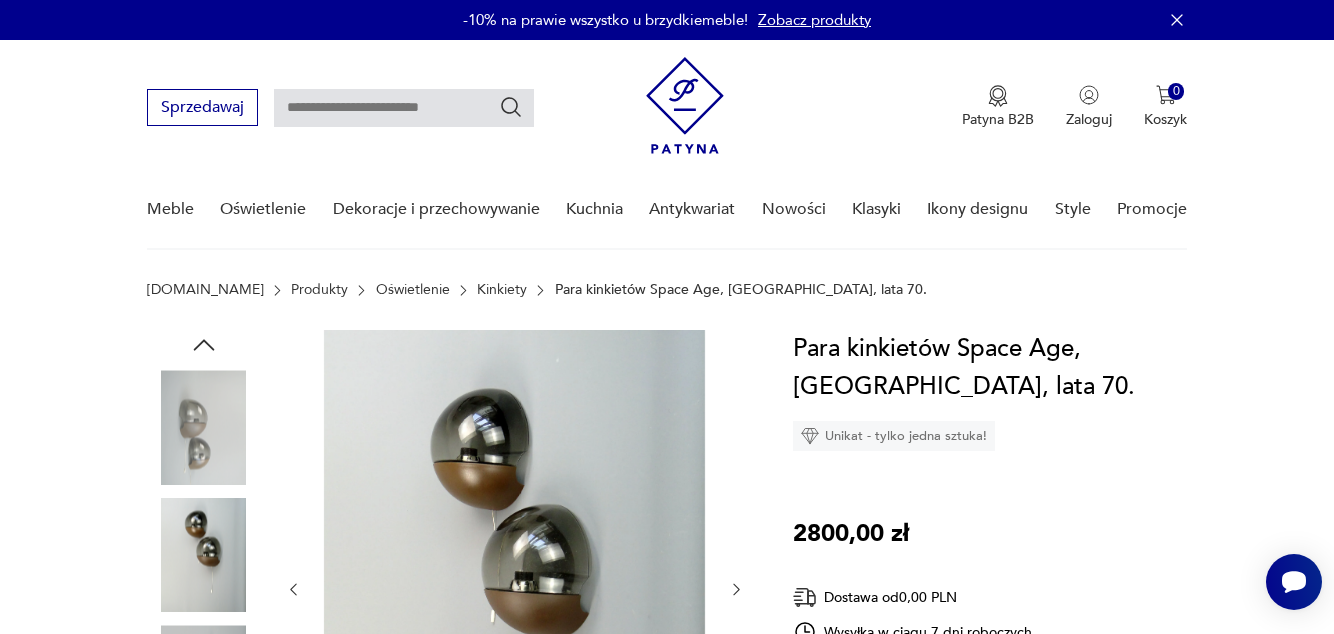 click 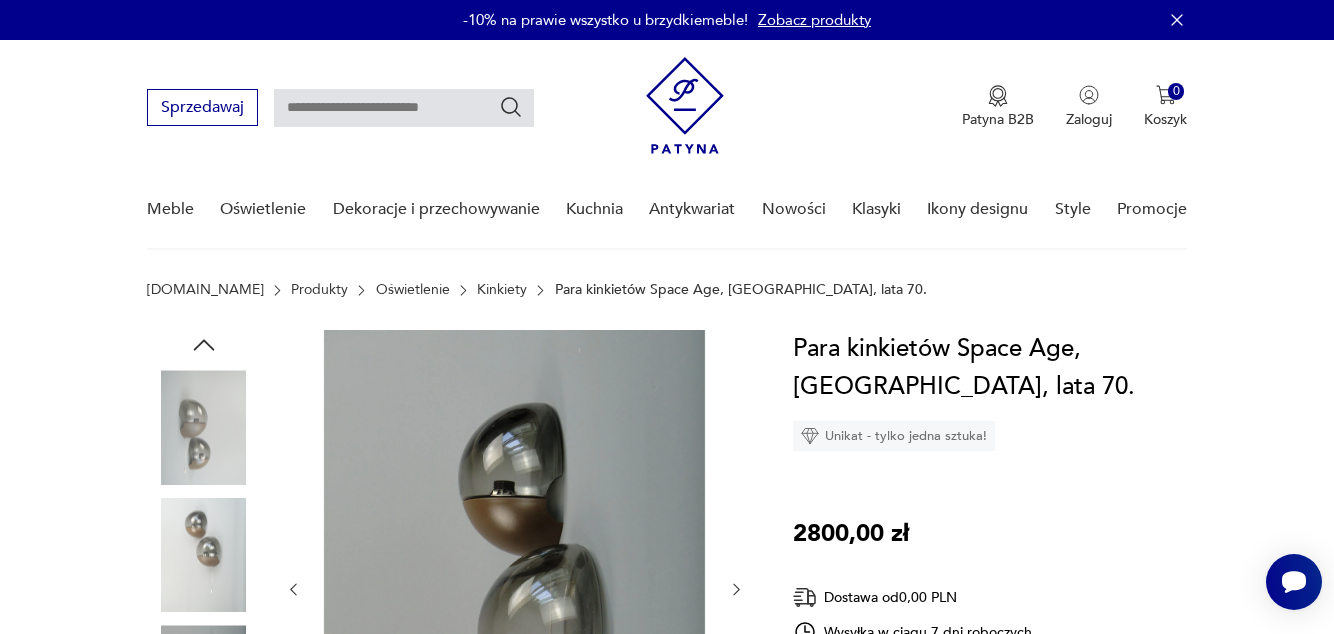 click at bounding box center [736, 590] 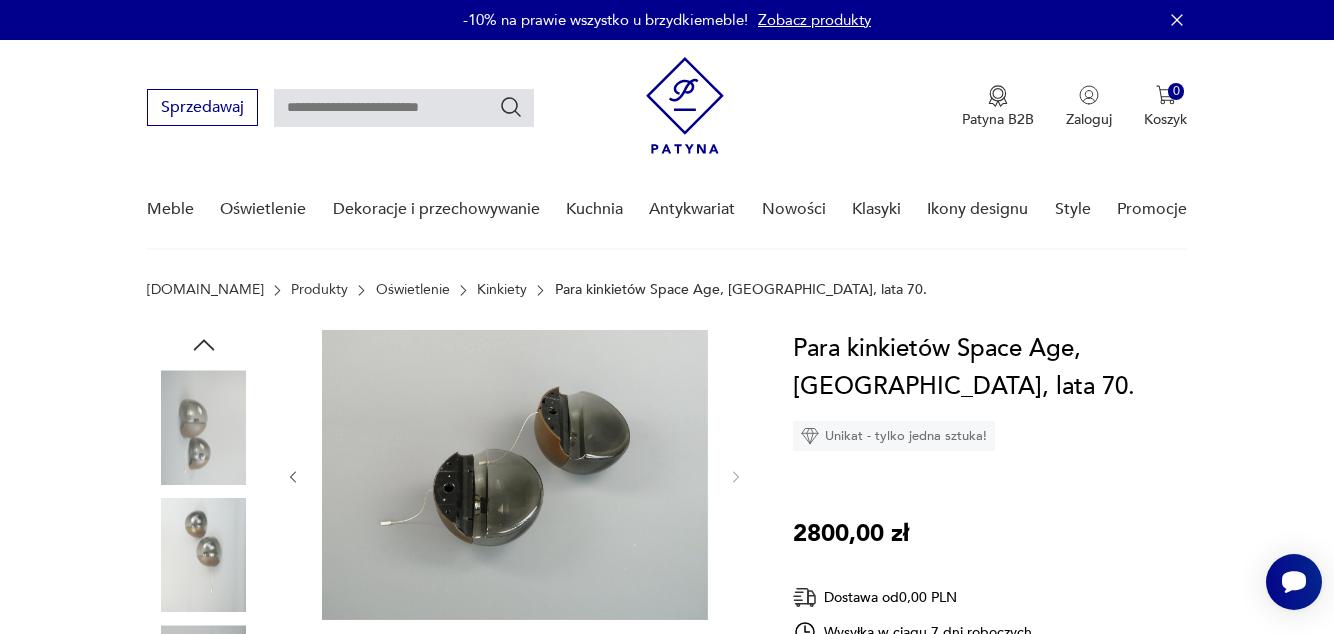 click at bounding box center (515, 477) 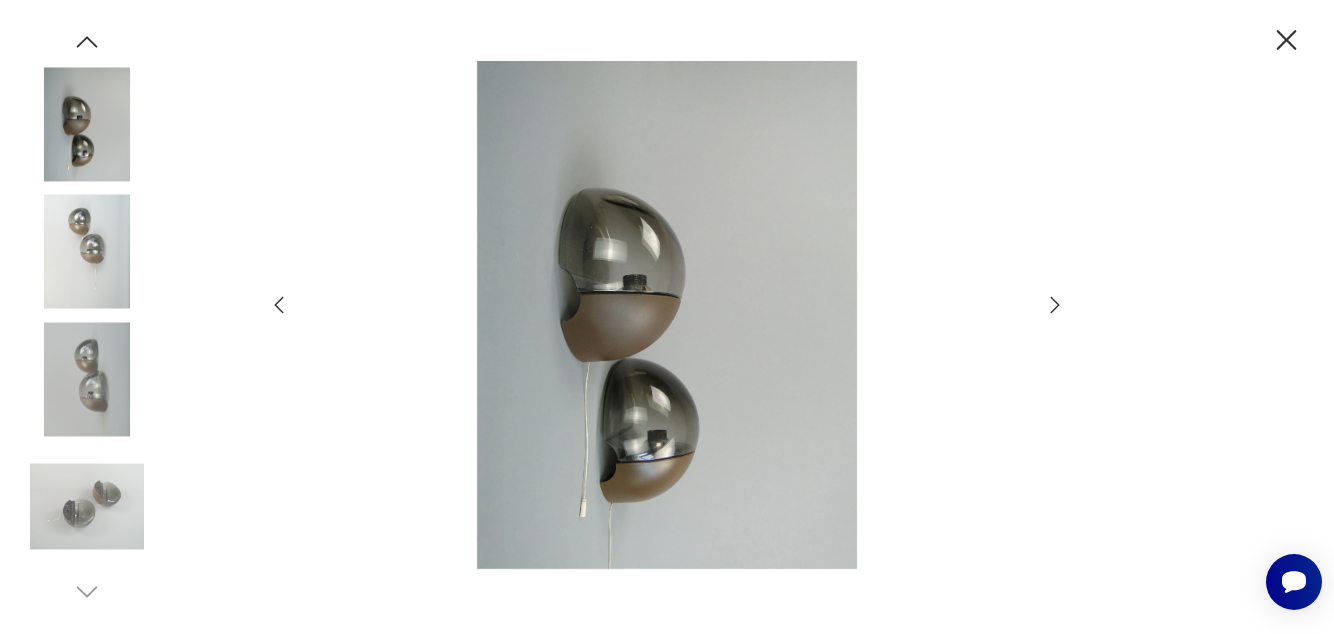 type on "*****" 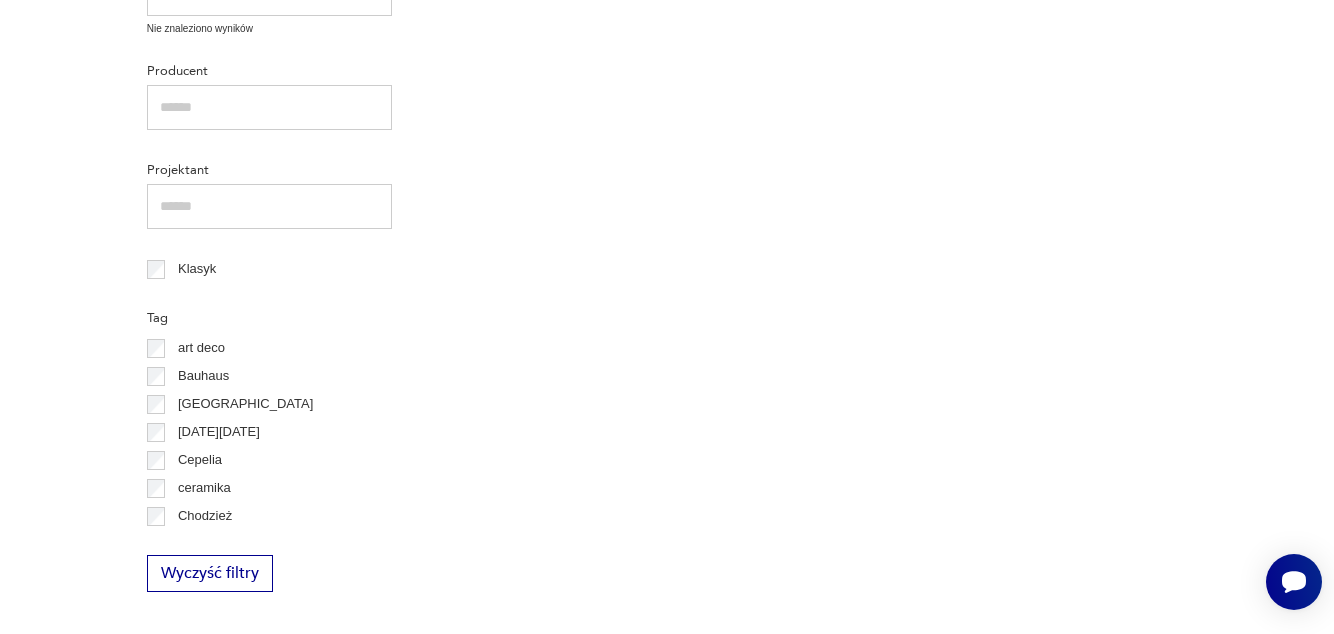 scroll, scrollTop: 1024, scrollLeft: 0, axis: vertical 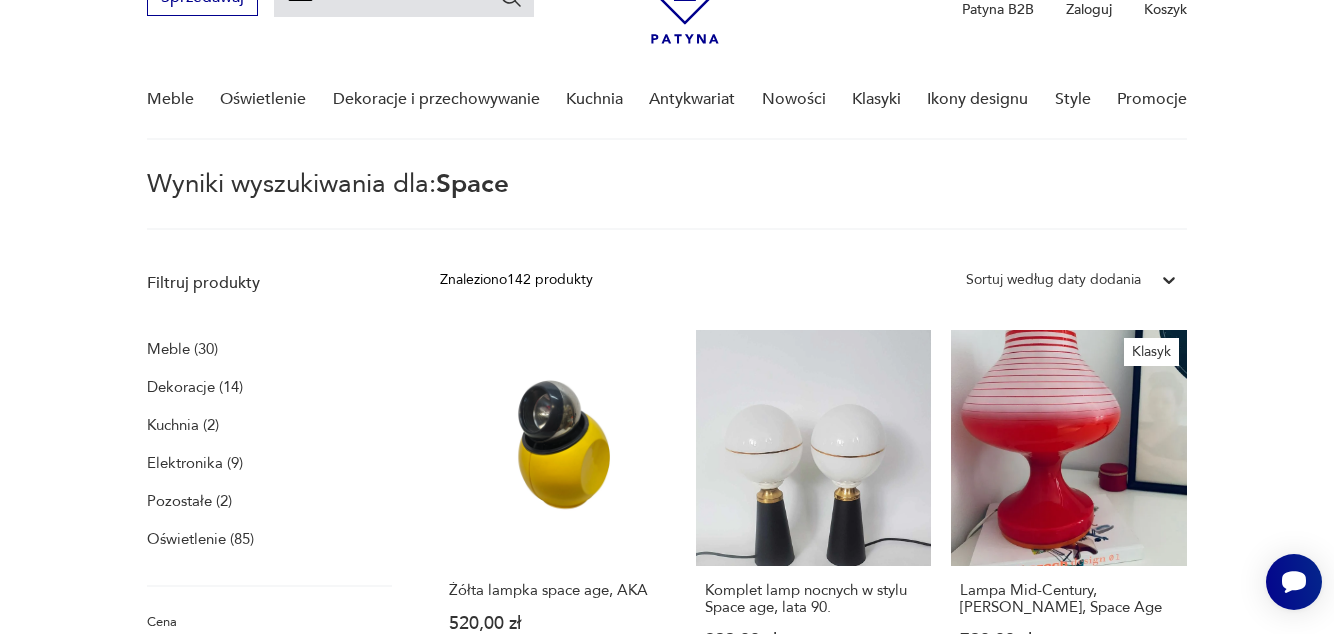 click on "Oświetlenie (85)" at bounding box center (200, 539) 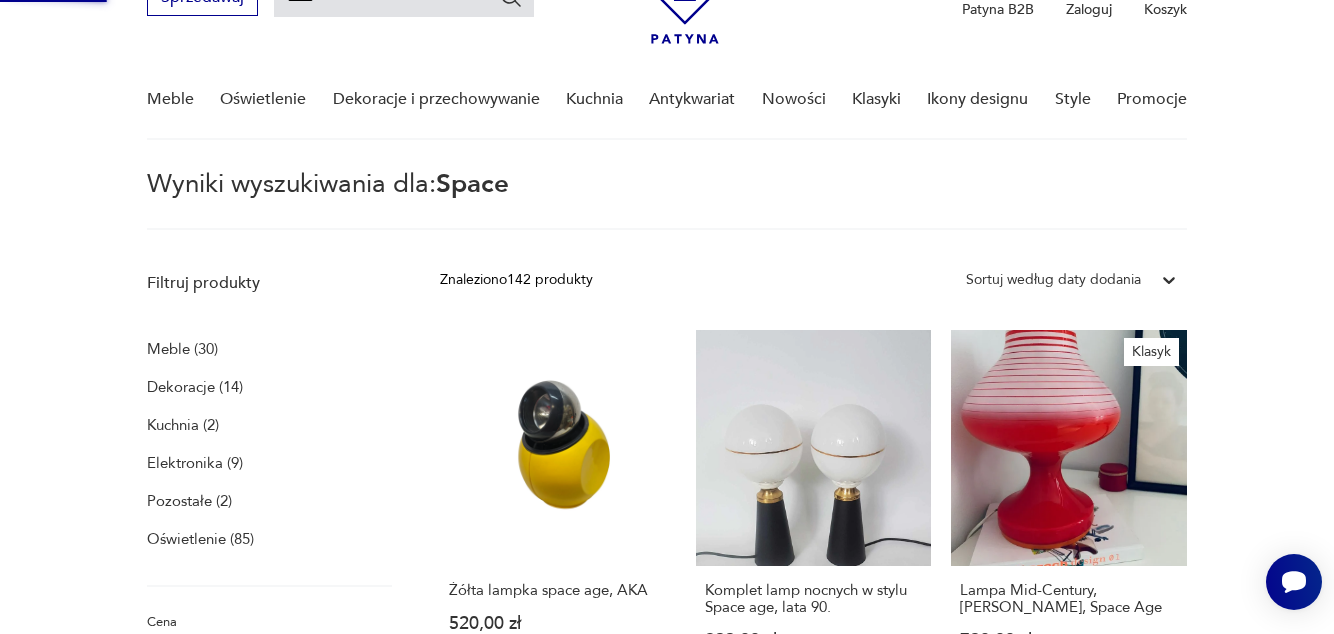 type 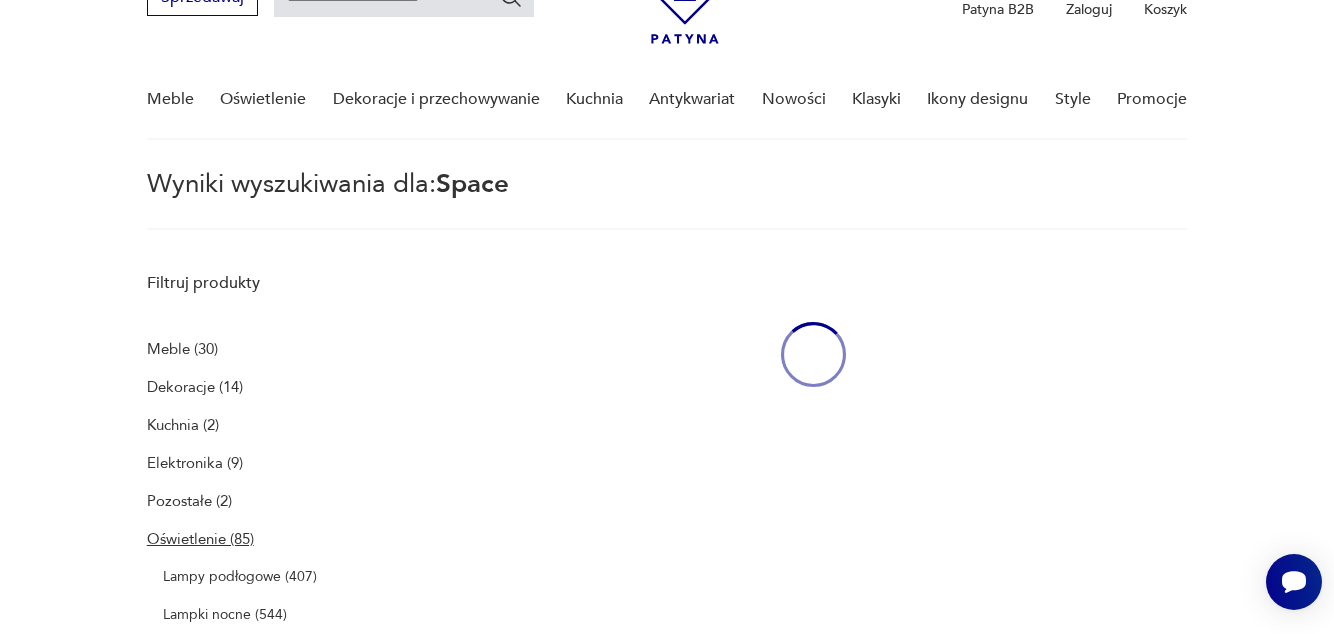 type on "*****" 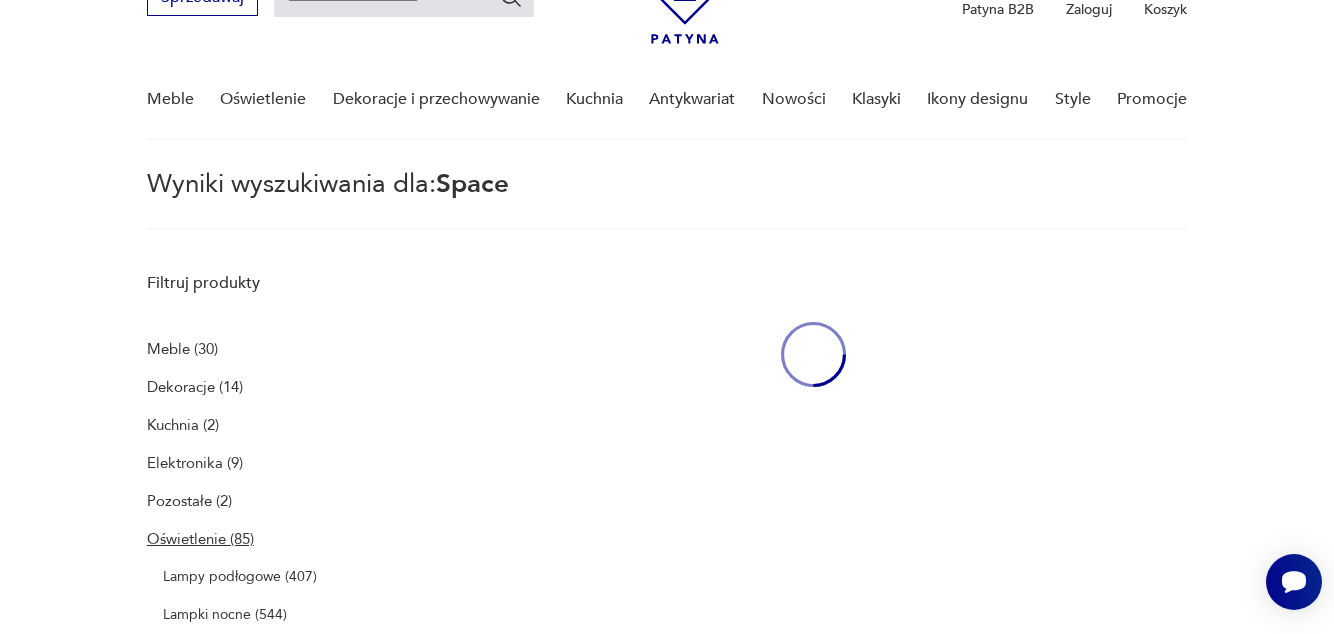 type on "*****" 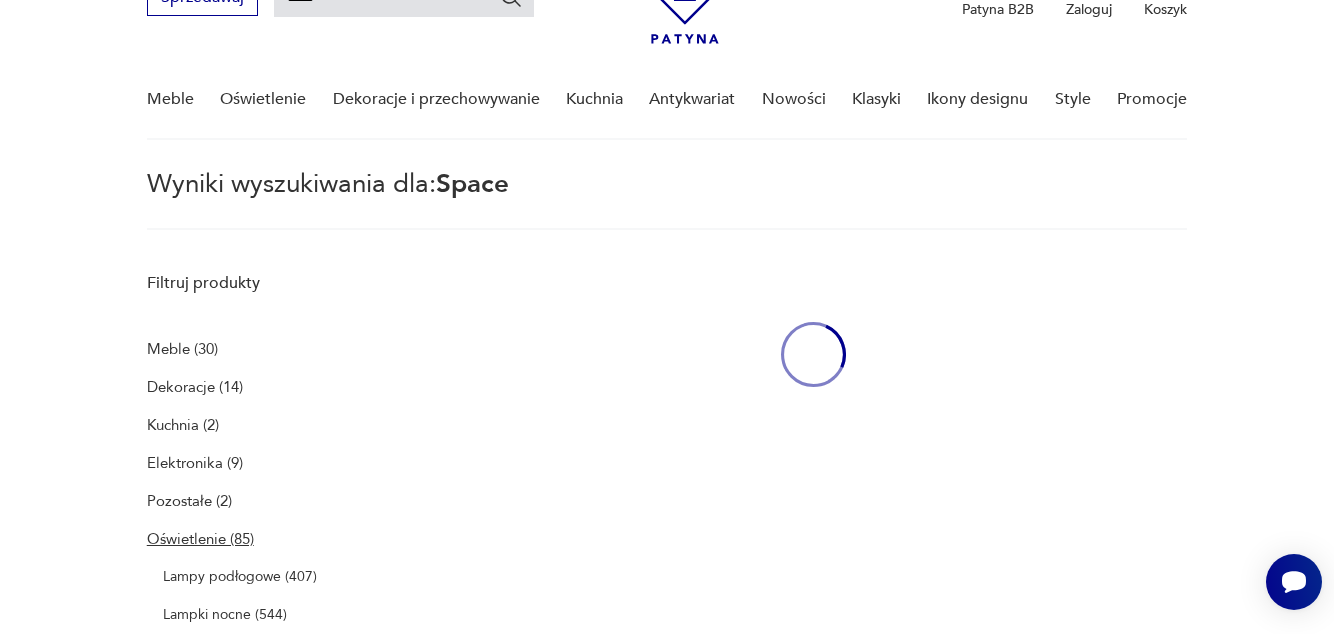 scroll, scrollTop: 142, scrollLeft: 0, axis: vertical 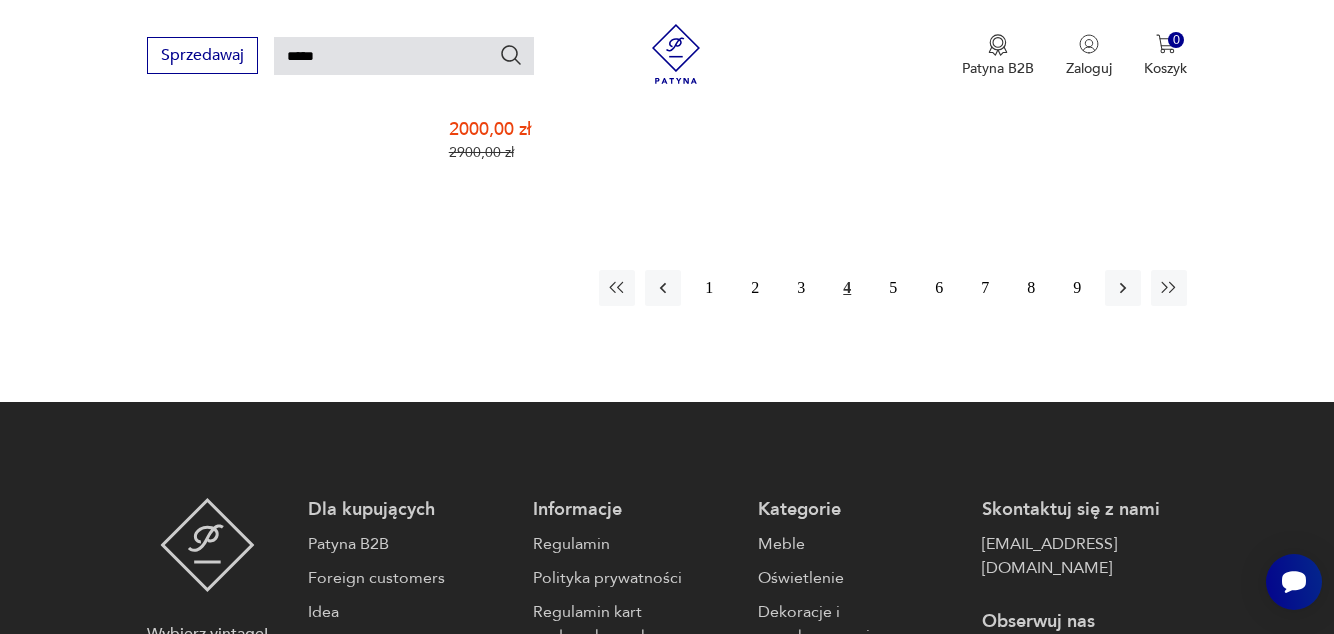 click on "2" at bounding box center (755, 288) 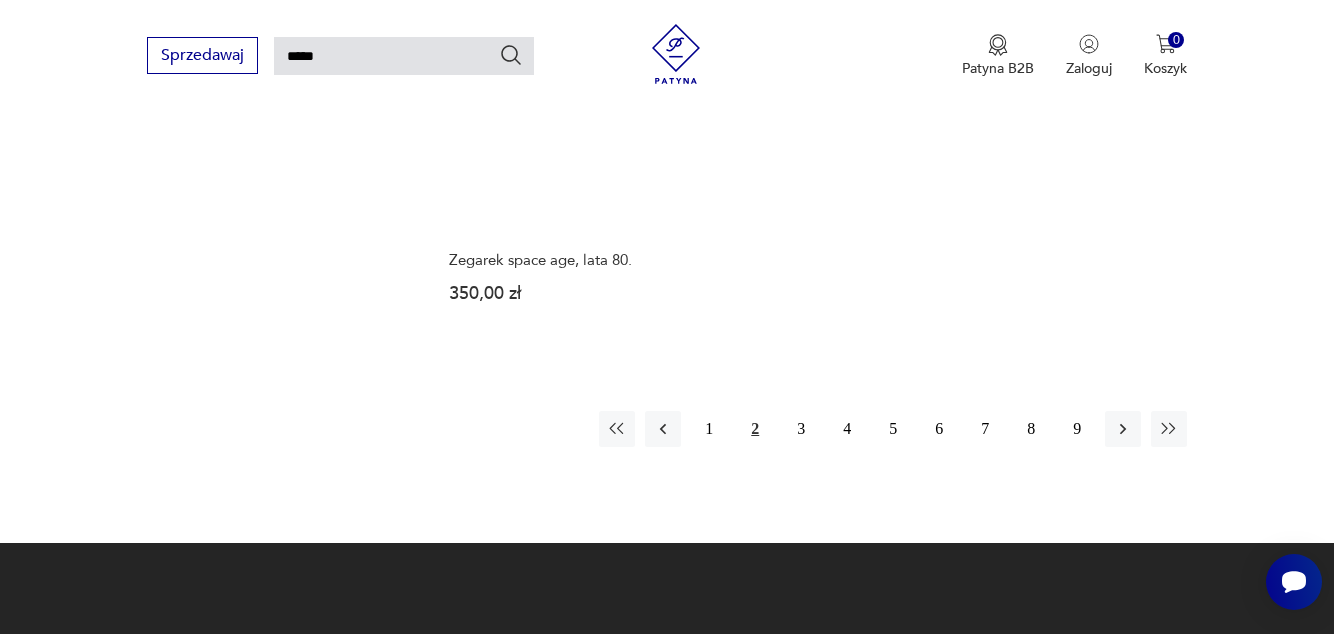 scroll, scrollTop: 2482, scrollLeft: 0, axis: vertical 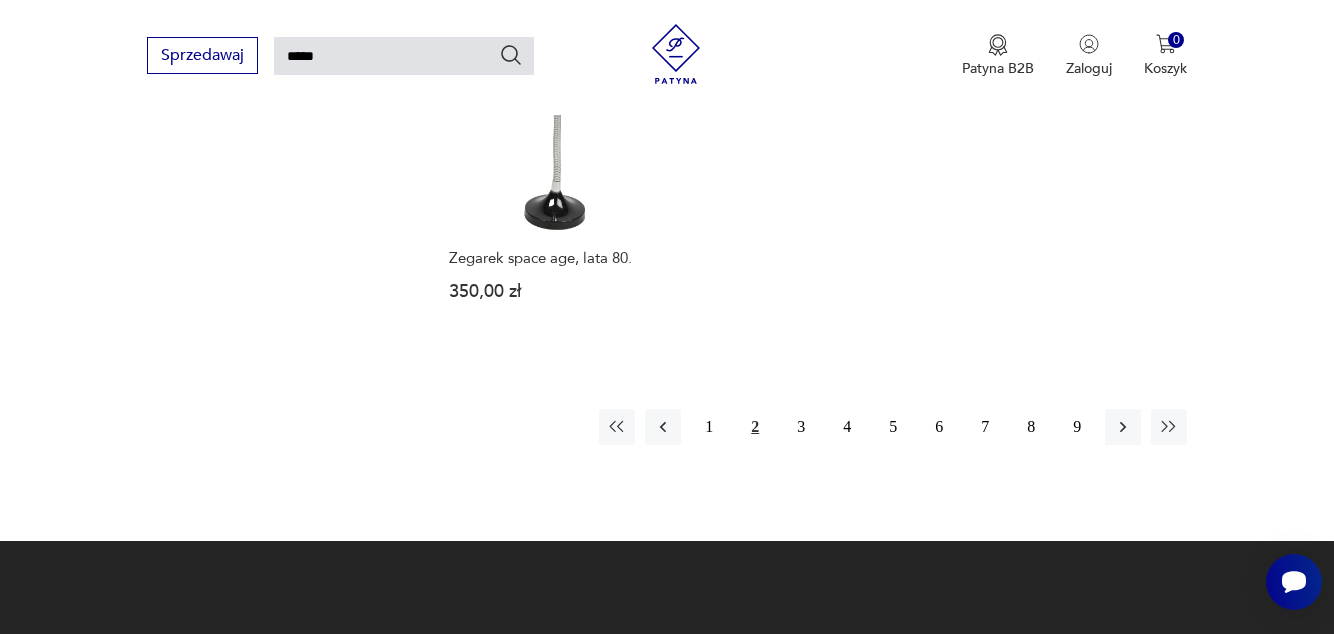 click on "3" at bounding box center [801, 427] 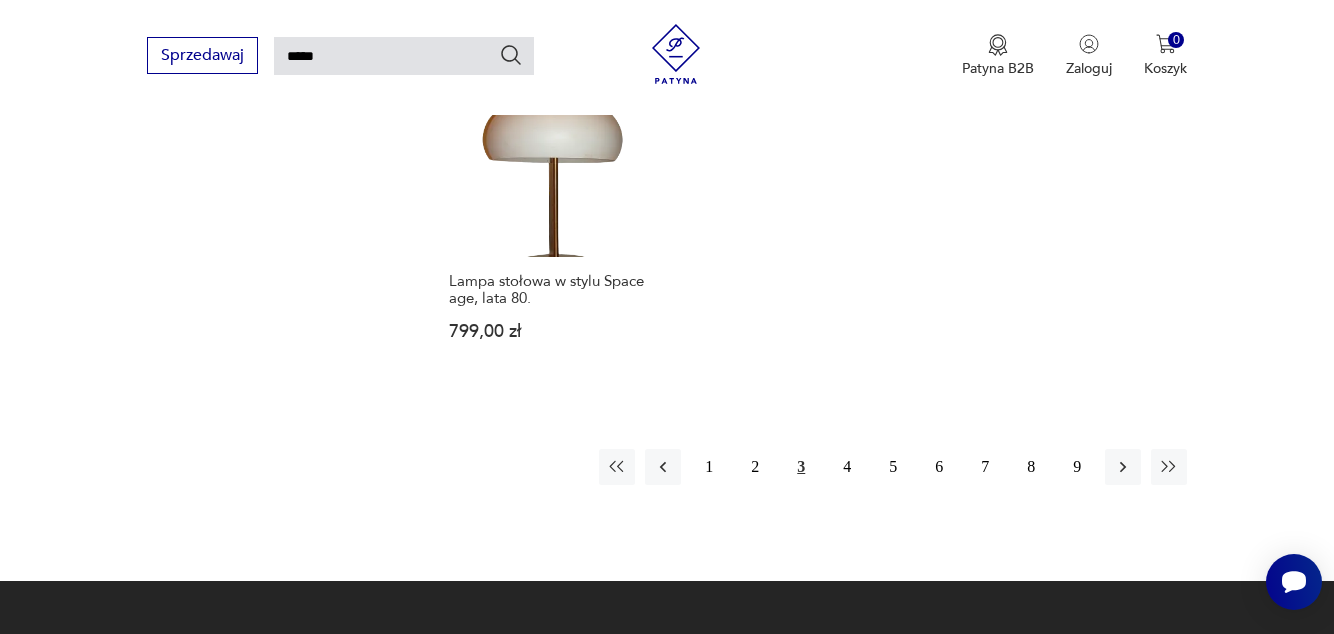 scroll, scrollTop: 2569, scrollLeft: 0, axis: vertical 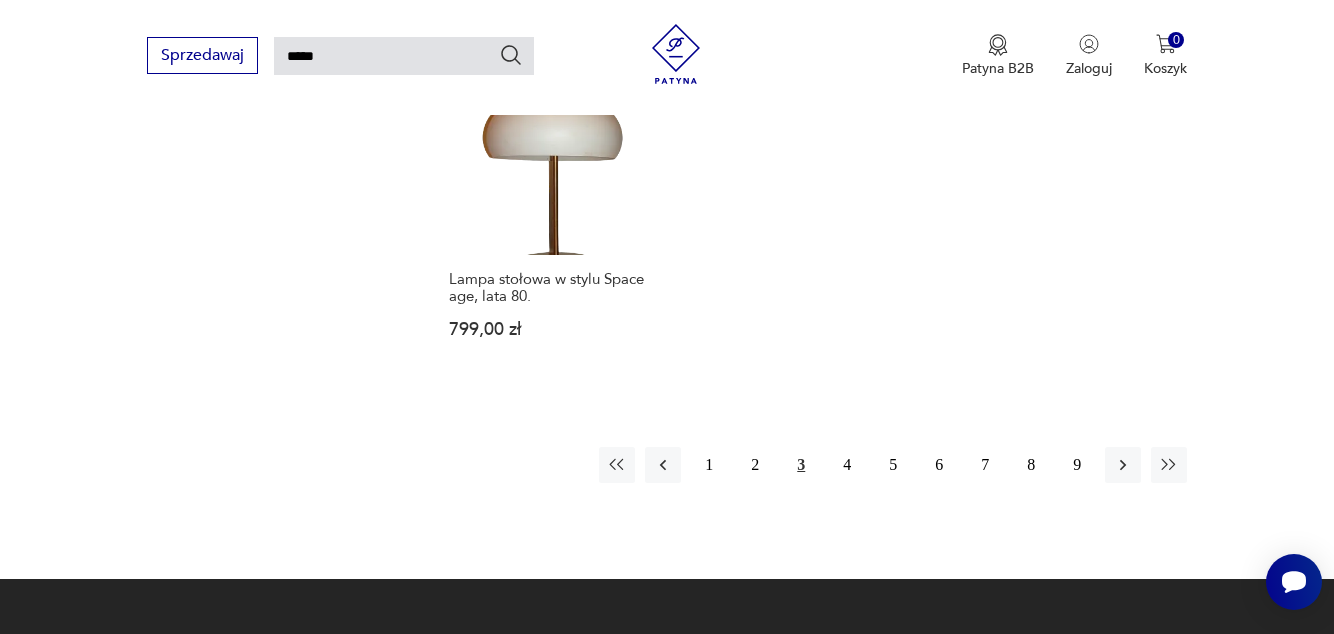 click on "4" at bounding box center [847, 465] 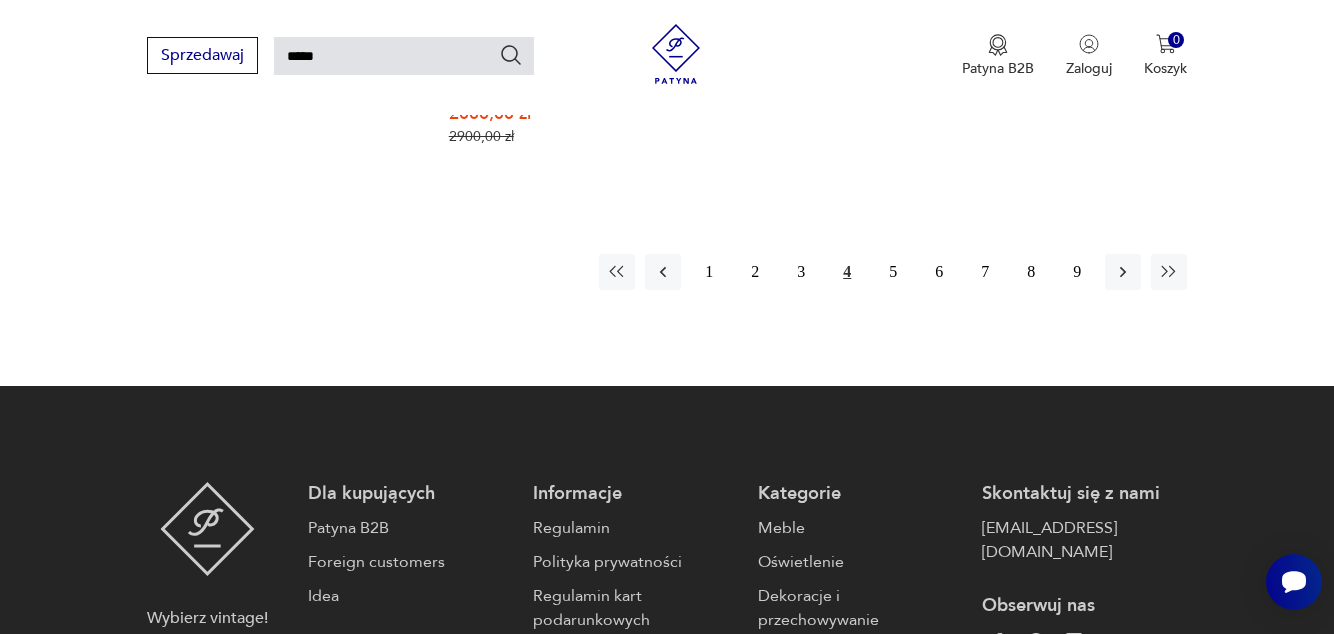 scroll, scrollTop: 2666, scrollLeft: 0, axis: vertical 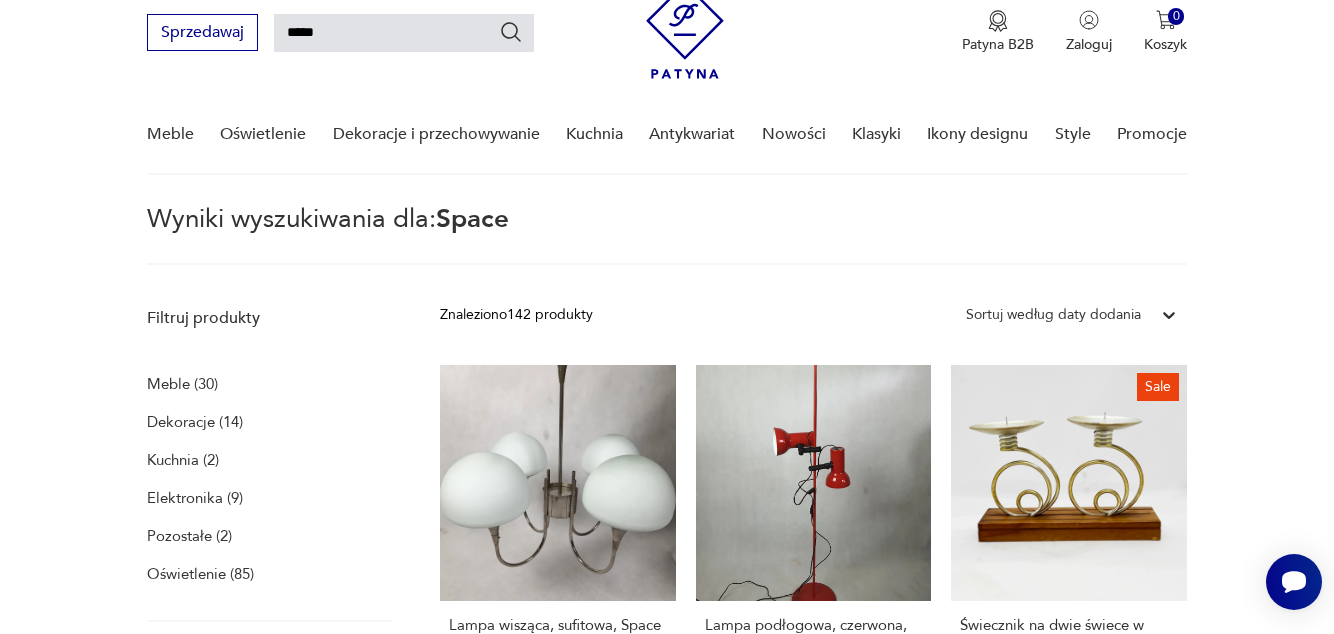 click on "Lampa wisząca, sufitowa, Space Age, lata 60. 1590,00 zł" at bounding box center (558, 564) 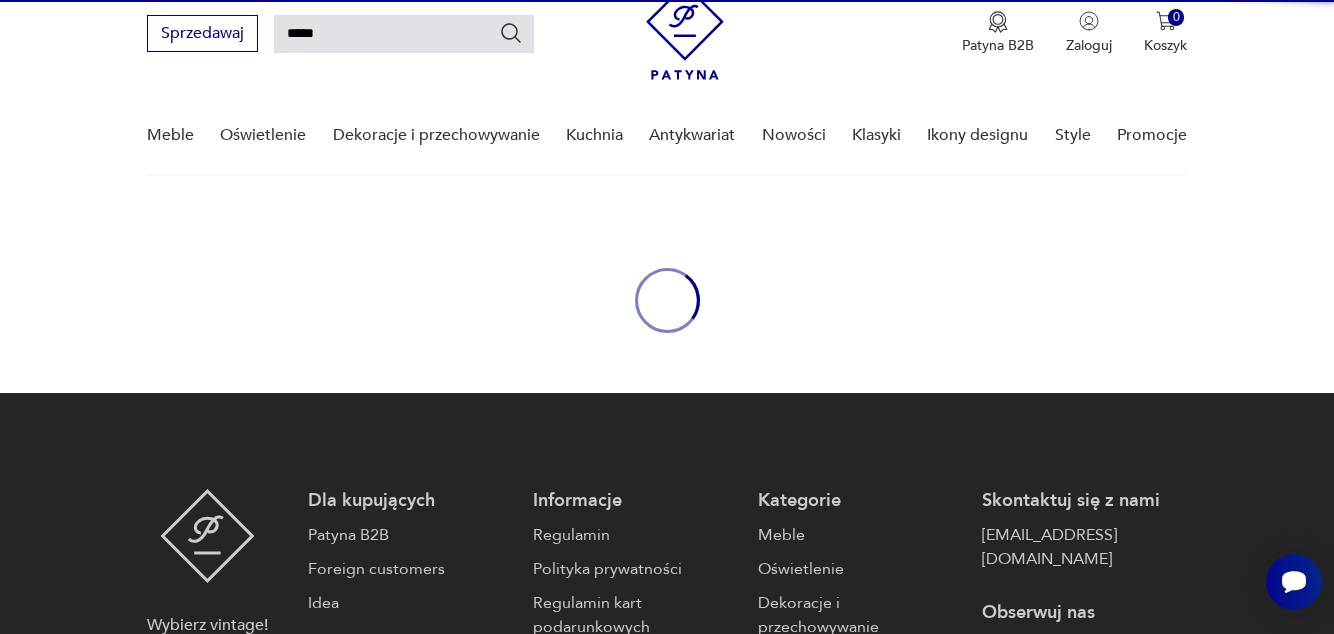 type 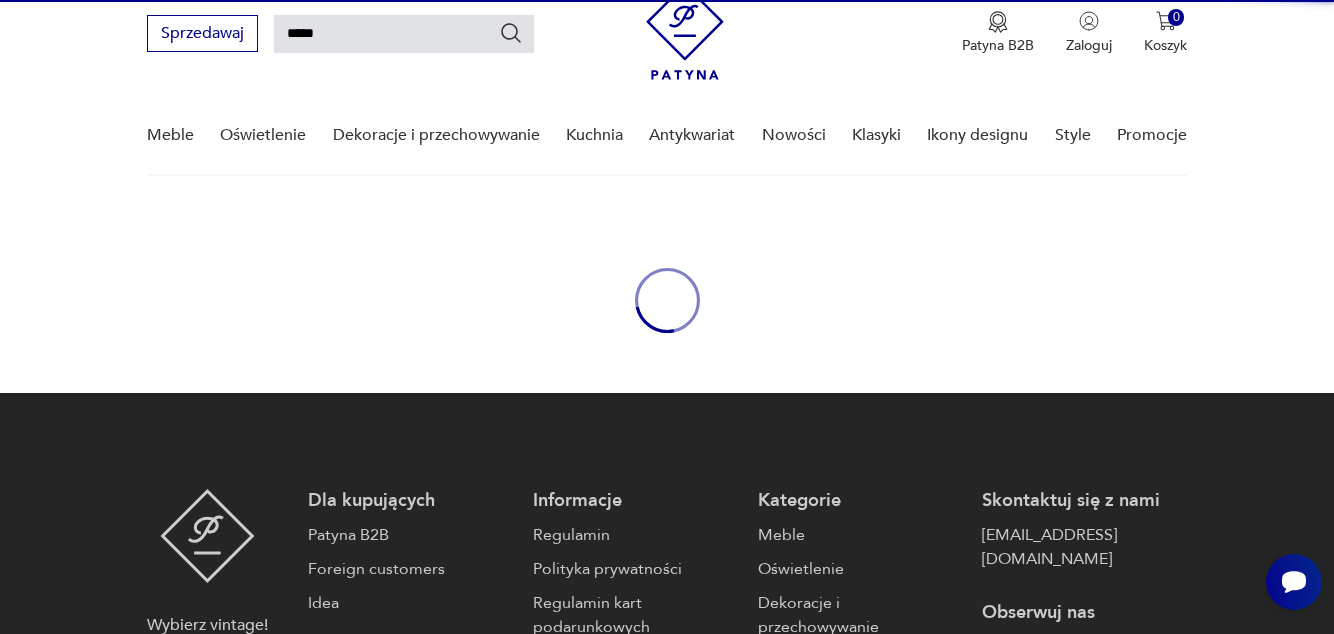type 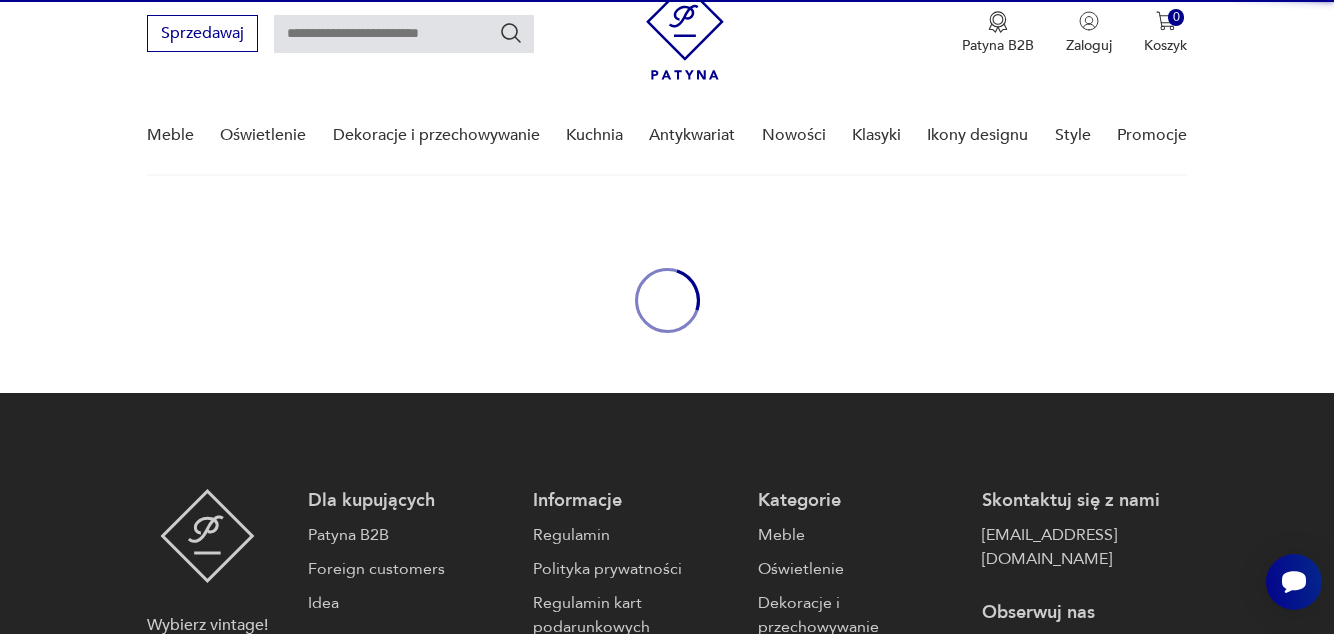 scroll, scrollTop: 0, scrollLeft: 0, axis: both 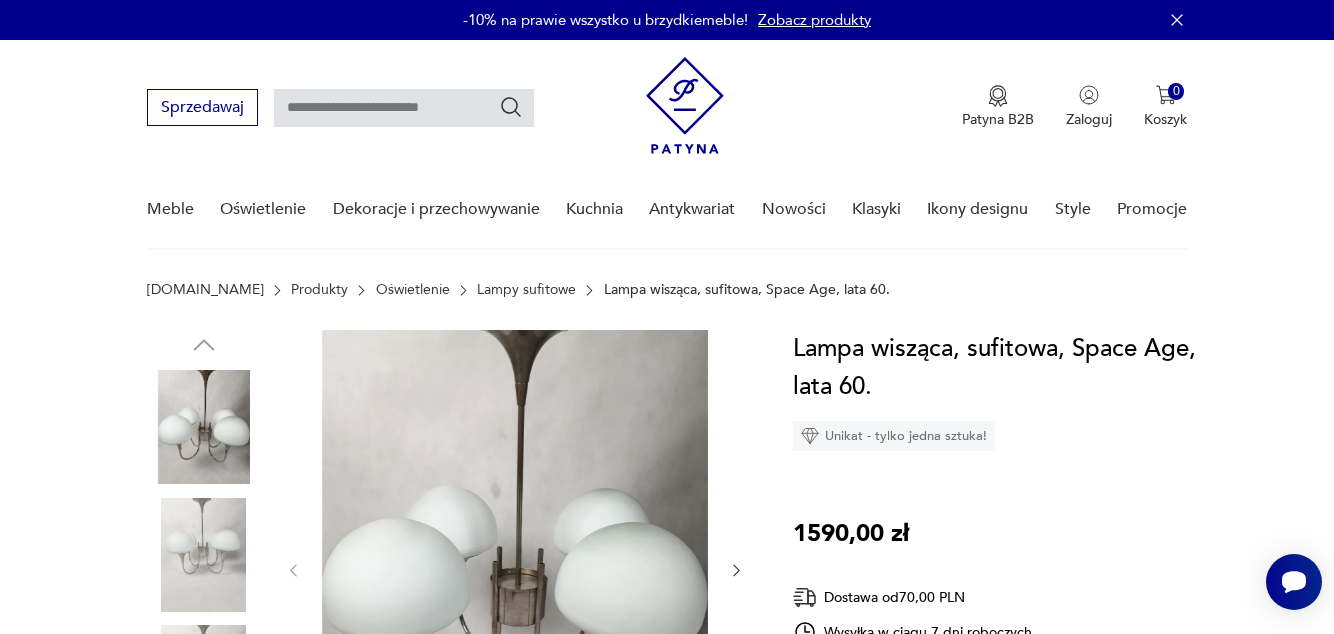 click 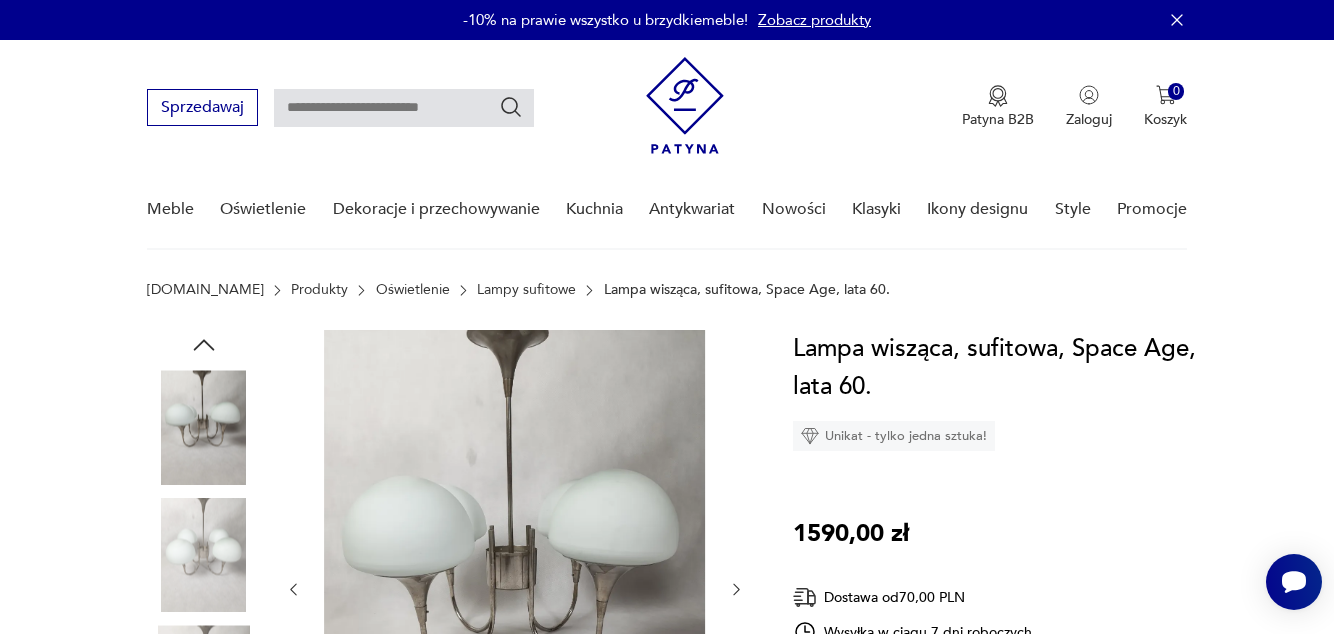 click on "Opis produktu Lampa wisząca, sufitowa, space design, lata 60. Posiada cztery szklane klosze. Szkło oraz metalowe srebrne elementy o bardzo wyjątkowym zaokrąglonym, dopasowanym do siebie kształcie. Stan lampy dobry. Wysokość: 60 cm, Szerokość: 60 cm, Klosz: 20 cm Rozwiń więcej Szczegóły produktu Miasto sprzedawcy :   Poddębice Liczba sztuk:   1 Tagi:   lata 60. ,  space design O sprzedawcy Decor Zweryfikowany sprzedawca Poddębice Od 9 lat z Patyną Dostawa i zwroty Dostępne formy dostawy: Kurier   70,00 PLN Zwroty: Jeśli z jakiegokolwiek powodu chcesz zwrócić zamówiony przedmiot, masz na to   14 dni od momentu otrzymania przesyłki. Lampa wisząca, sufitowa, Space Age, lata 60. Unikat - tylko jedna sztuka! 1590,00 zł Dostawa od  70,00 PLN Wysyłka w ciągu 7 dni roboczych 1 Dodaj do koszyka [DOMAIN_NAME] gwarantuje bezpieczne zakupy Ochrona Kupującego Bezpieczna dostawa 14 dni na zwrot Opis produktu Rozwiń więcej Szczegóły produktu Miasto sprzedawcy :   Poddębice Liczba sztuk:   1" at bounding box center (667, 889) 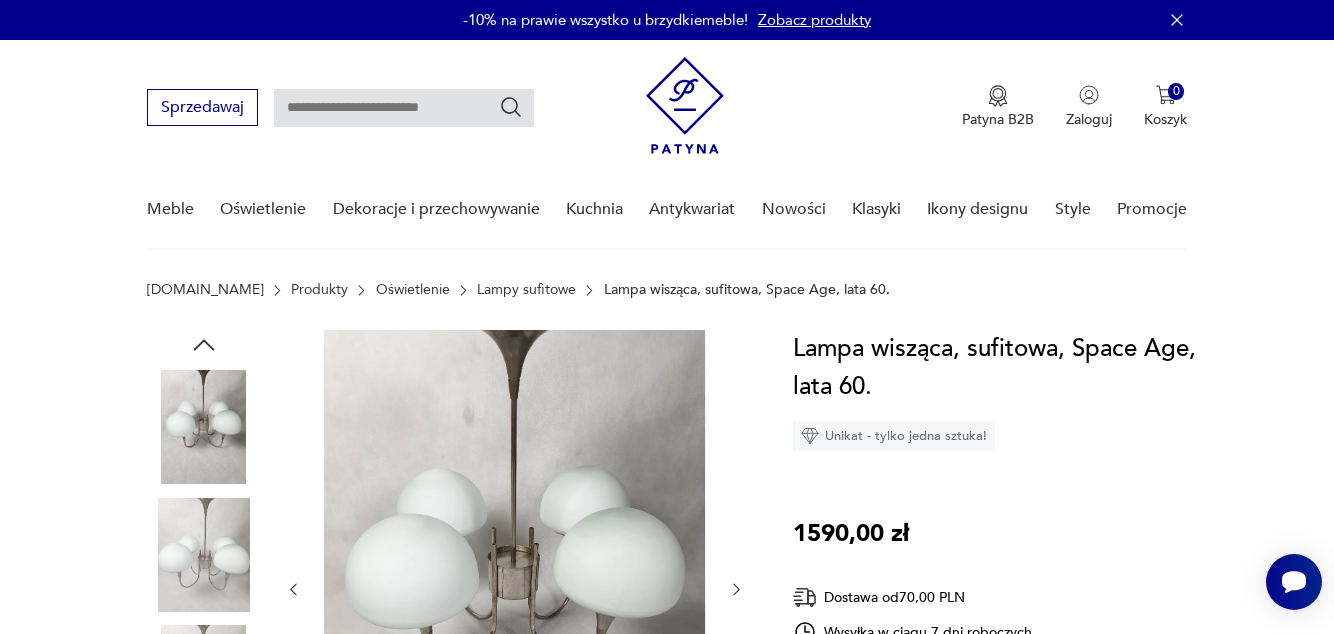 click 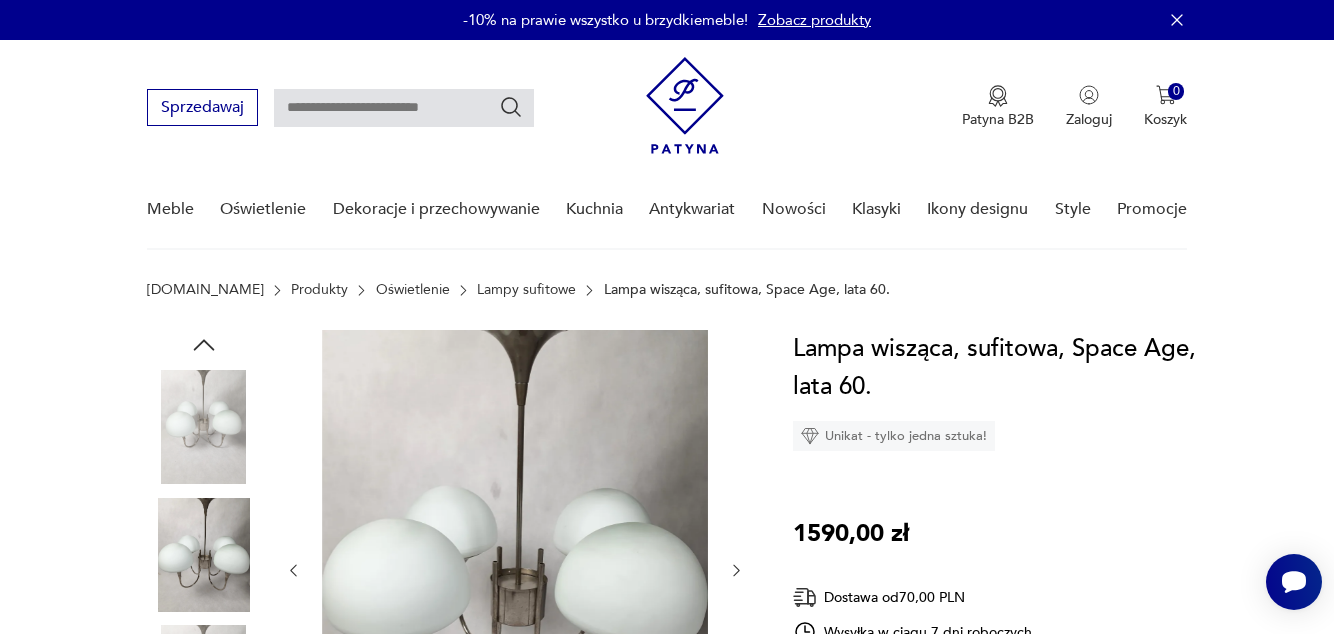 click 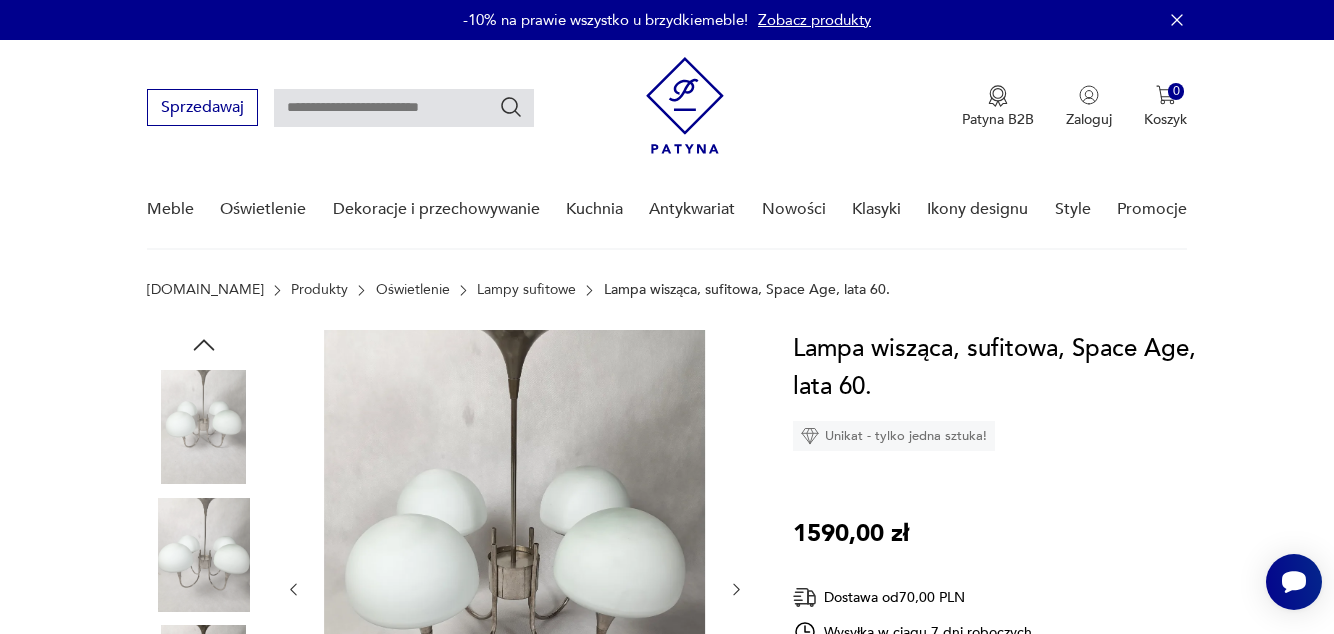 click 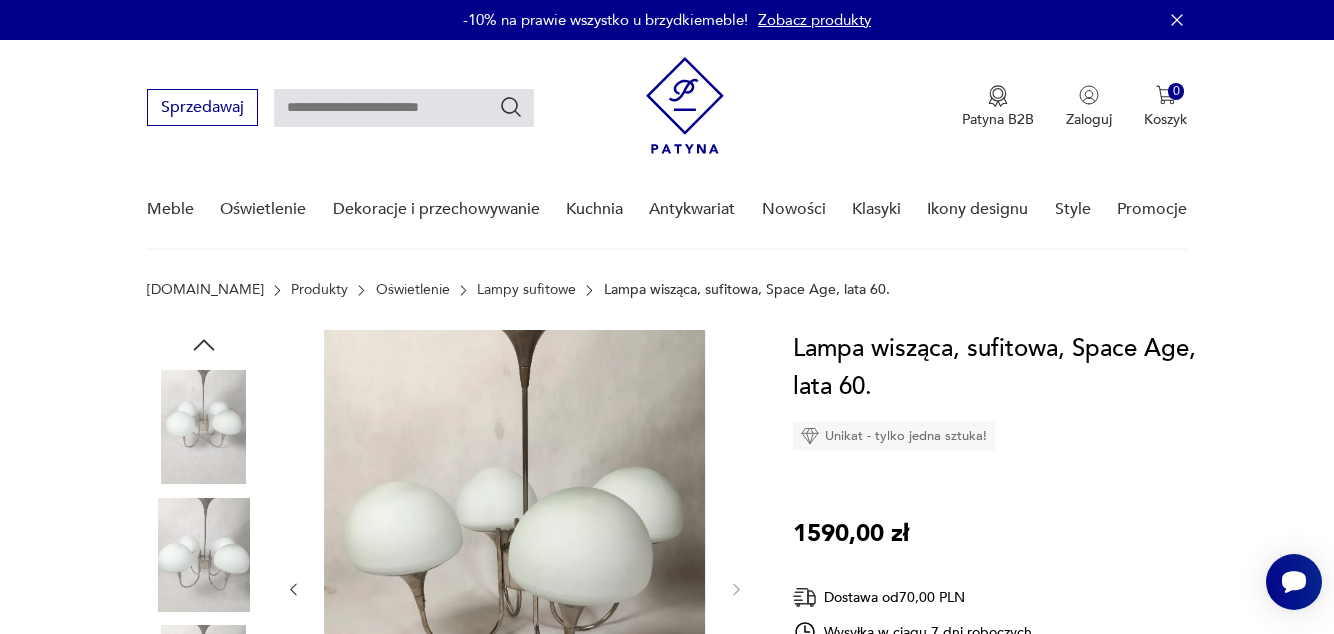 click at bounding box center [515, 589] 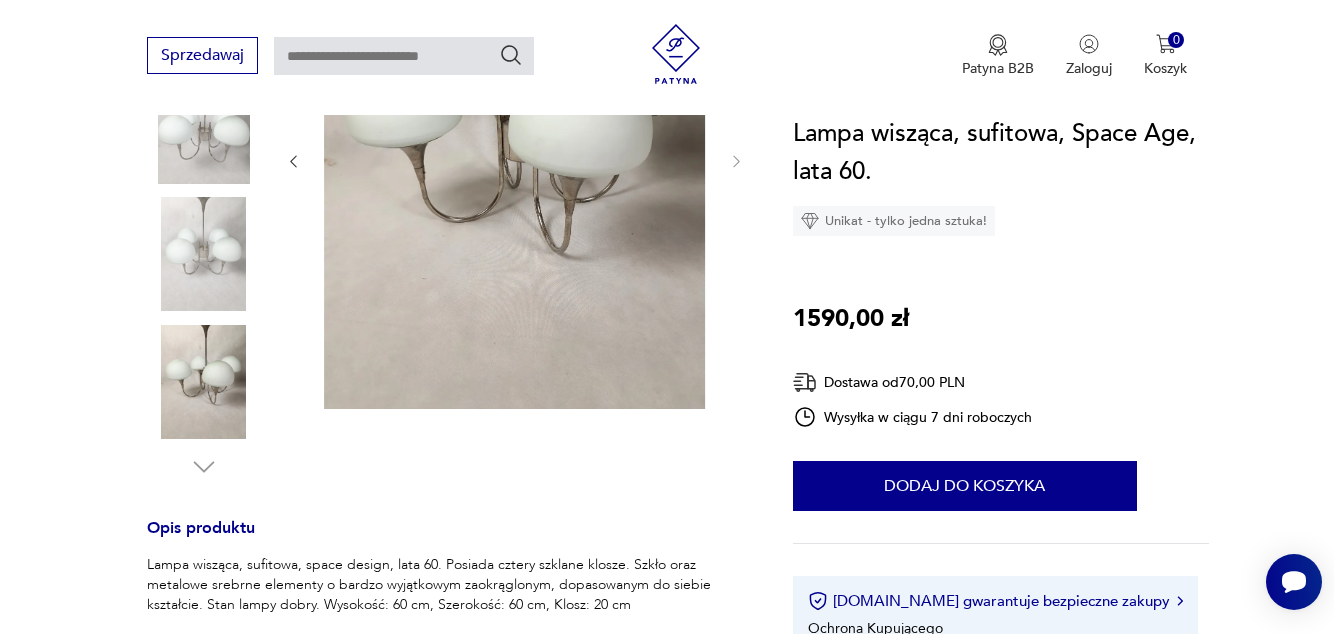 scroll, scrollTop: 429, scrollLeft: 0, axis: vertical 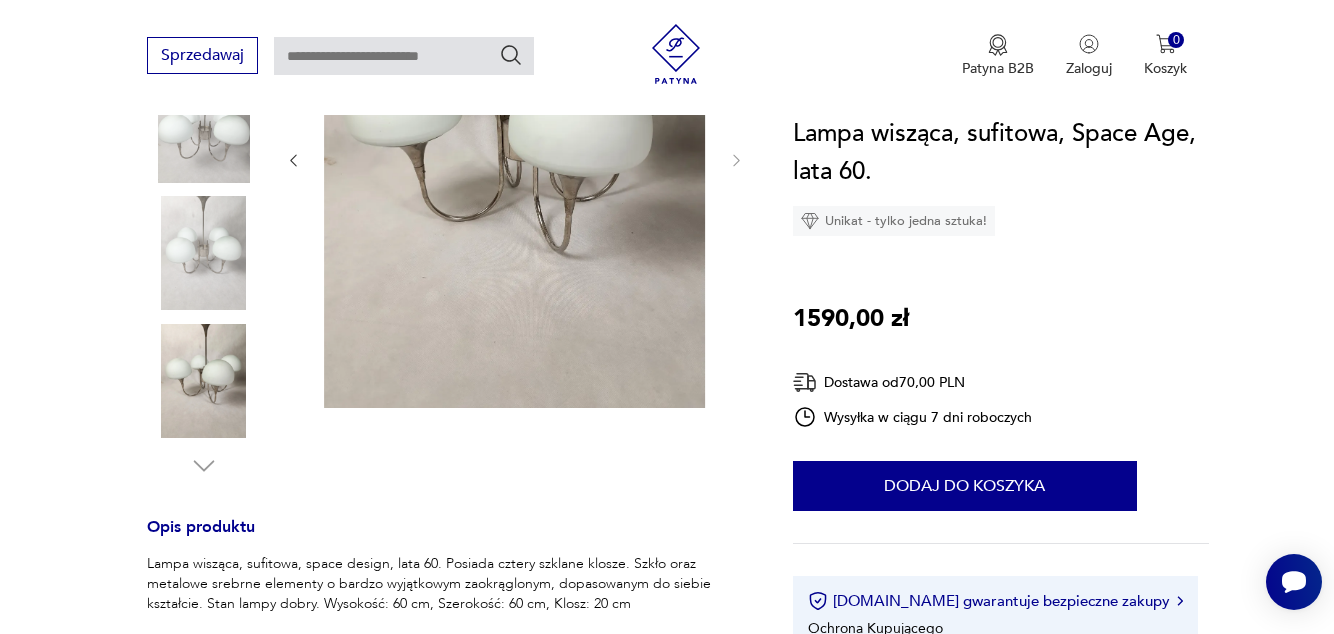 type on "*****" 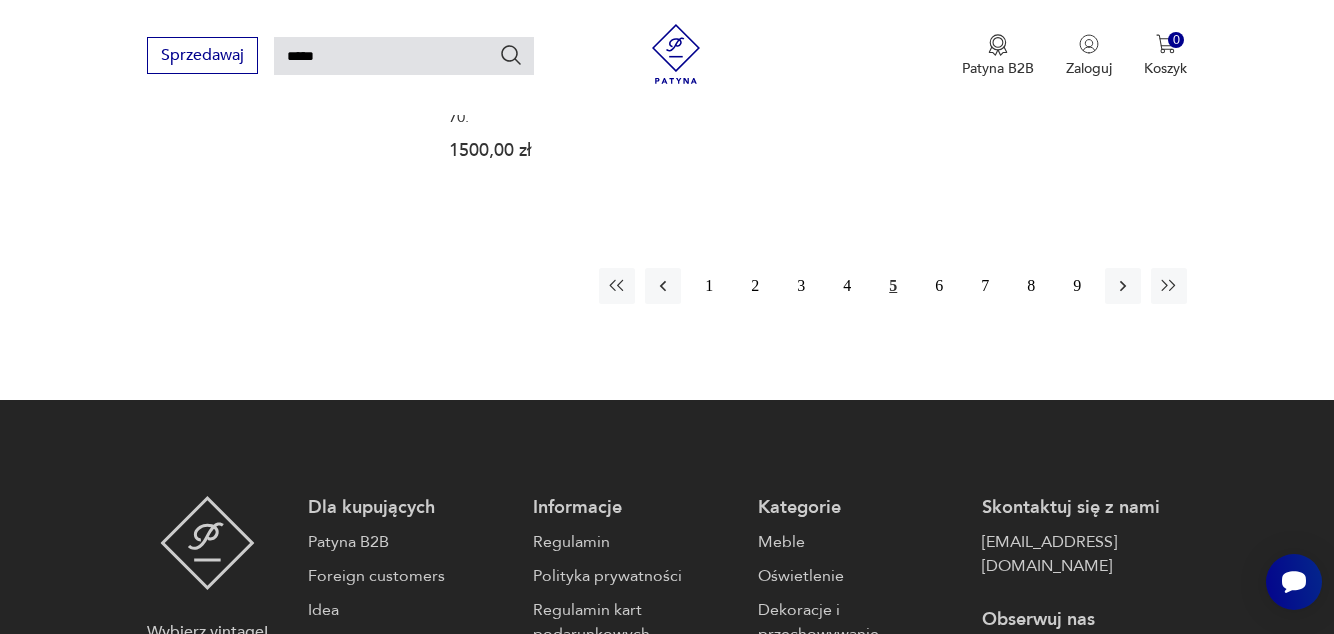 scroll, scrollTop: 2625, scrollLeft: 0, axis: vertical 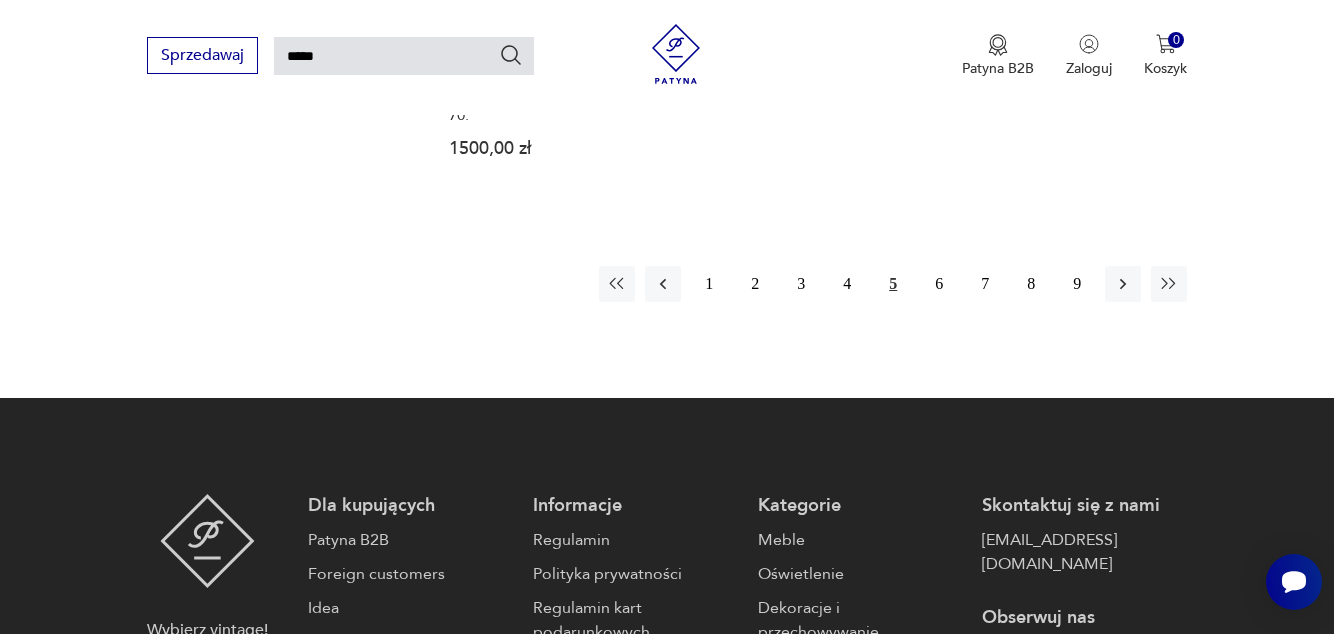 click on "6" at bounding box center [939, 284] 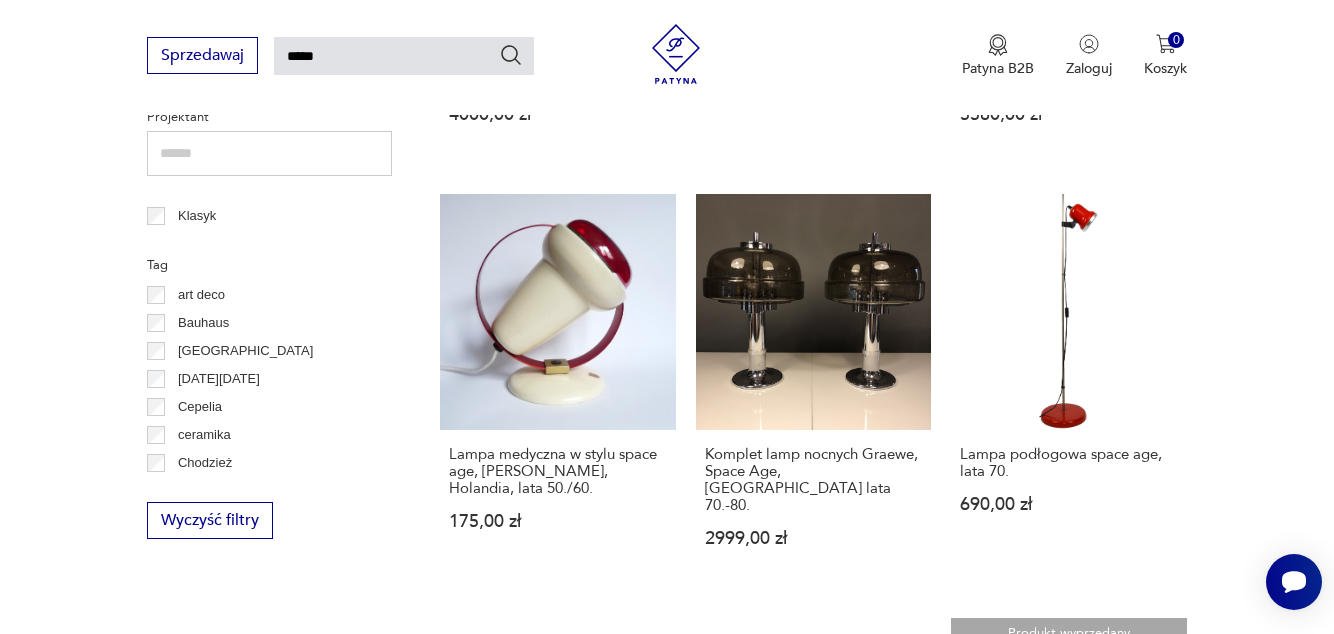 scroll, scrollTop: 1078, scrollLeft: 0, axis: vertical 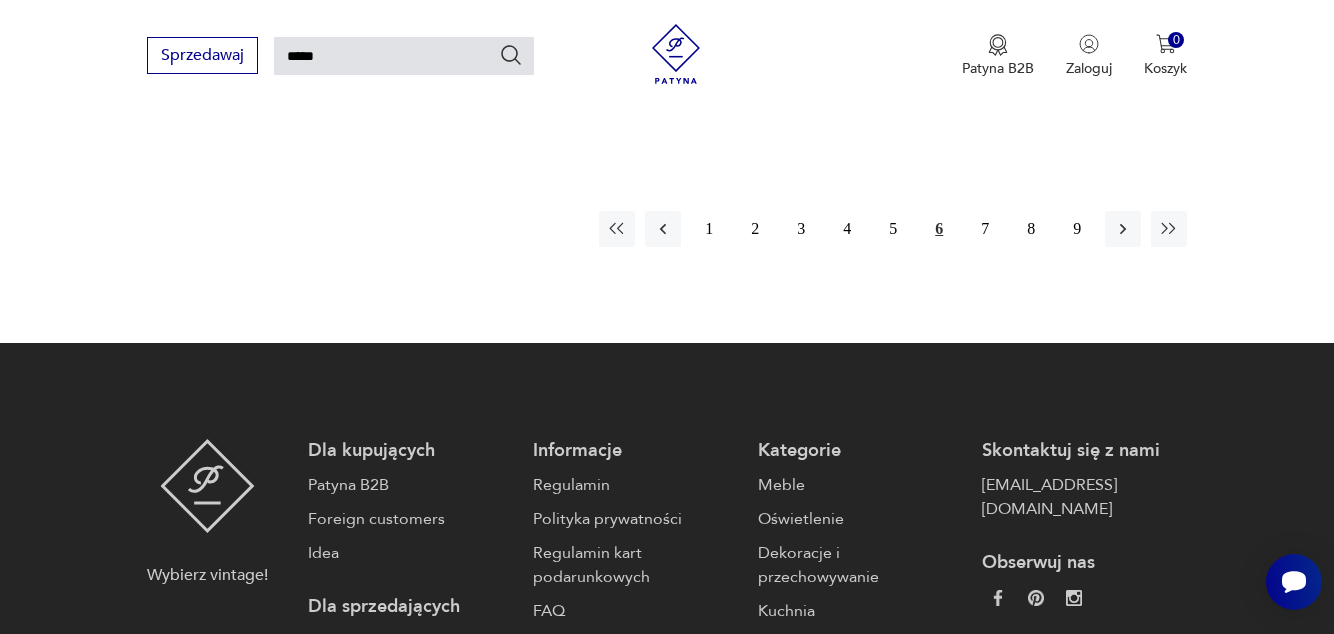 click on "7" at bounding box center (985, 229) 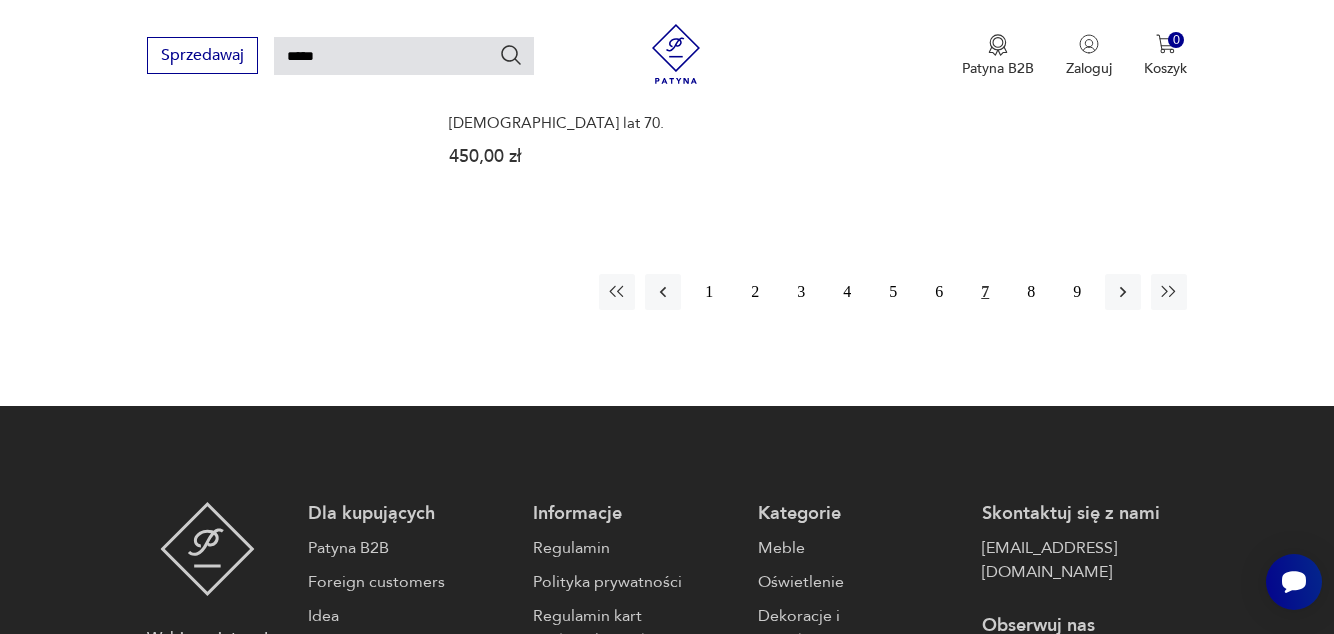 scroll, scrollTop: 2596, scrollLeft: 0, axis: vertical 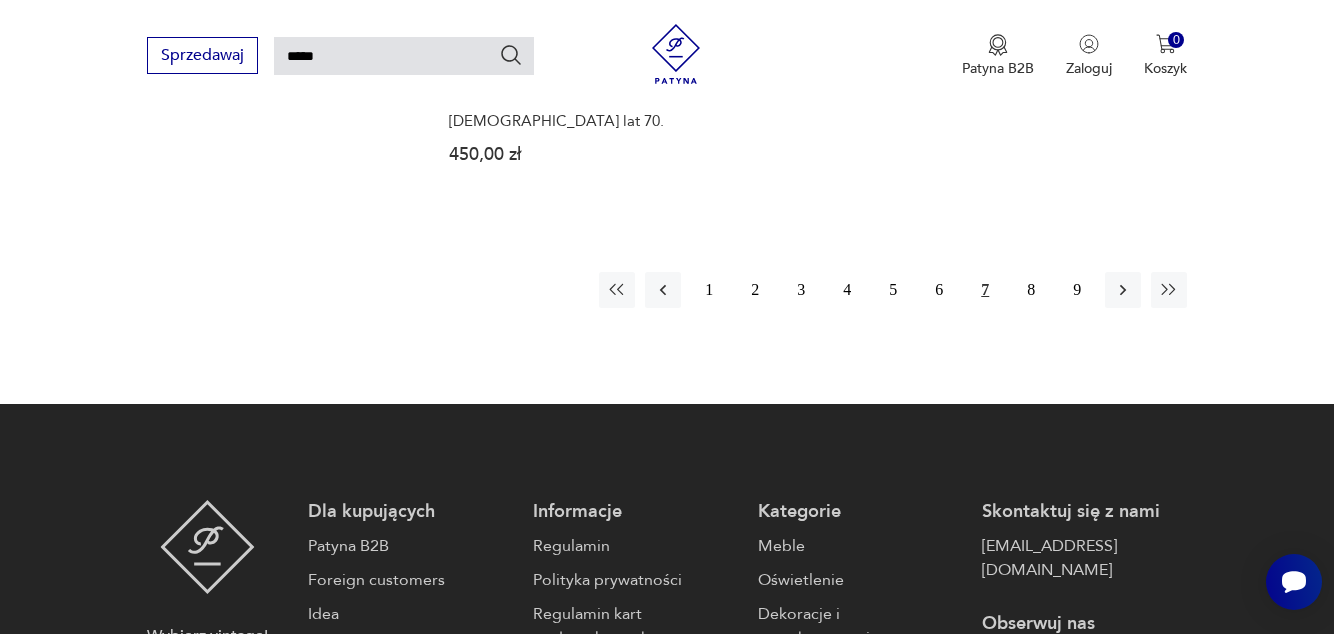 click on "8" at bounding box center [1031, 290] 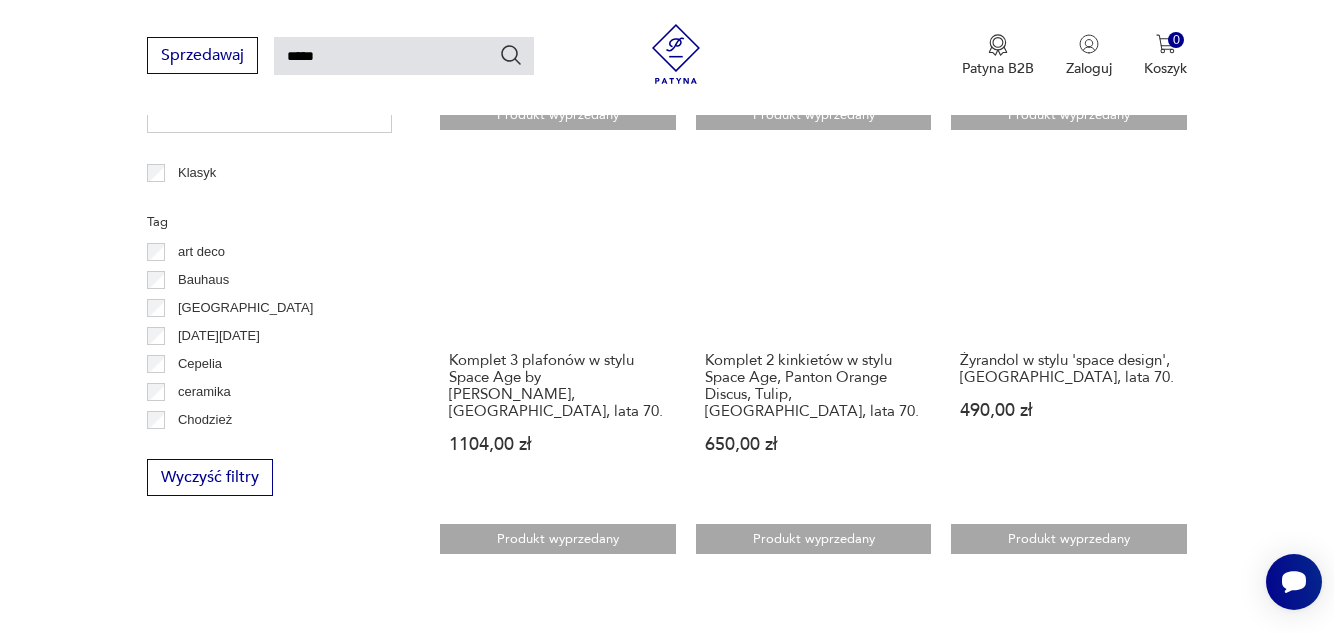 scroll, scrollTop: 1122, scrollLeft: 0, axis: vertical 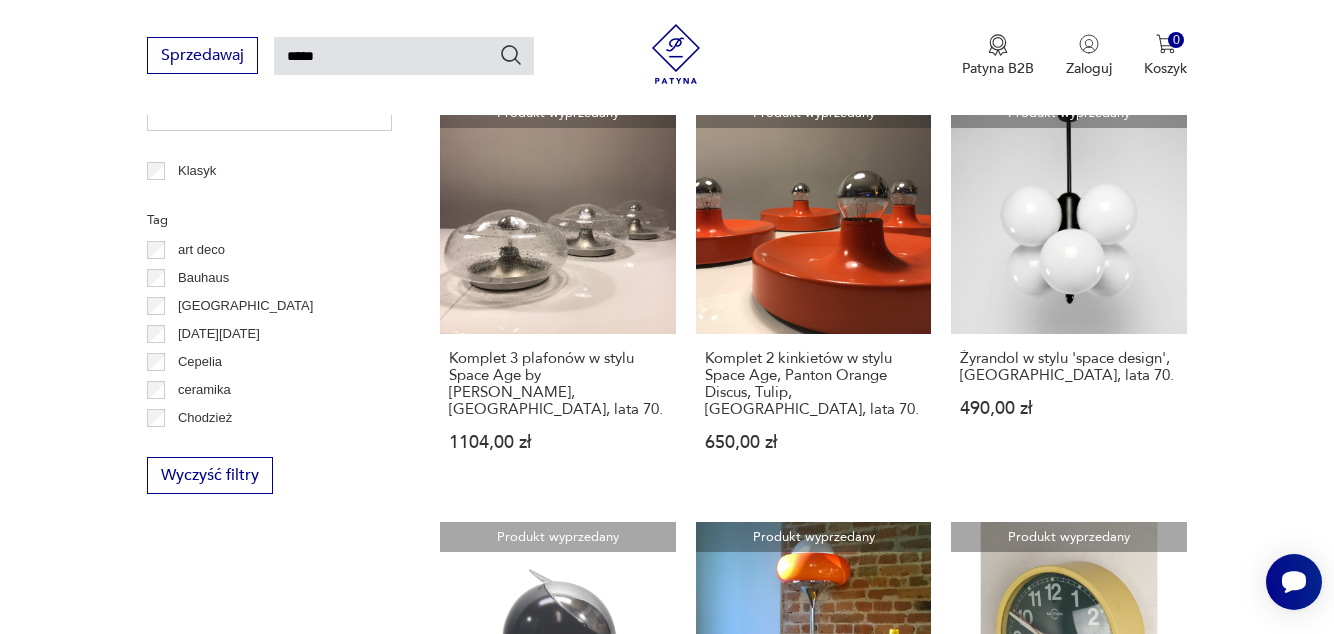 click on "Produkt wyprzedany Komplet 3 plafonów w stylu Space Age by Leclaire&Schäfer, [GEOGRAPHIC_DATA], lata 70. 1104,00 zł" at bounding box center [558, 294] 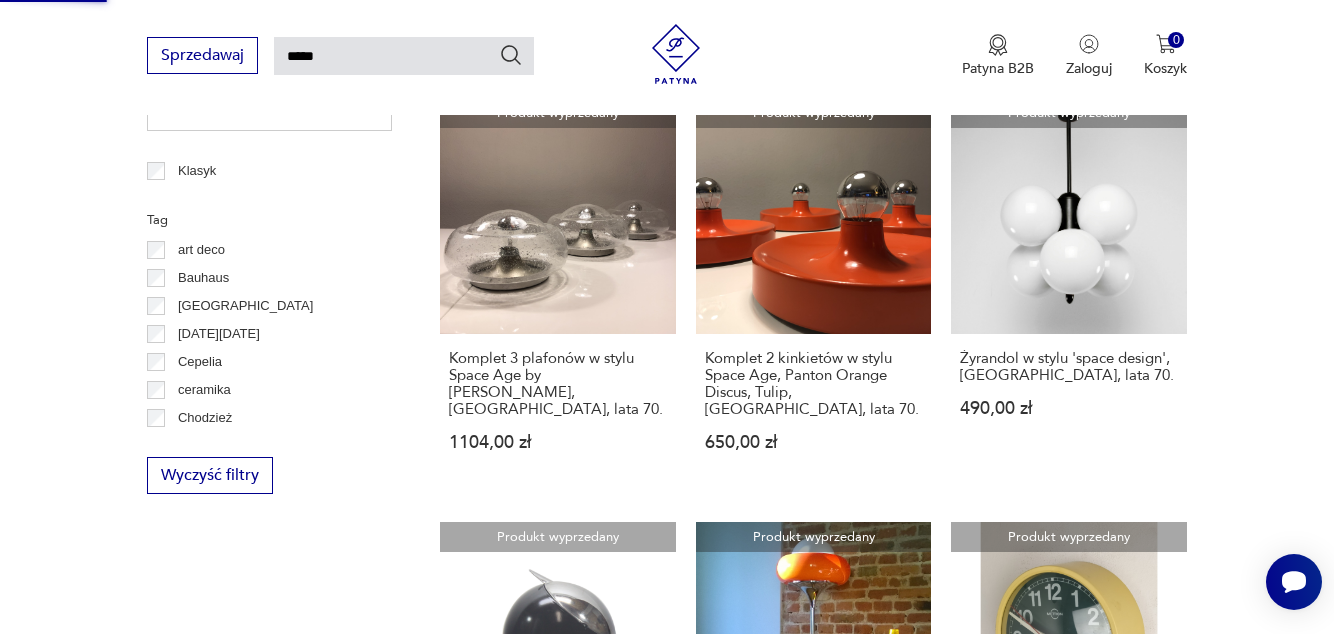 type 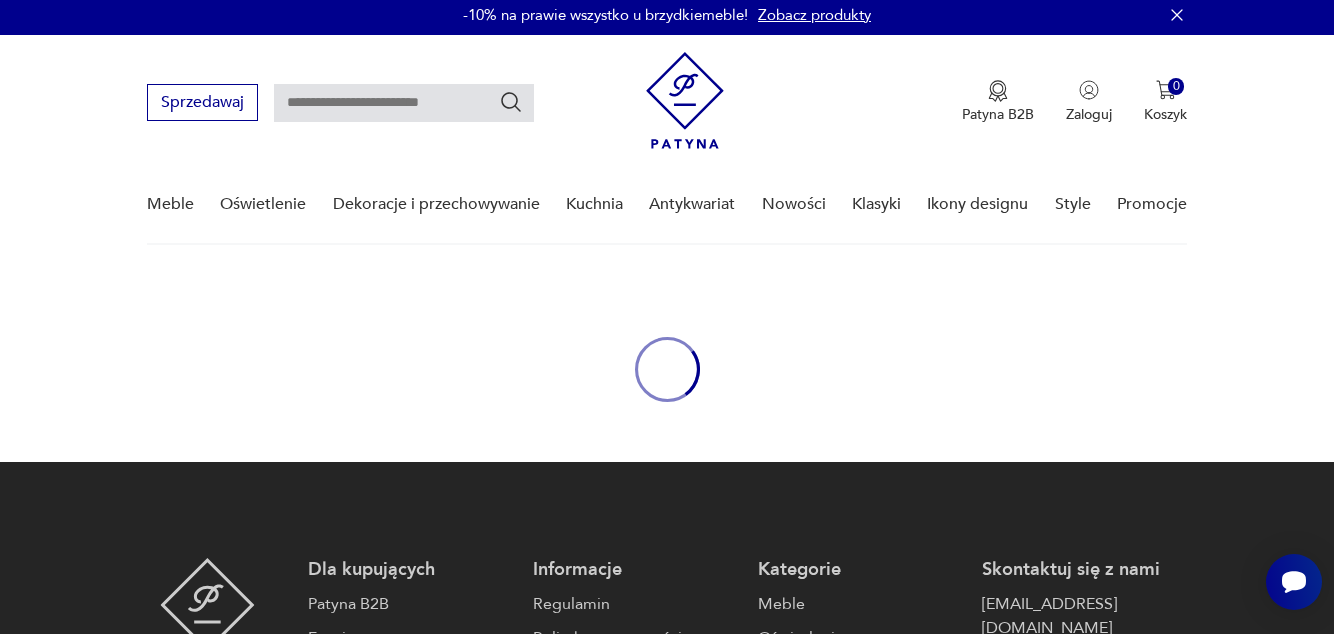 scroll, scrollTop: 0, scrollLeft: 0, axis: both 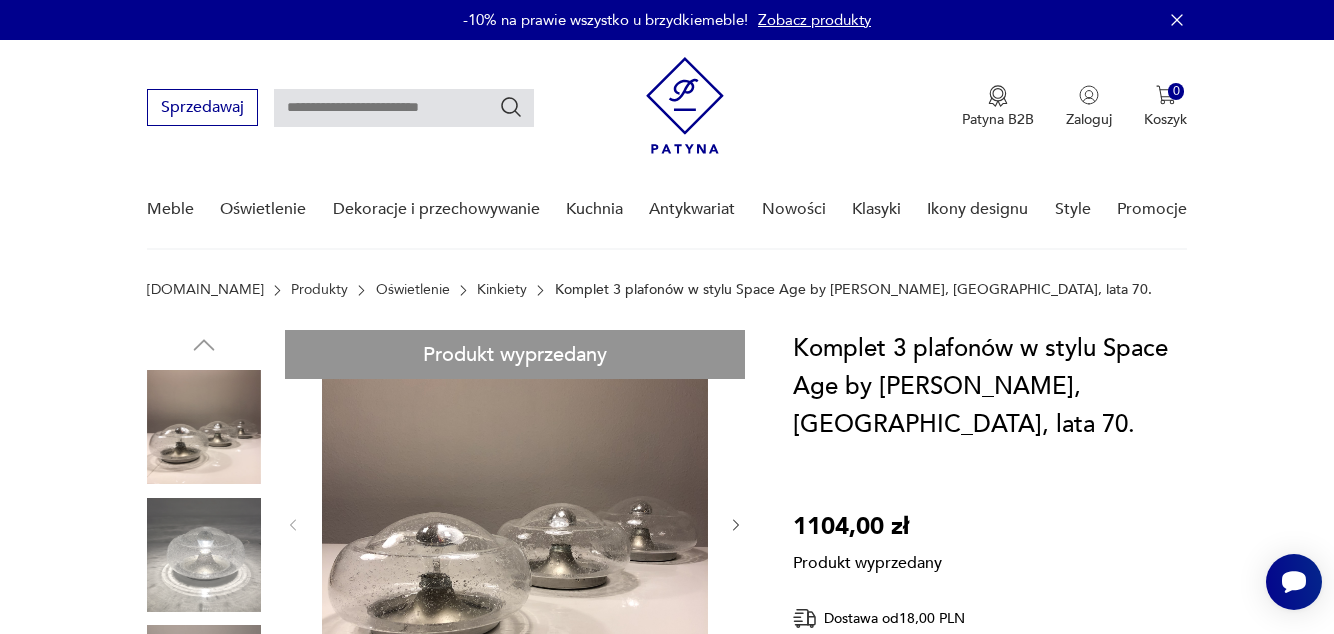click on "Produkt wyprzedany Opis produktu <em> Szanowni Klienci! </em>
<em> W dniach 11.07-04.08 przebywamy na urlopie. Wszystkie zamówione w tym czasie przedmioty zostaną wysłane zaraz po naszym powrocie. Przepraszamy za utrudnienia. </em>
<em> Pozdrawiamy! </em>
Komplet 3 plafonów w stylu Space Age by [PERSON_NAME], [GEOGRAPHIC_DATA] lata 70-te. Absolutnie unikatowy komplet w bardzo dobrym stanie. Dmuchane szkło bąbelkowe i ponadczasowy design manufaktury z [GEOGRAPHIC_DATA]. Jedna z lamp posiada etykietę producenta. Wymiary 27x17cm. Żarówki nie są przedmiotem sprzedaży. Rozwiń więcej Szczegóły produktu Tagi:   w stronę gwiazd ,  space age O sprzedawcy simplyunique Zweryfikowany sprzedawca - Od 7 lat z Patyną Dostawa i zwroty Dostępne formy dostawy: Kurier   18,00 PLN Zwroty: Jeśli z jakiegokolwiek powodu chcesz zwrócić zamówiony przedmiot, masz na to   14 dni od momentu otrzymania przesyłki." at bounding box center (446, 869) 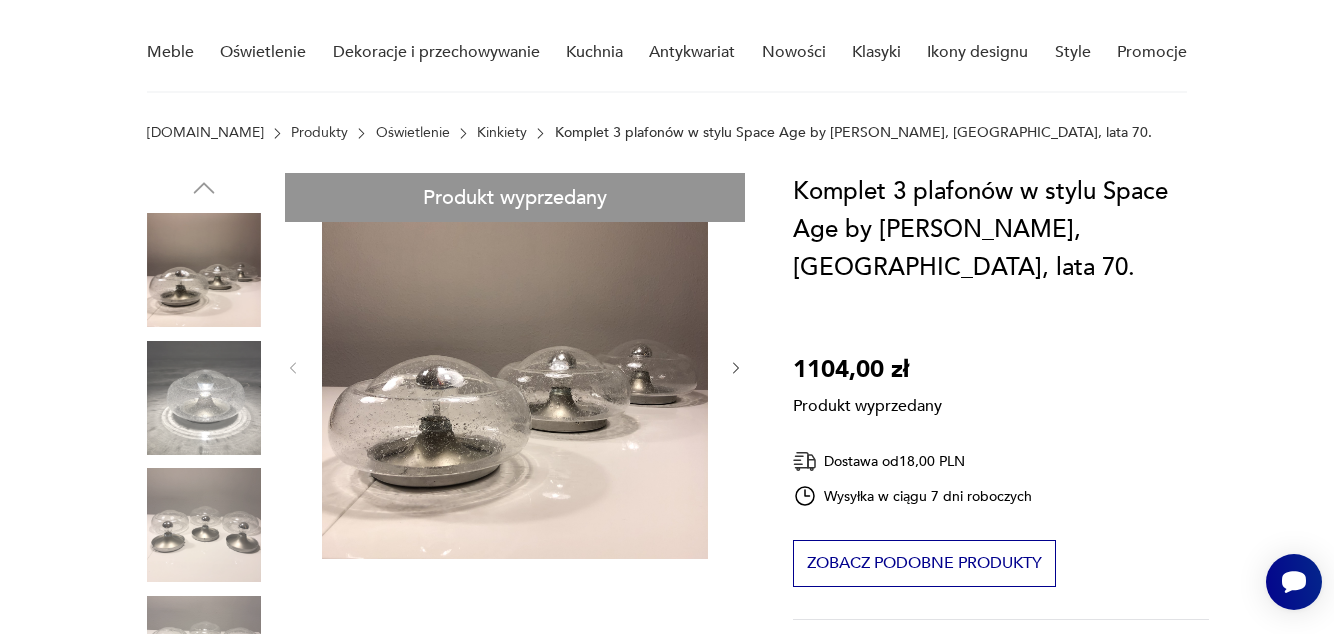 scroll, scrollTop: 161, scrollLeft: 0, axis: vertical 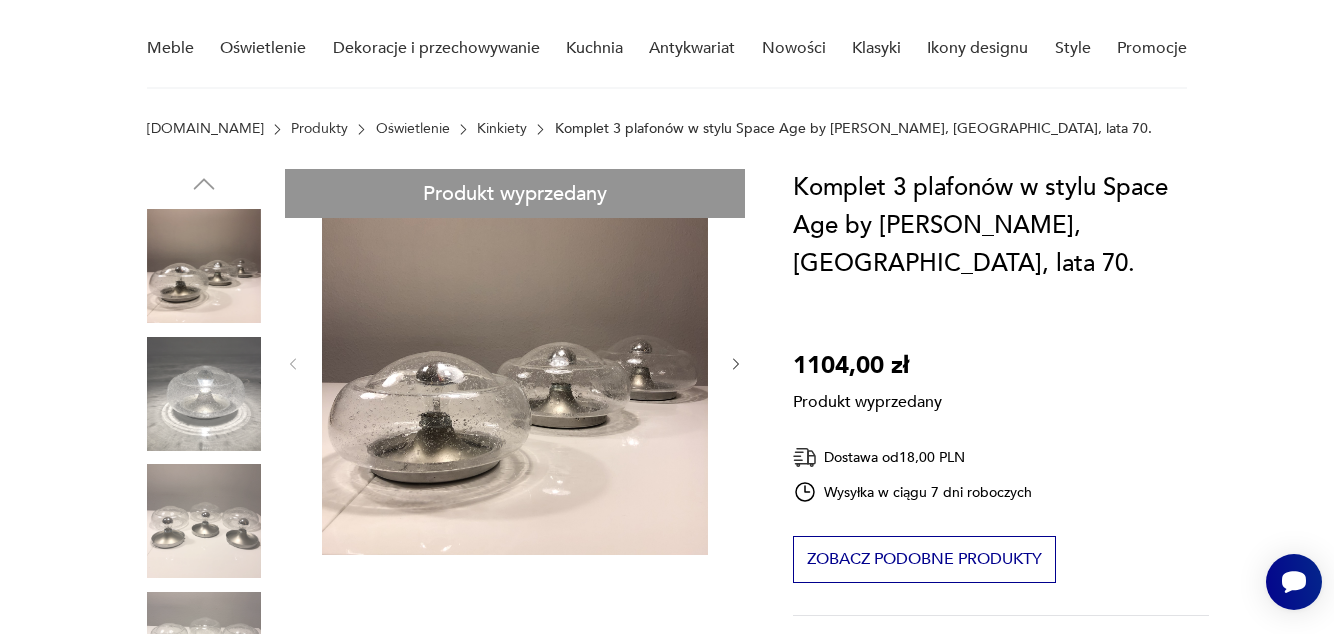 click on "Produkt wyprzedany Opis produktu <em> Szanowni Klienci! </em>
<em> W dniach 11.07-04.08 przebywamy na urlopie. Wszystkie zamówione w tym czasie przedmioty zostaną wysłane zaraz po naszym powrocie. Przepraszamy za utrudnienia. </em>
<em> Pozdrawiamy! </em>
Komplet 3 plafonów w stylu Space Age by [PERSON_NAME], [GEOGRAPHIC_DATA] lata 70-te. Absolutnie unikatowy komplet w bardzo dobrym stanie. Dmuchane szkło bąbelkowe i ponadczasowy design manufaktury z [GEOGRAPHIC_DATA]. Jedna z lamp posiada etykietę producenta. Wymiary 27x17cm. Żarówki nie są przedmiotem sprzedaży. Rozwiń więcej Szczegóły produktu Tagi:   w stronę gwiazd ,  space age O sprzedawcy simplyunique Zweryfikowany sprzedawca - Od 7 lat z Patyną Dostawa i zwroty Dostępne formy dostawy: Kurier   18,00 PLN Zwroty: Jeśli z jakiegokolwiek powodu chcesz zwrócić zamówiony przedmiot, masz na to   14 dni od momentu otrzymania przesyłki." at bounding box center [446, 708] 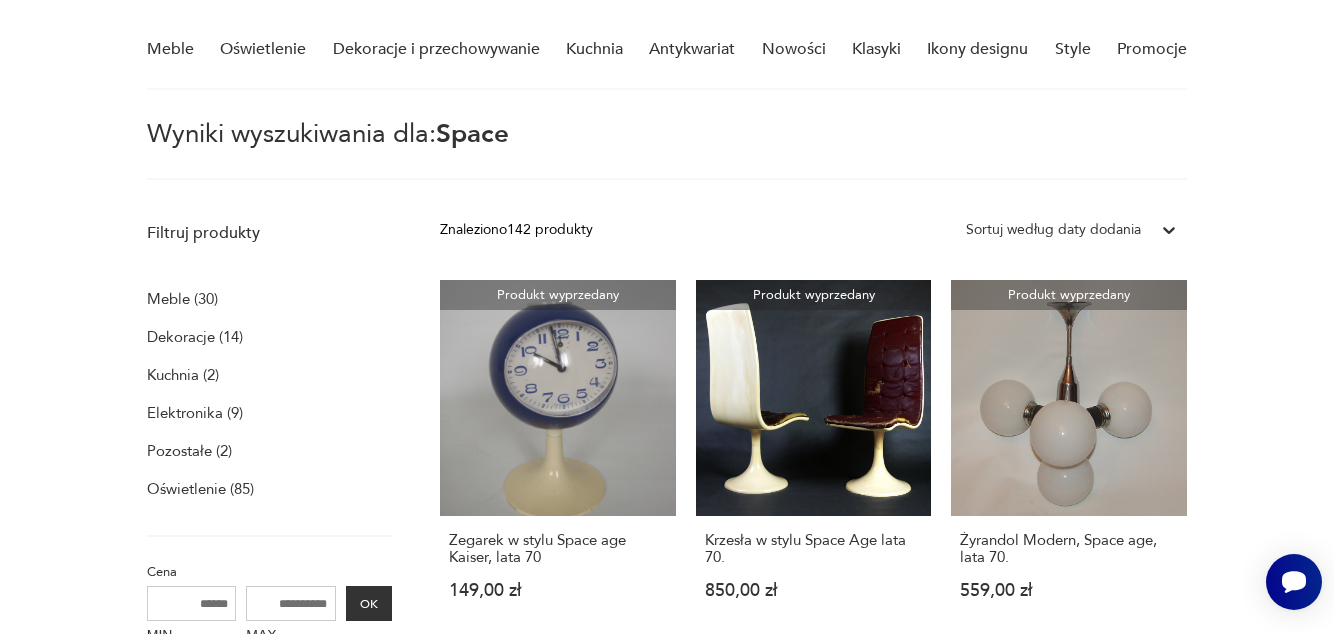 scroll, scrollTop: 0, scrollLeft: 0, axis: both 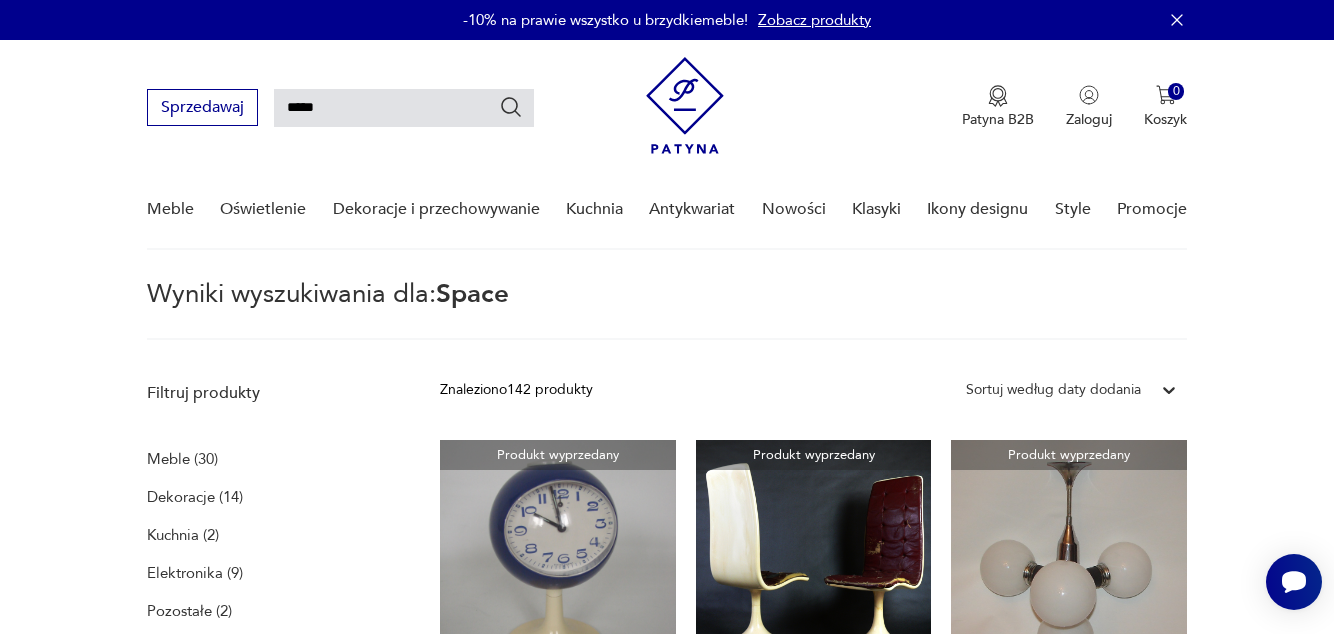 click on "*****" at bounding box center [404, 108] 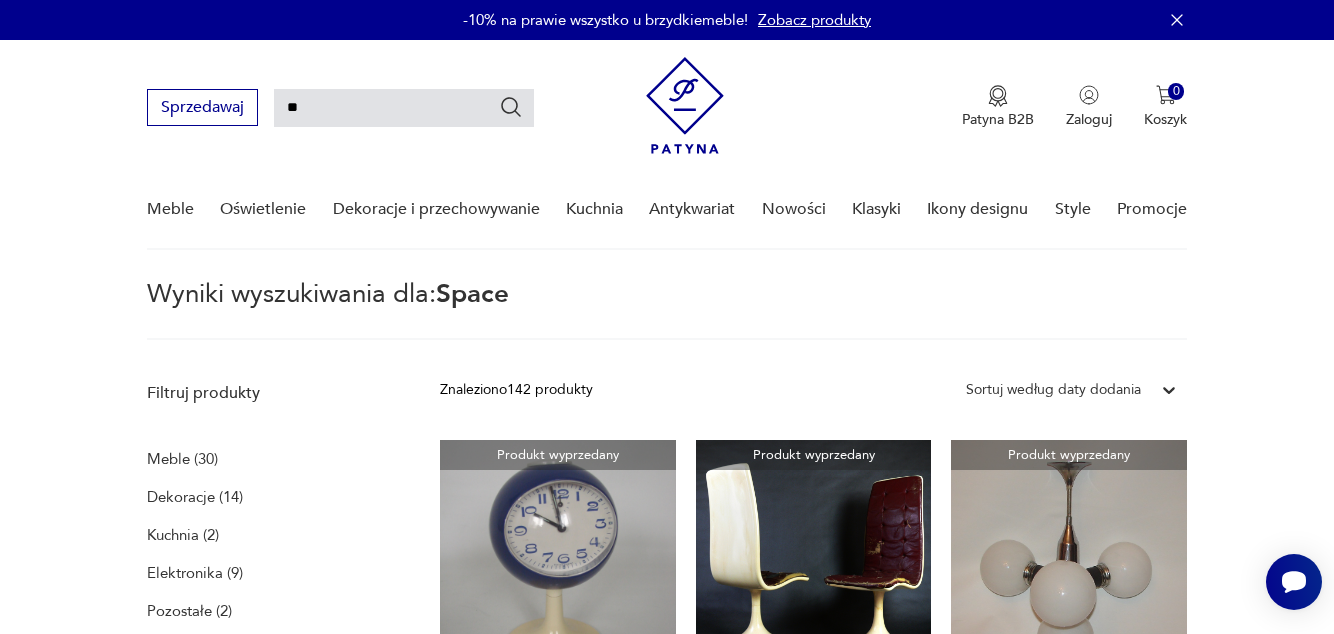 type on "*" 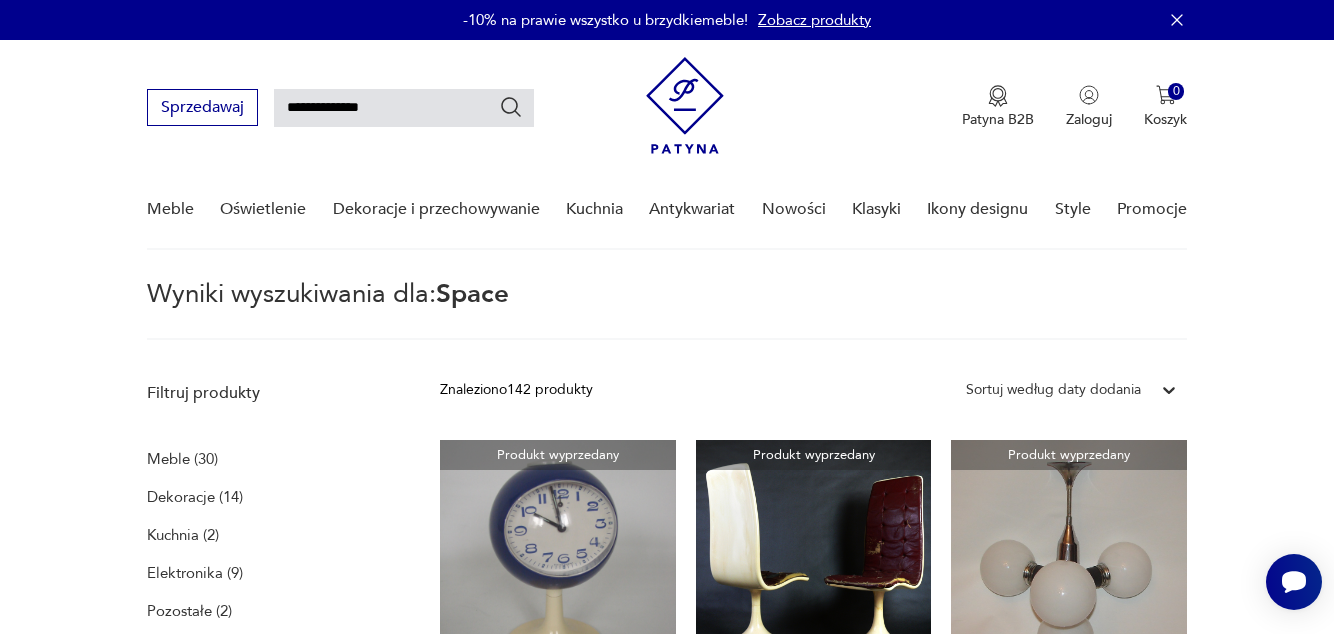 type on "**********" 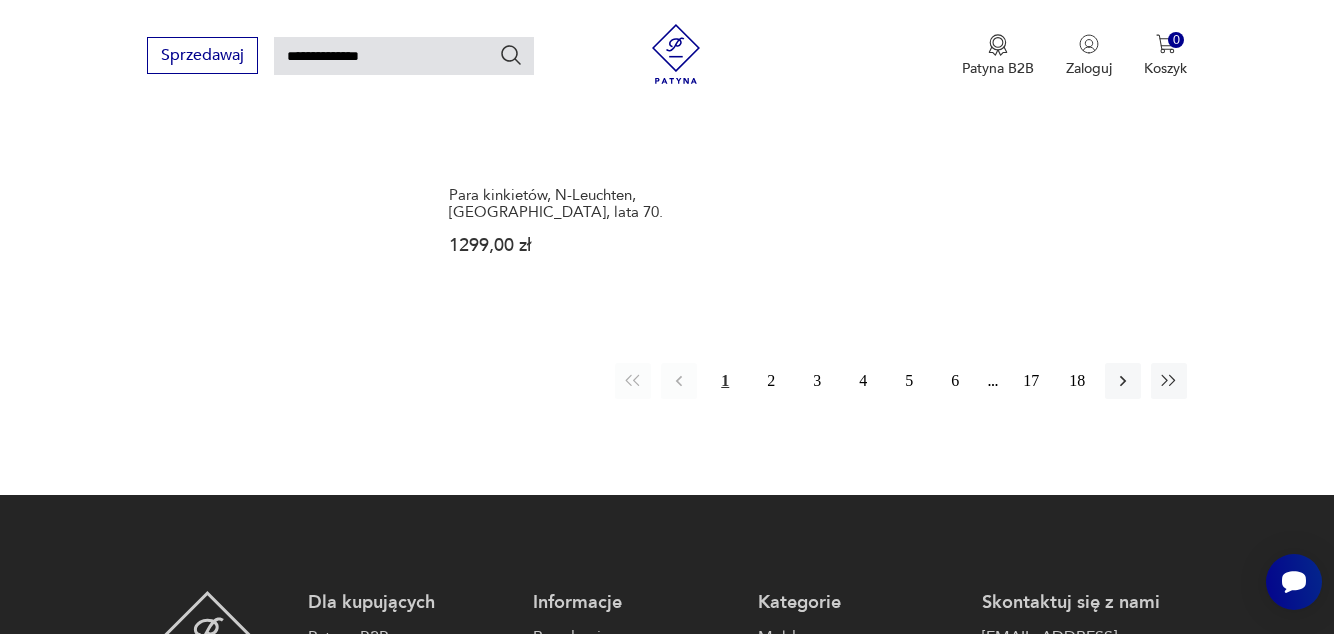 scroll, scrollTop: 2541, scrollLeft: 0, axis: vertical 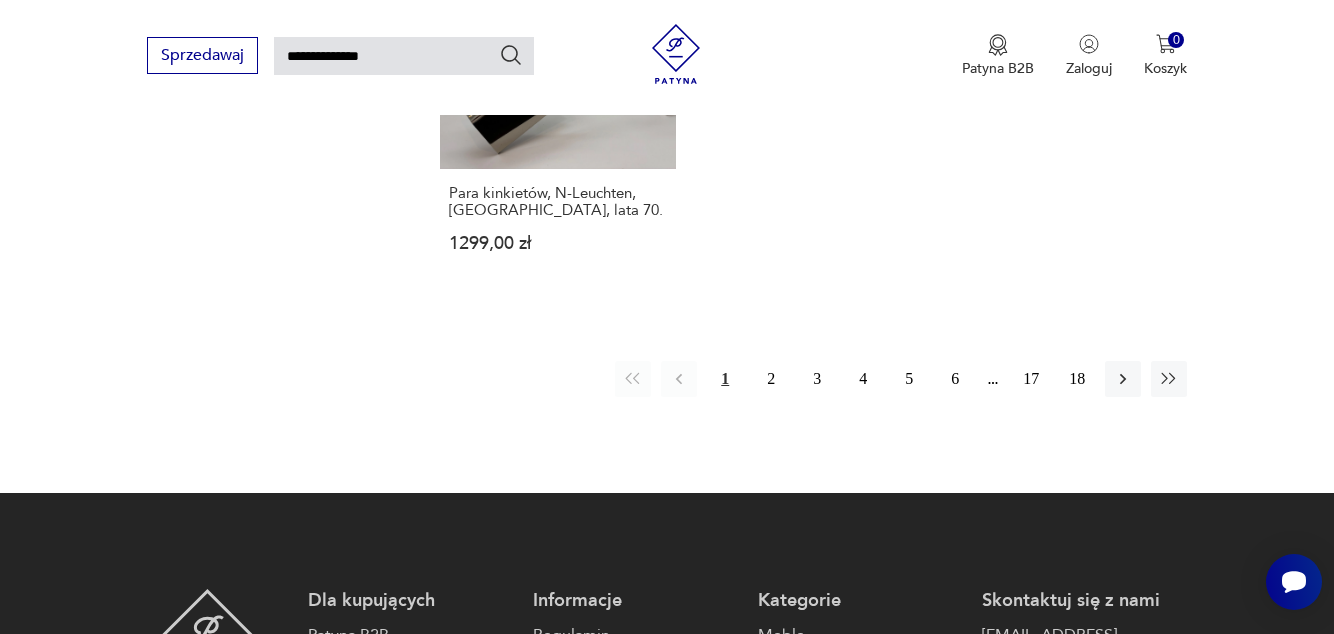 click on "2" at bounding box center [771, 379] 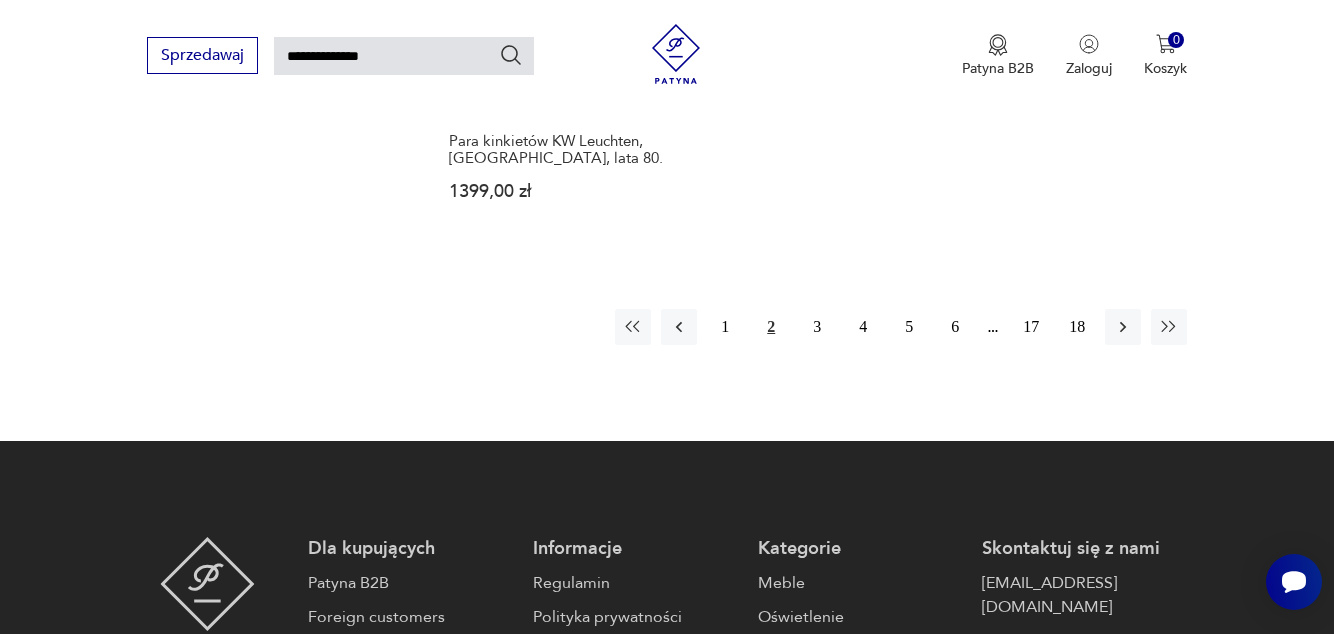 scroll, scrollTop: 2618, scrollLeft: 0, axis: vertical 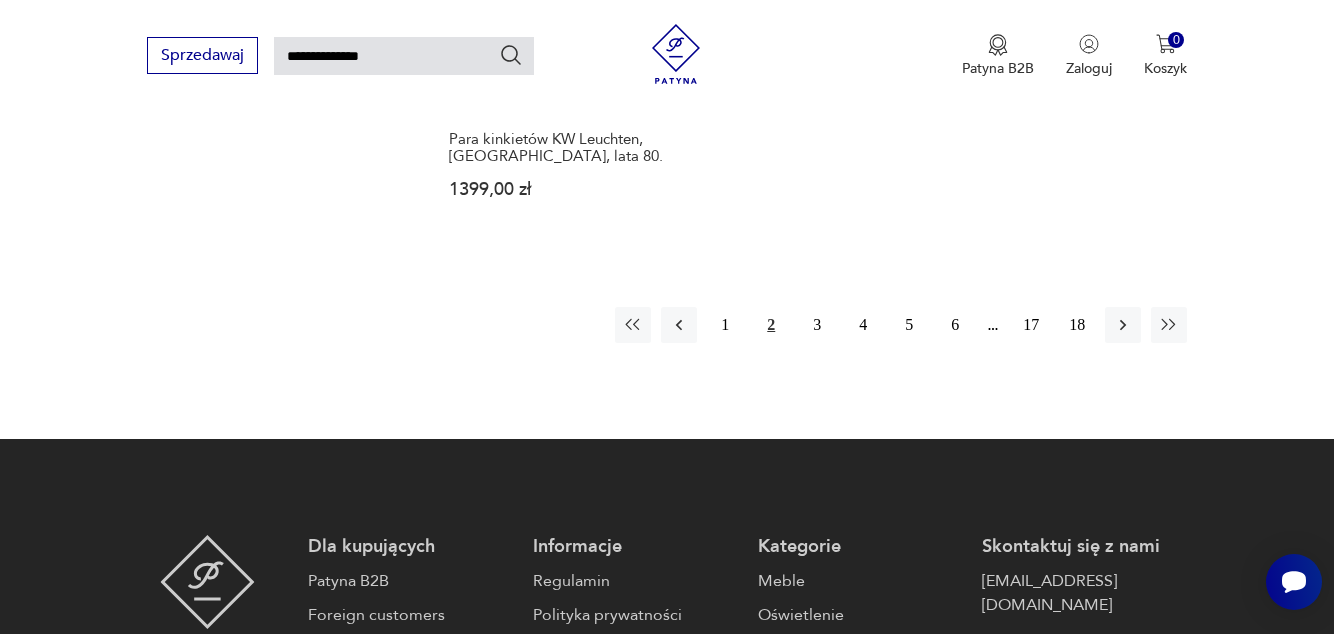 click on "3" at bounding box center (817, 325) 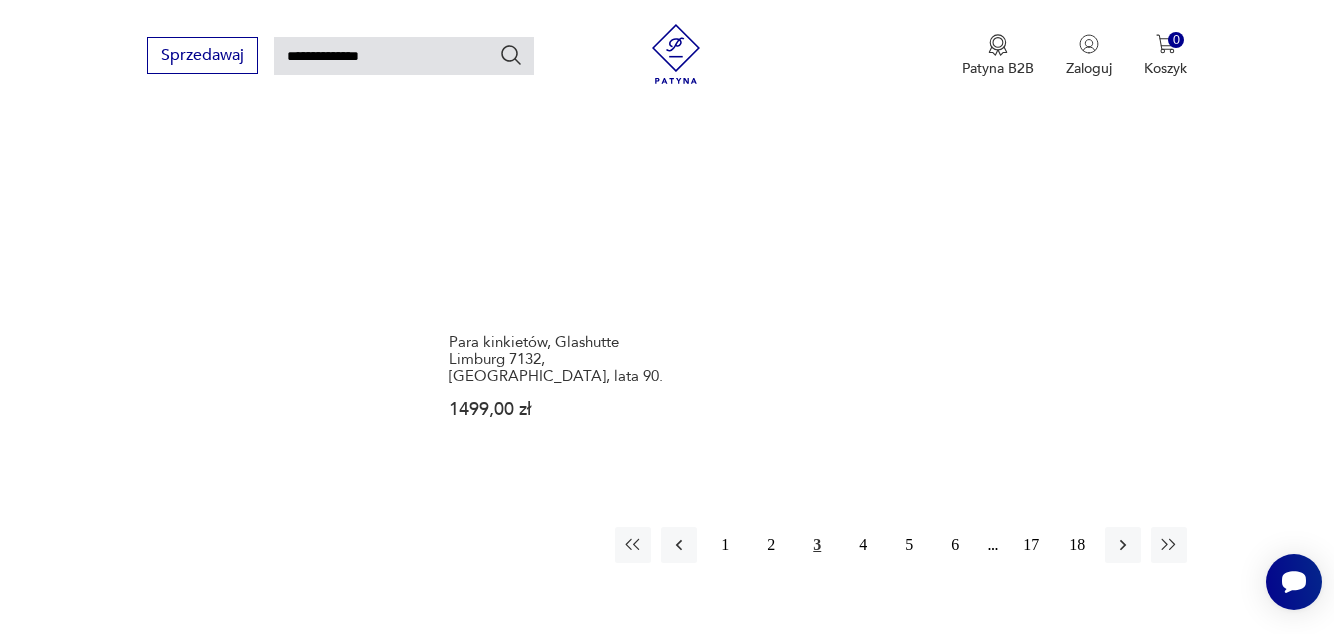 scroll, scrollTop: 2460, scrollLeft: 0, axis: vertical 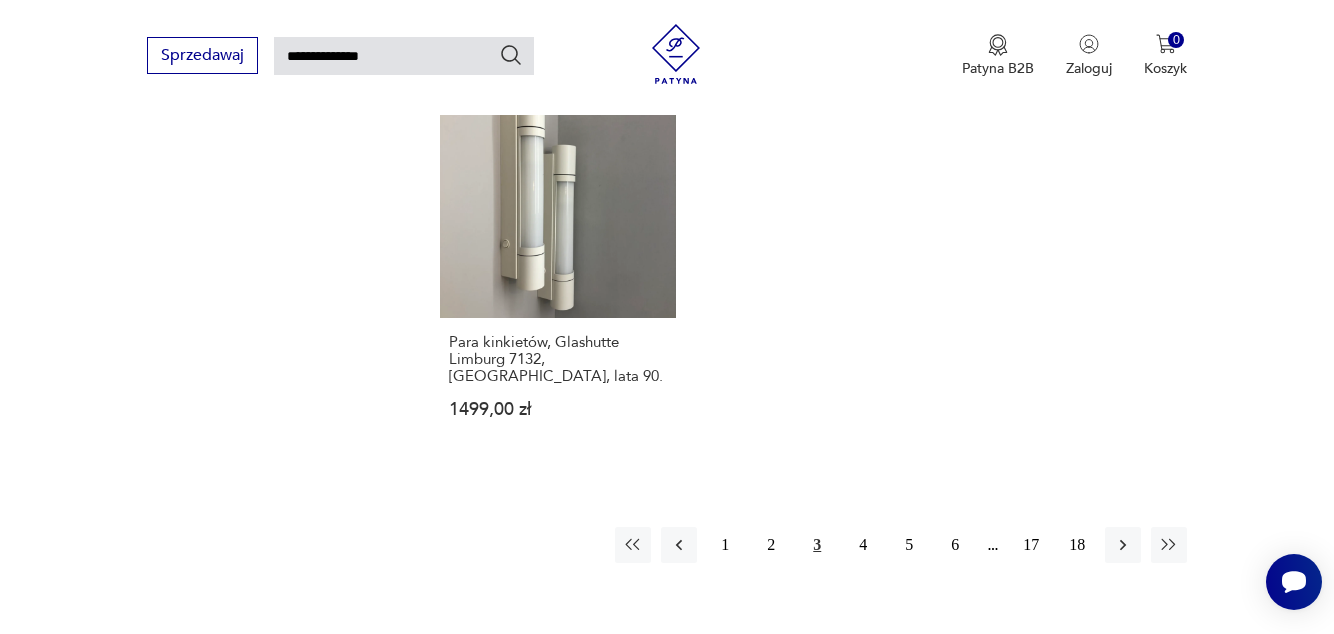 click on "4" at bounding box center (863, 545) 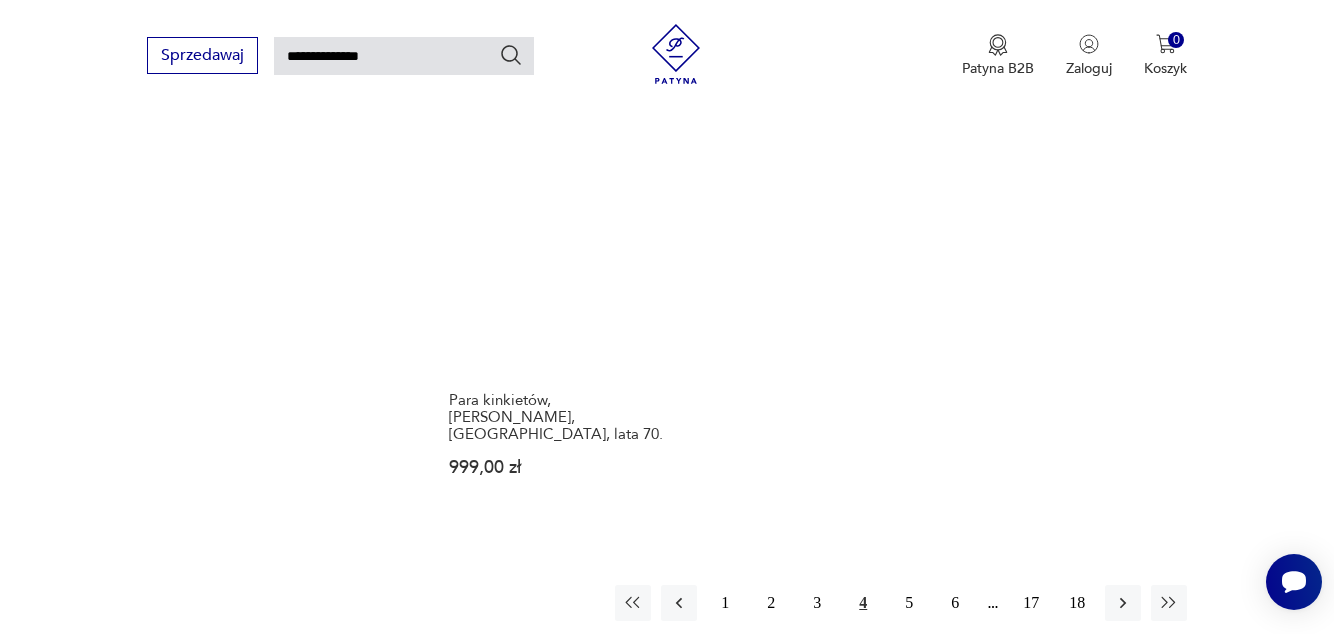 scroll, scrollTop: 2355, scrollLeft: 0, axis: vertical 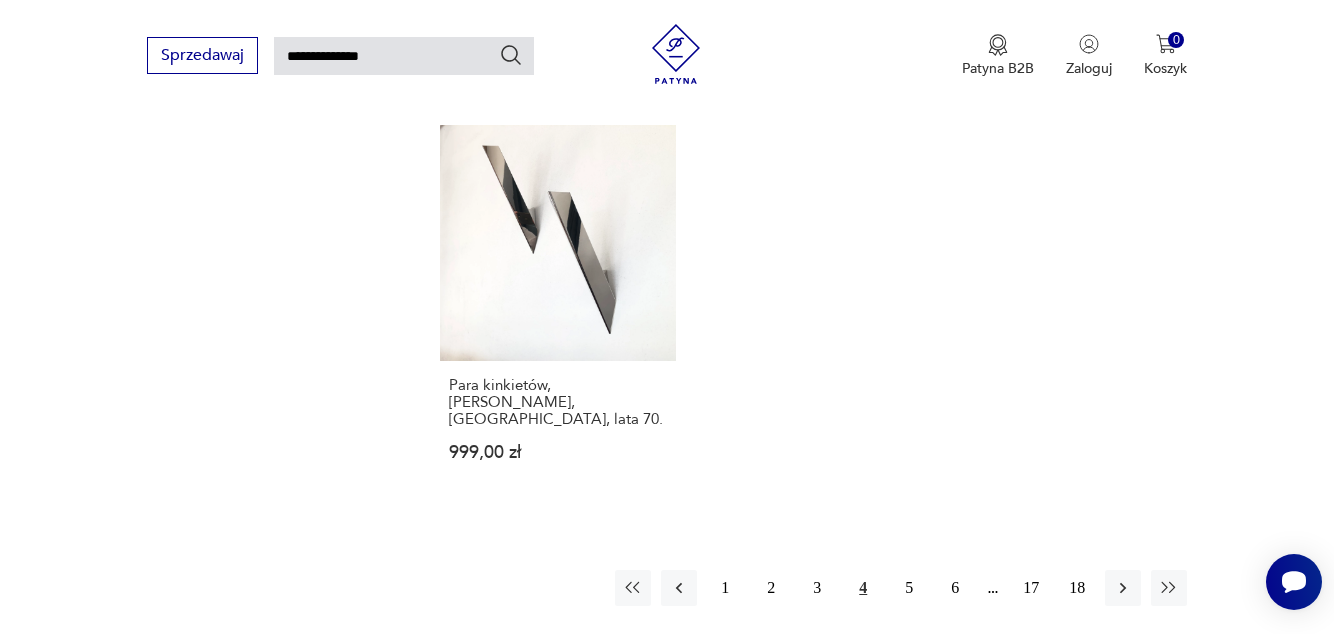 click on "Para kinkietów, [PERSON_NAME], [GEOGRAPHIC_DATA], lata 70. 999,00 zł" at bounding box center [558, 312] 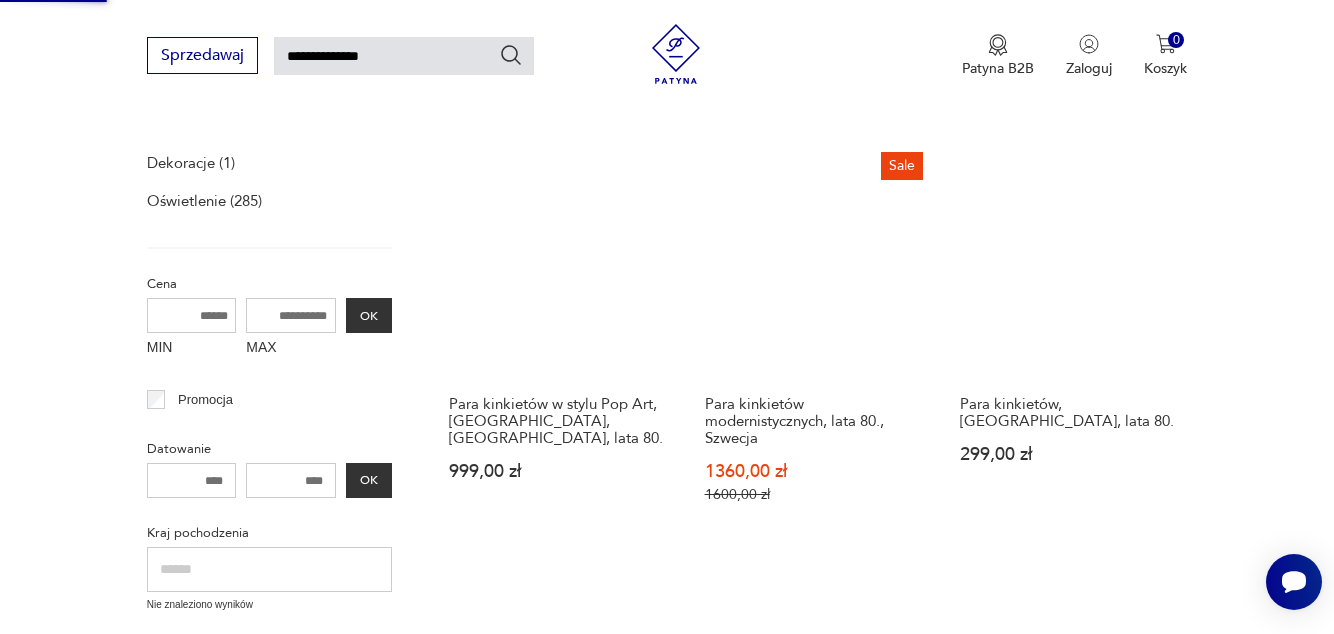 type 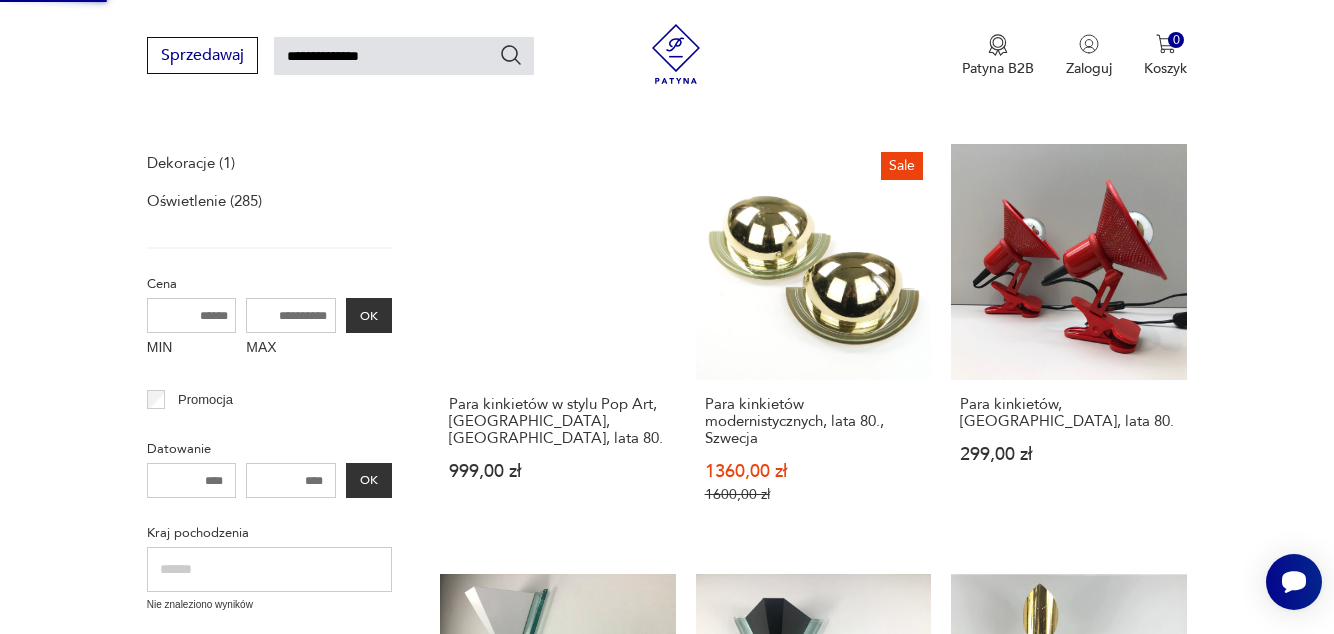 type 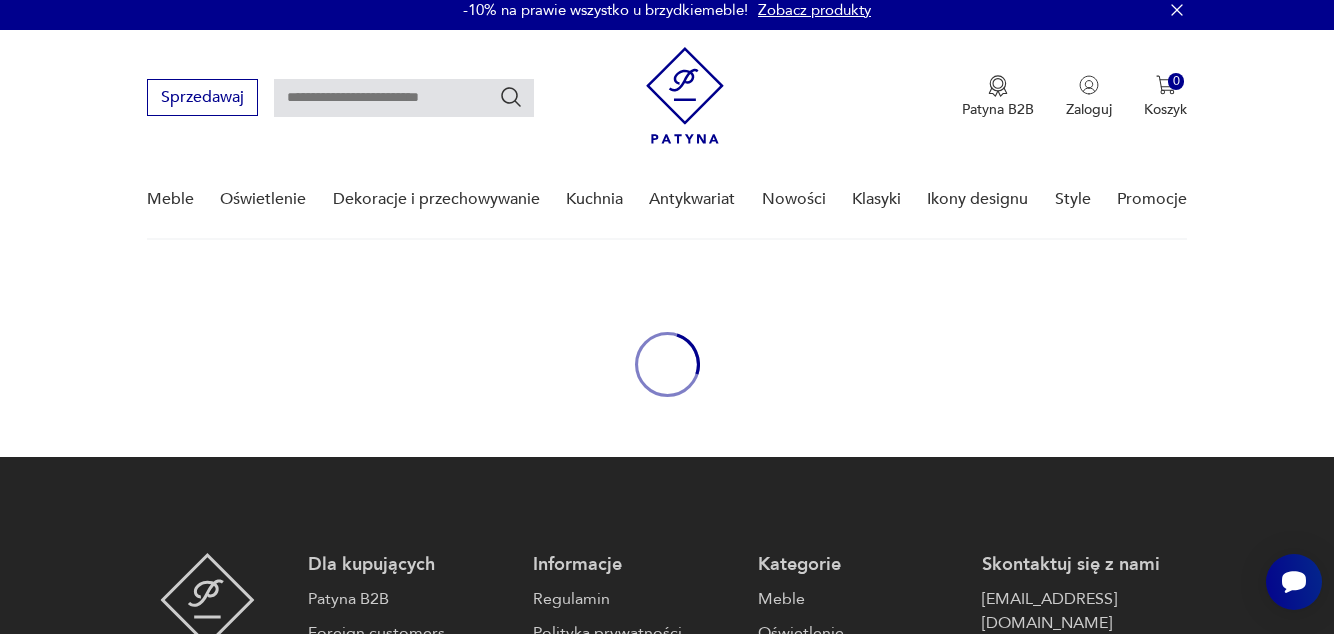 scroll, scrollTop: 0, scrollLeft: 0, axis: both 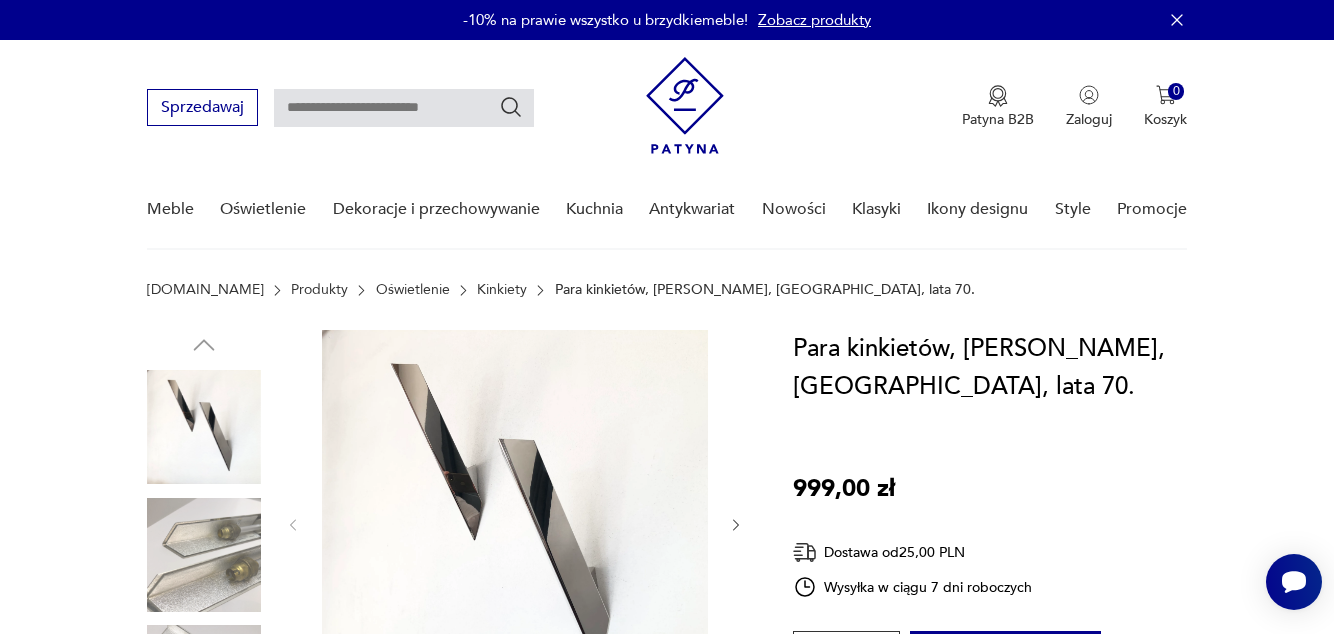 click 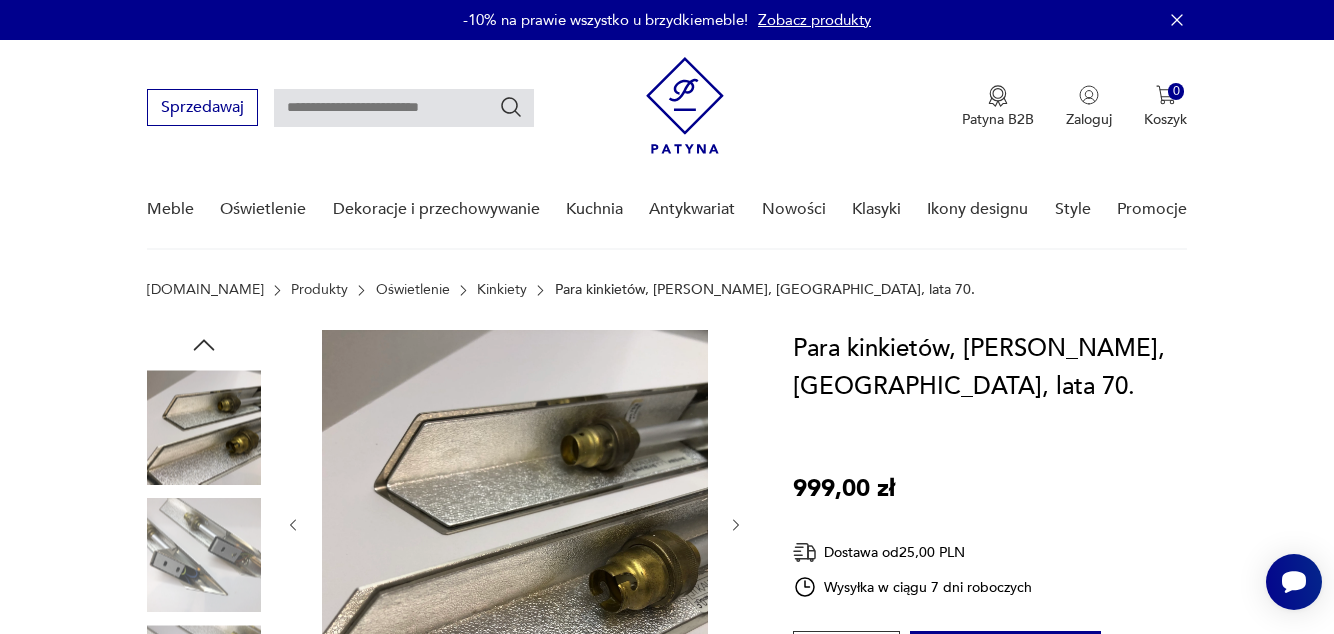 click 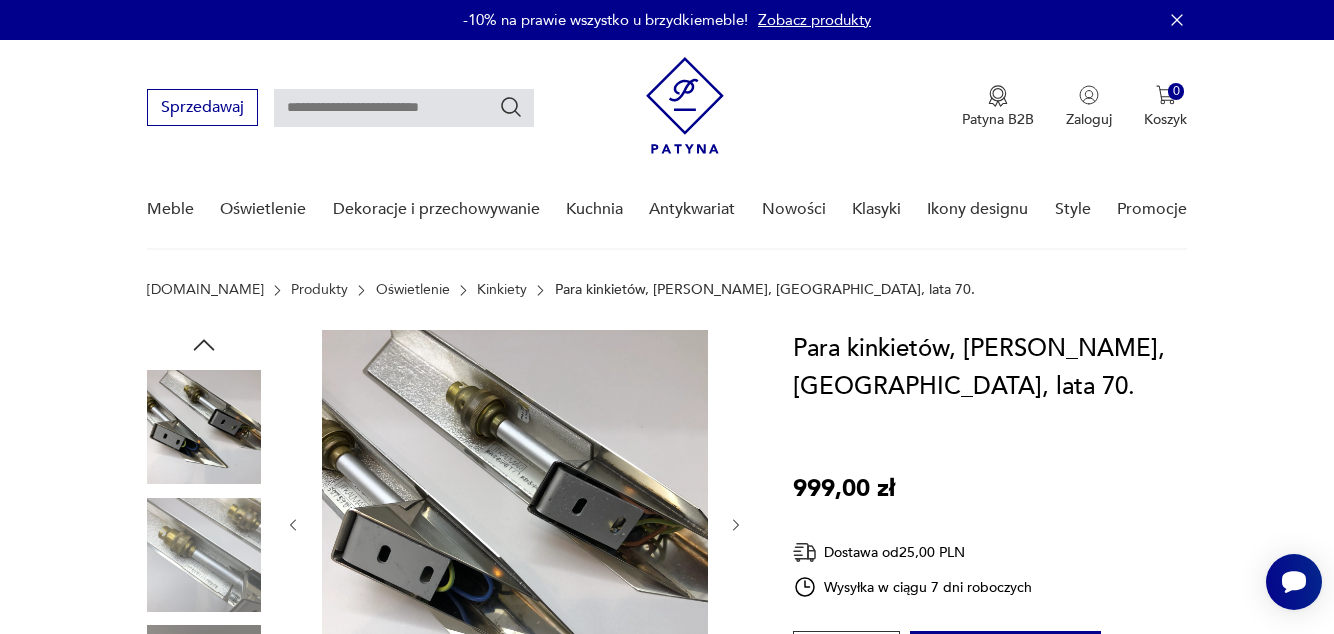 click 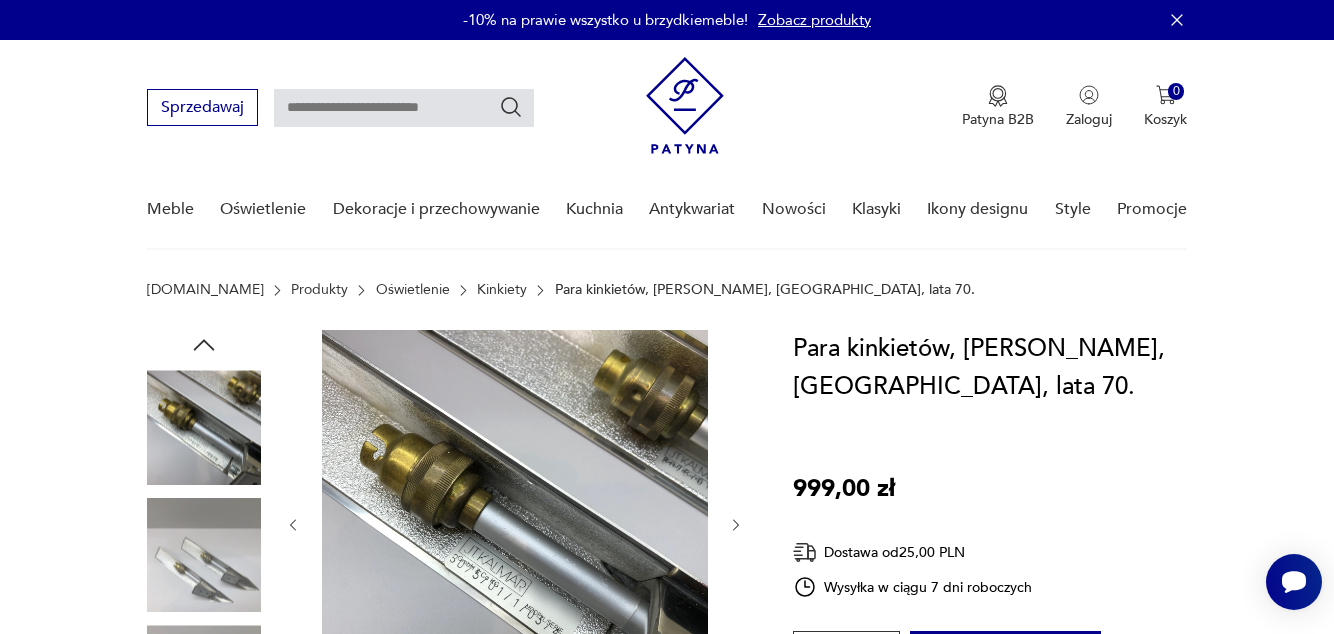 click 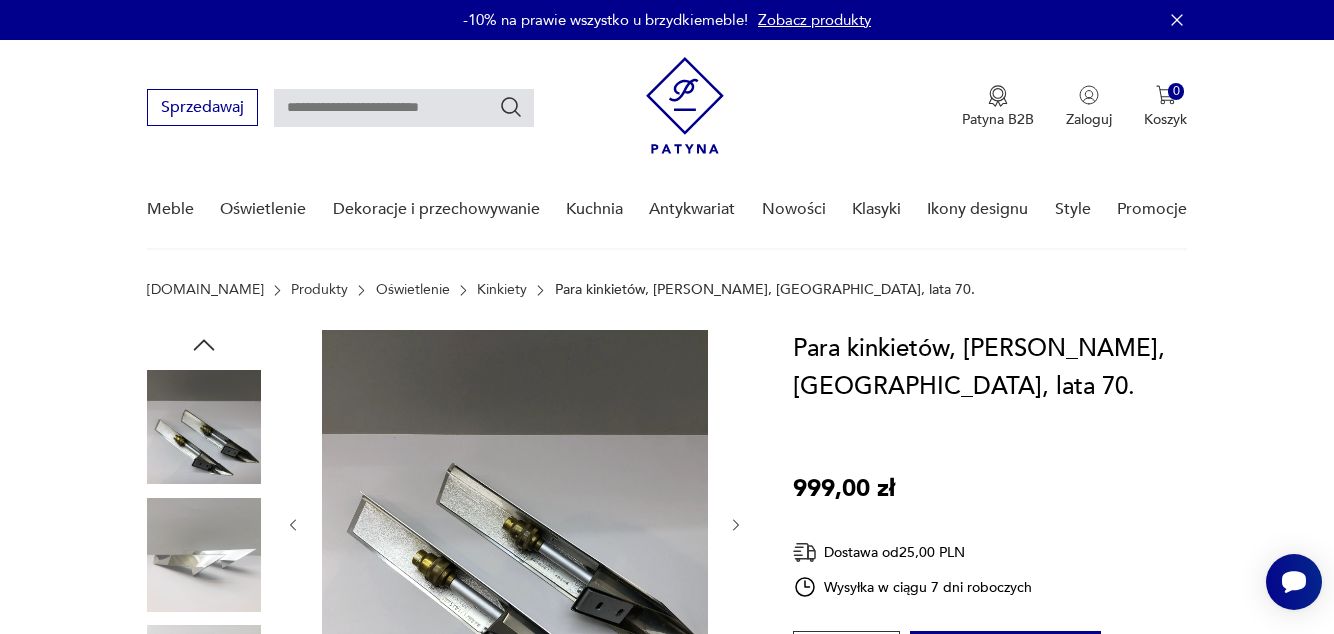 click 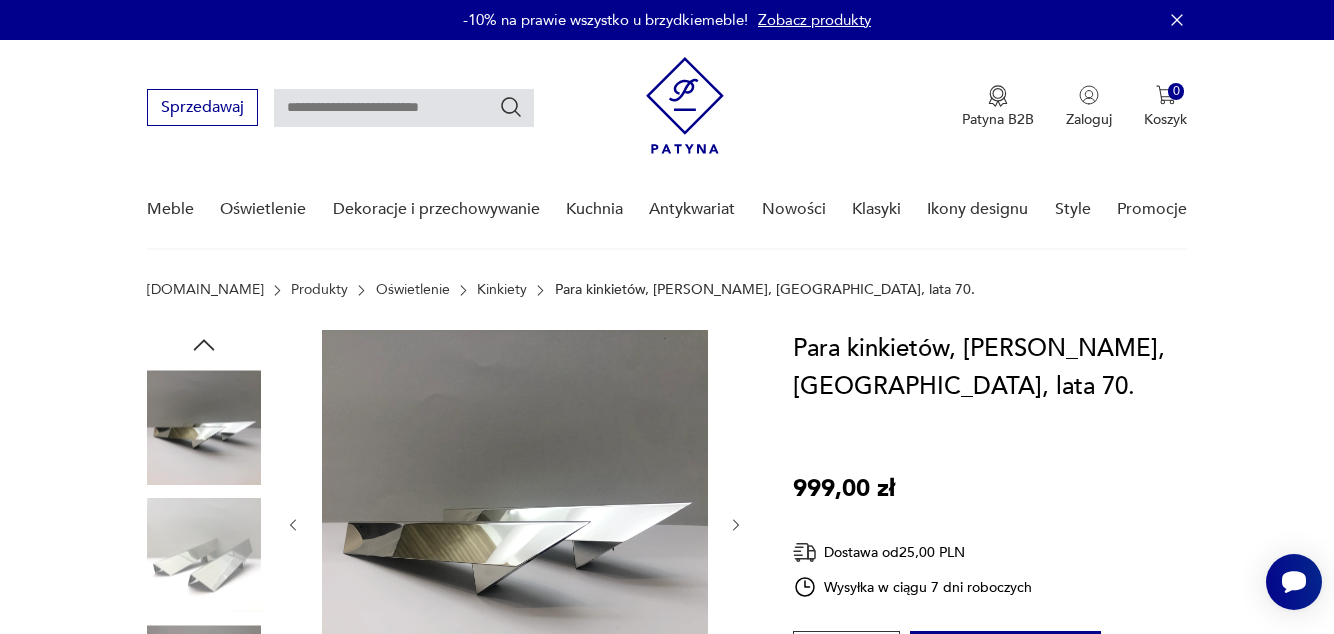 click 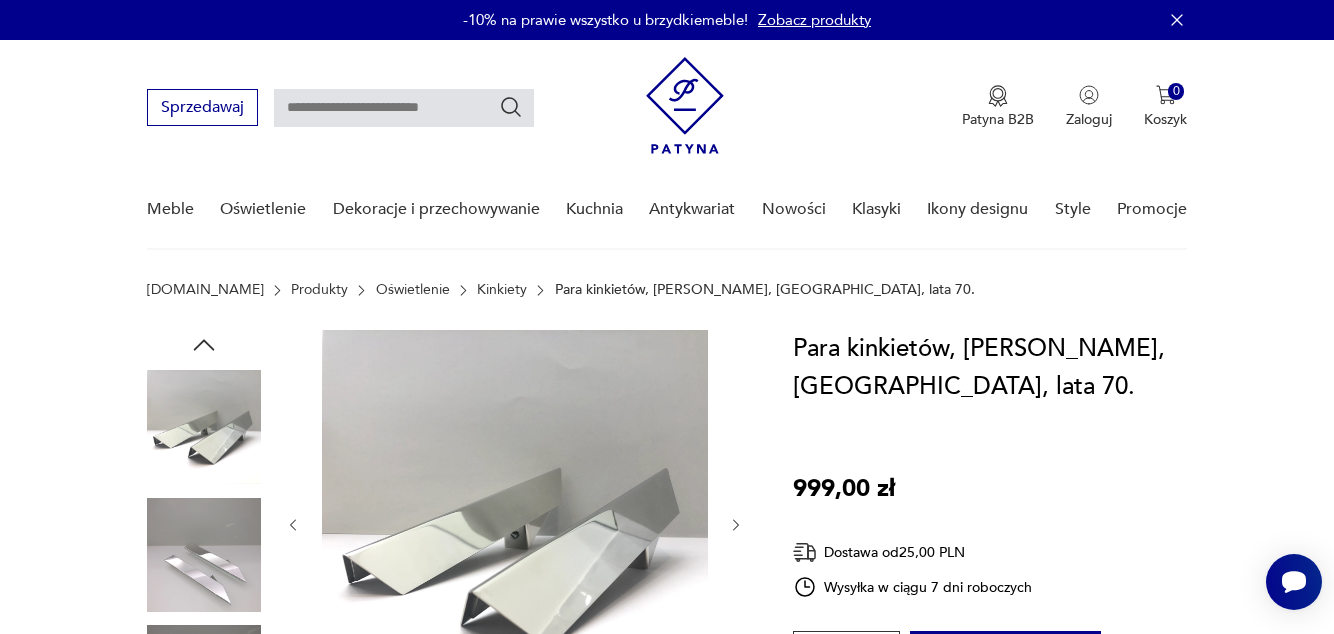 type on "**********" 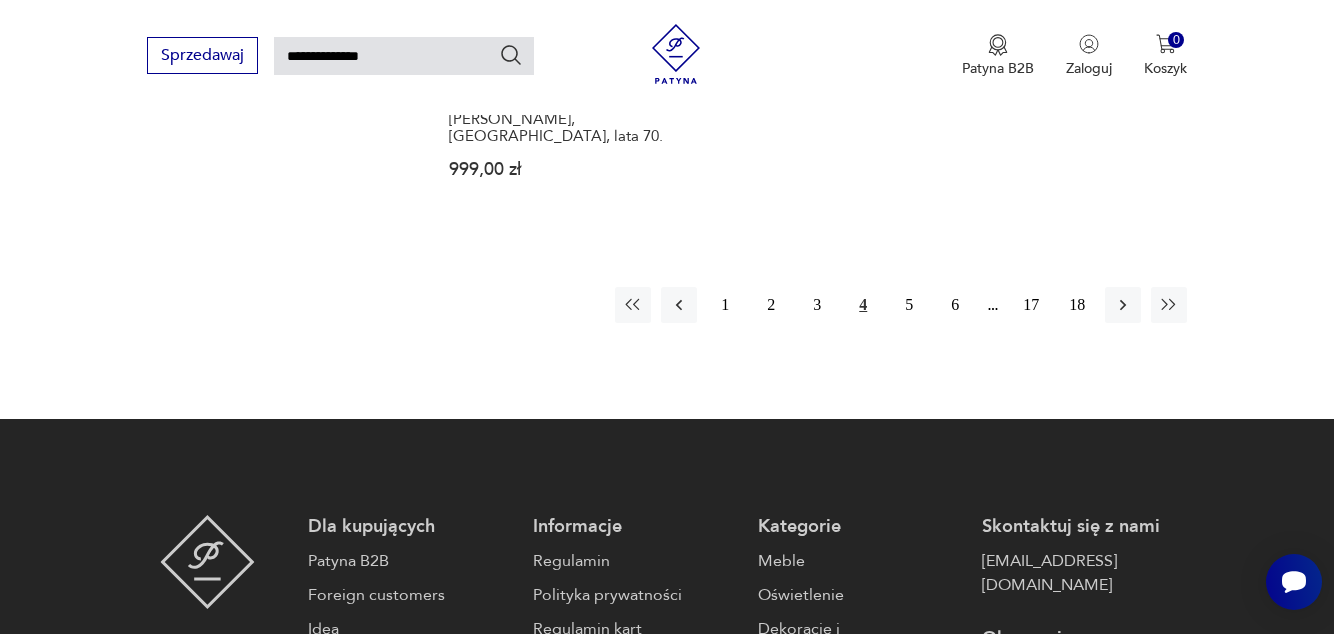 scroll, scrollTop: 2640, scrollLeft: 0, axis: vertical 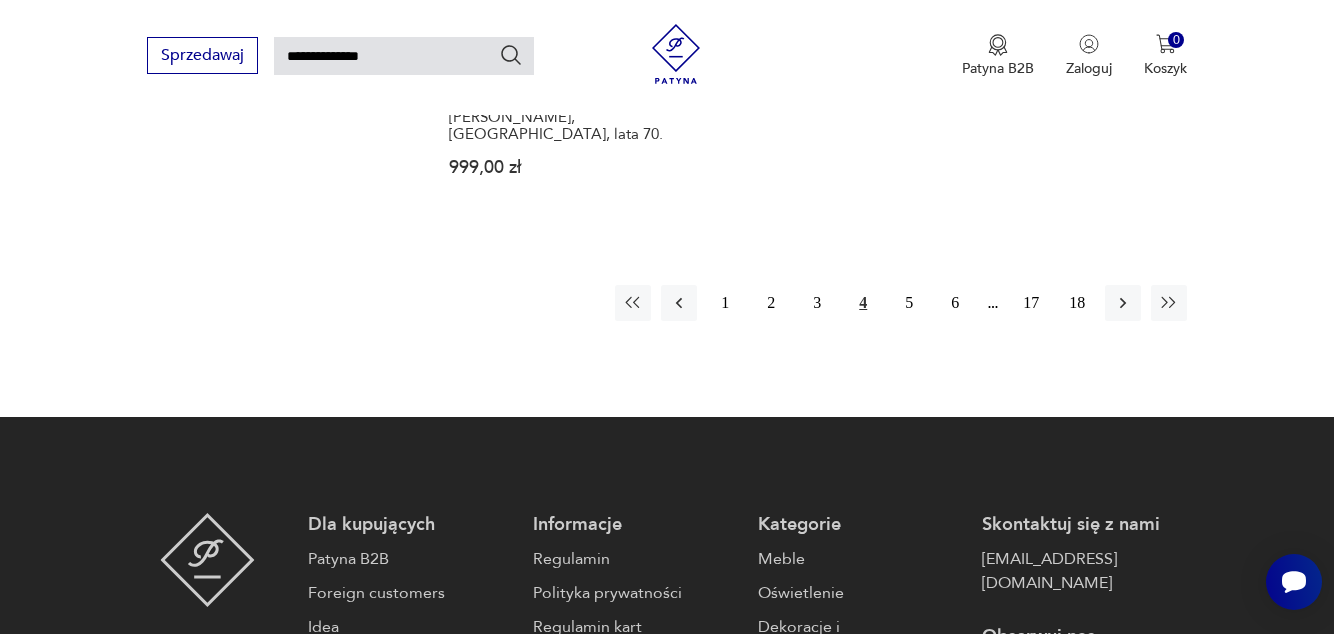 click on "5" at bounding box center [909, 303] 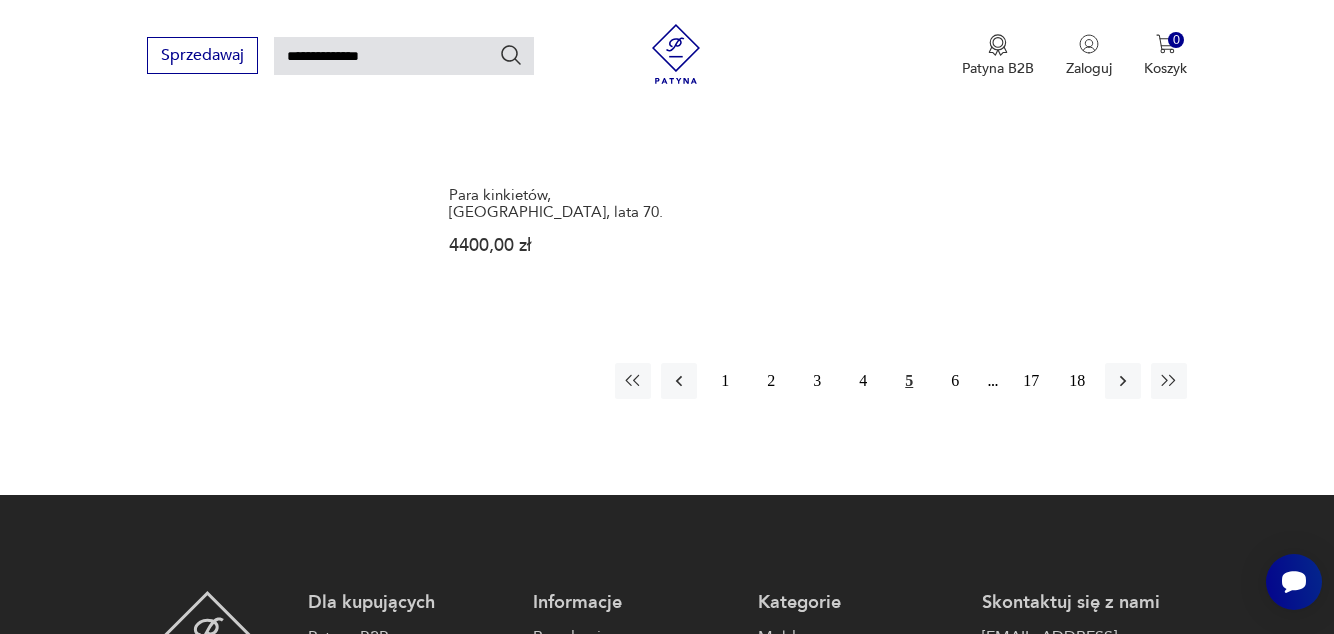 scroll, scrollTop: 2616, scrollLeft: 0, axis: vertical 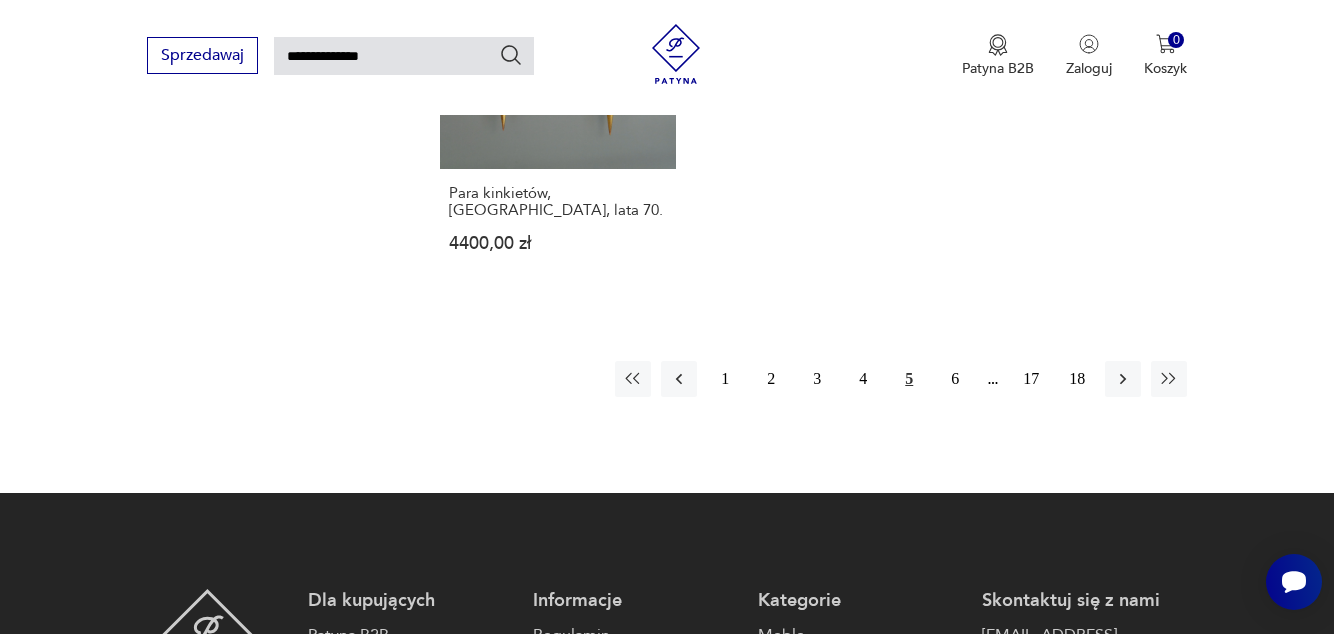 click on "6" at bounding box center [955, 379] 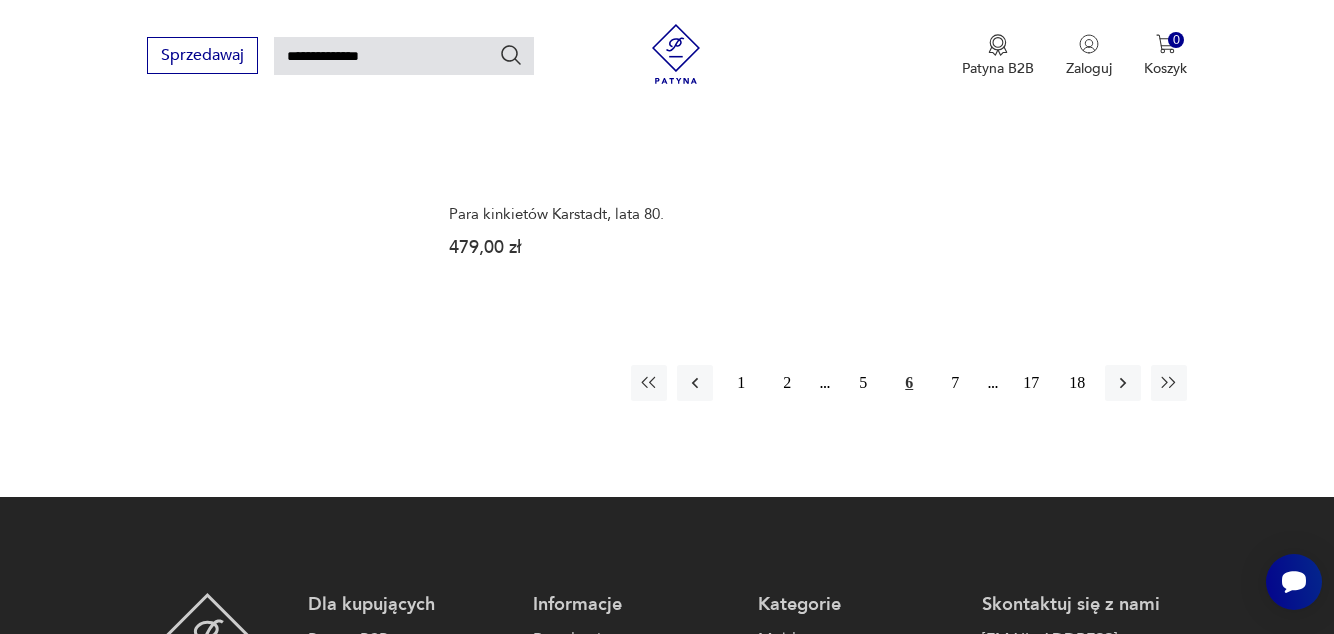 scroll, scrollTop: 2493, scrollLeft: 0, axis: vertical 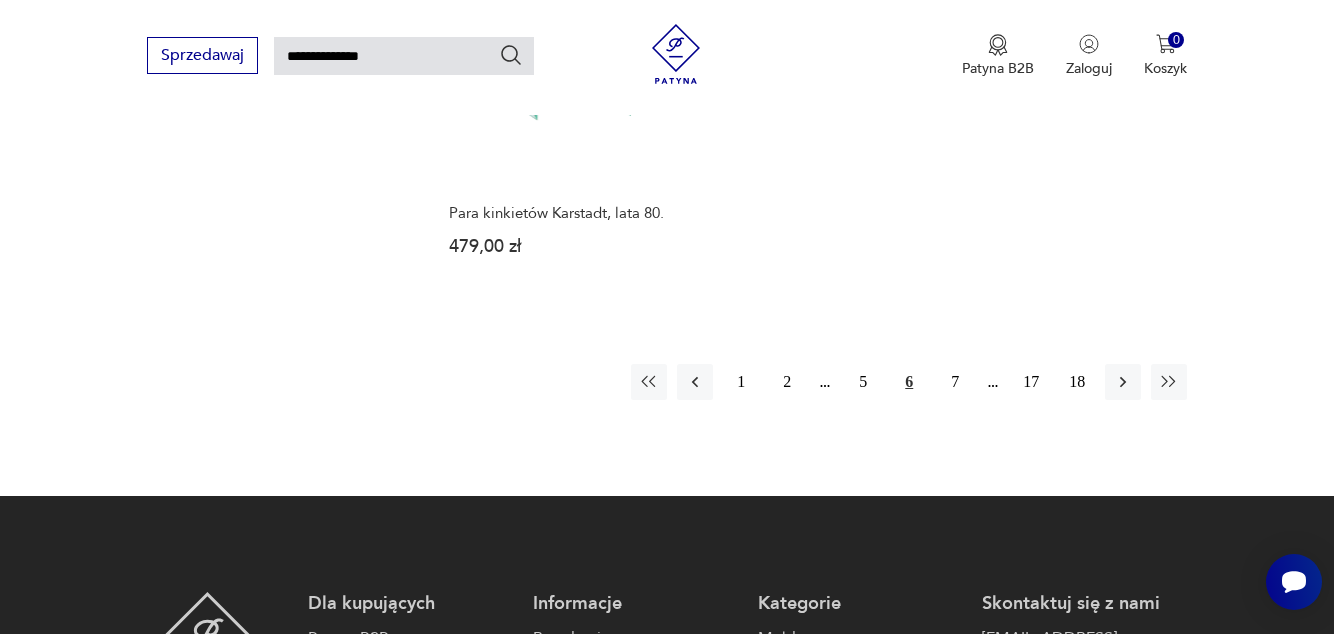 click on "7" at bounding box center [955, 382] 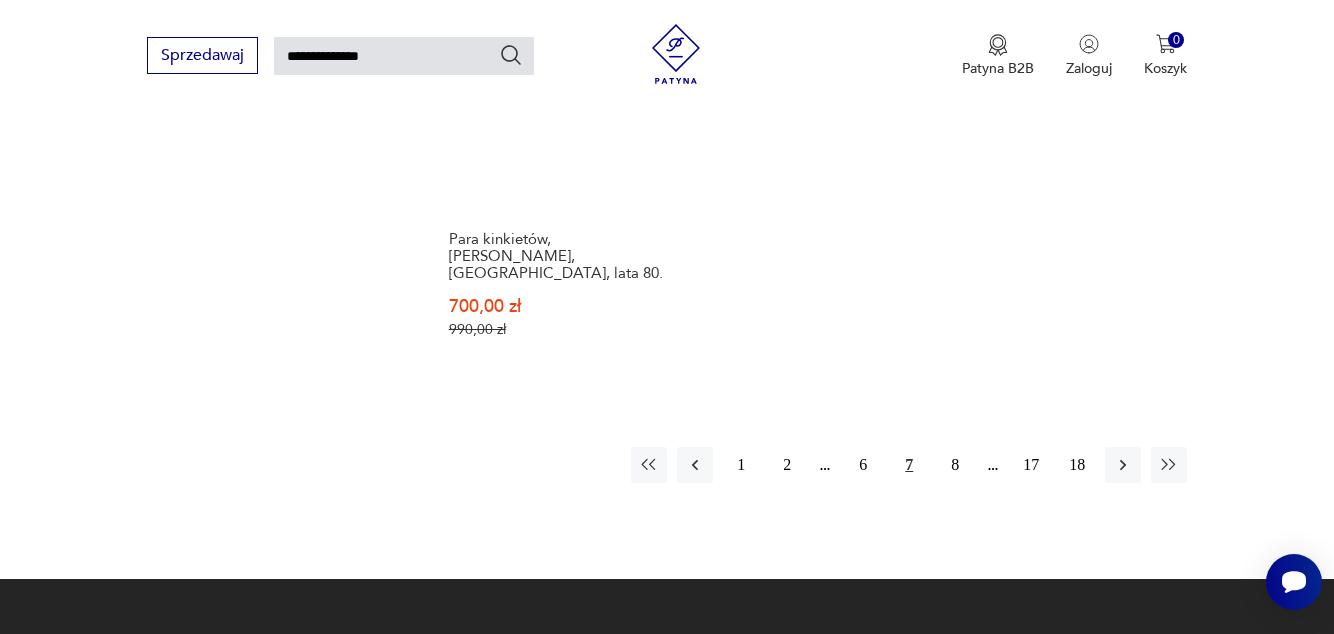 scroll, scrollTop: 2520, scrollLeft: 0, axis: vertical 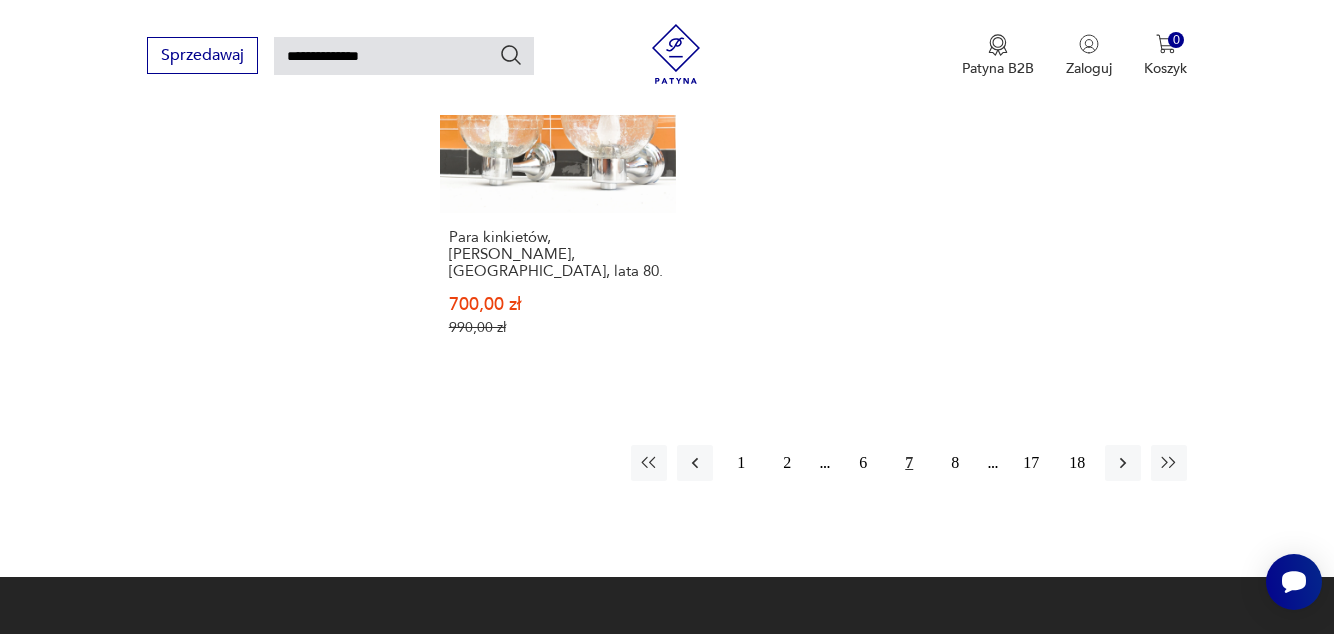 click on "8" at bounding box center (955, 463) 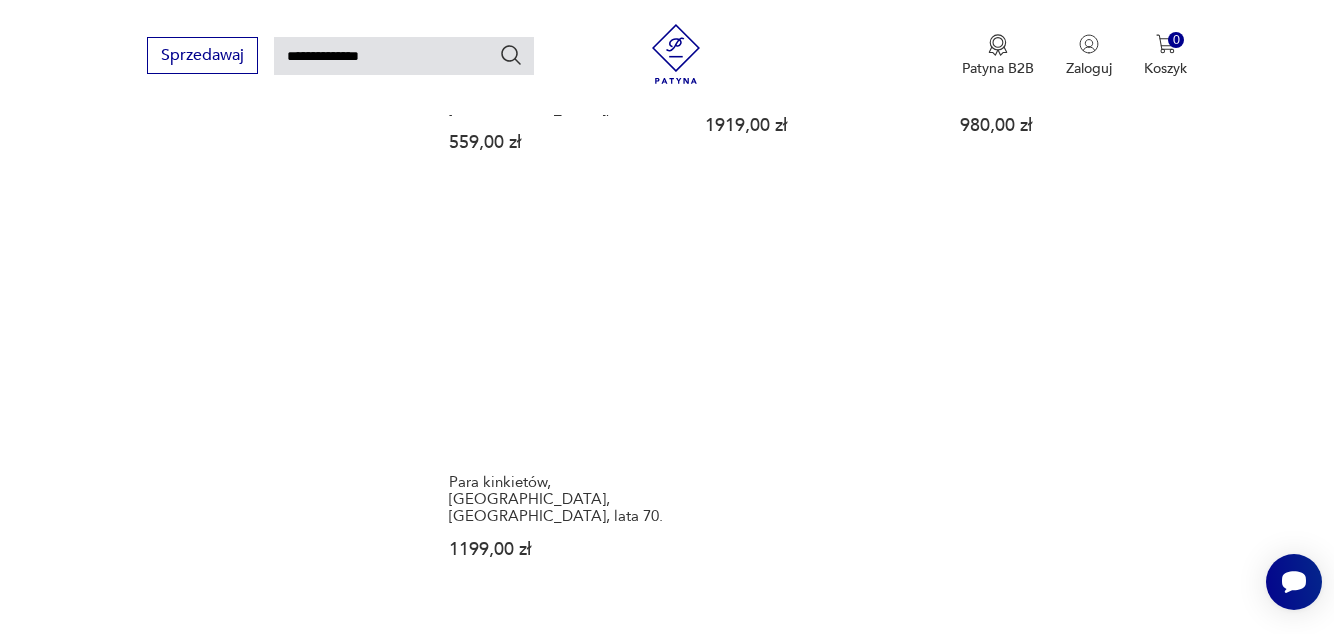 scroll, scrollTop: 2225, scrollLeft: 0, axis: vertical 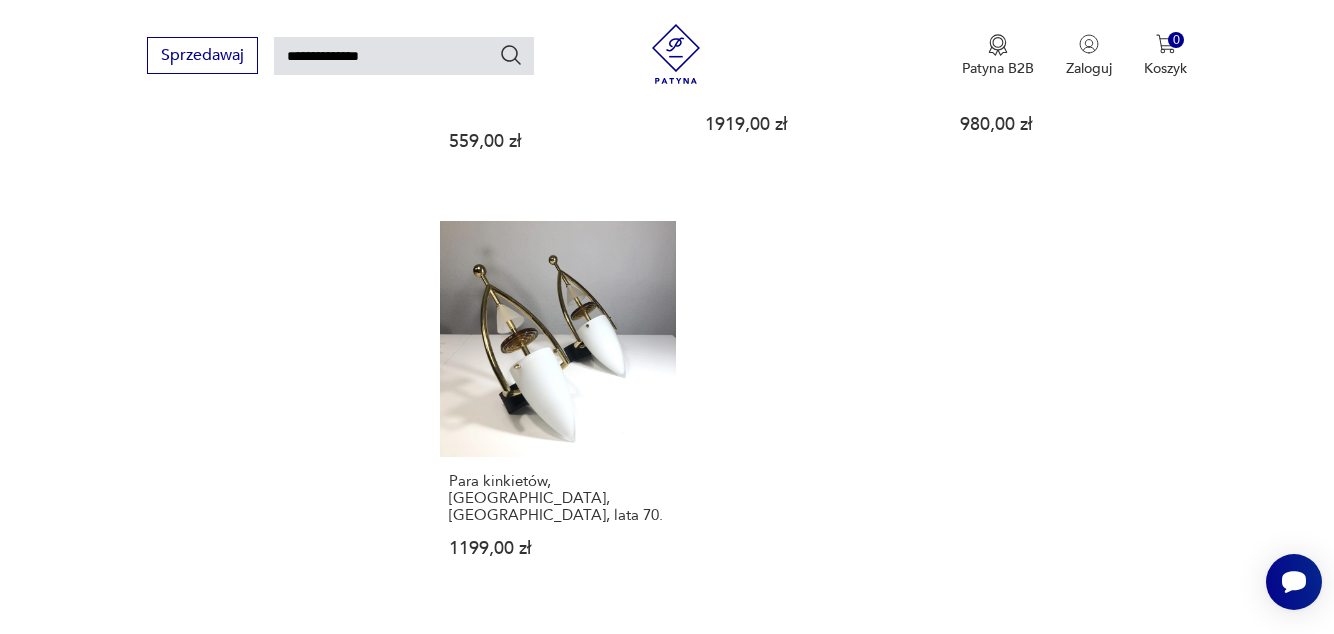 click on "Para kinkietów, [GEOGRAPHIC_DATA], [GEOGRAPHIC_DATA], lata 70. 1199,00 zł" at bounding box center [558, 408] 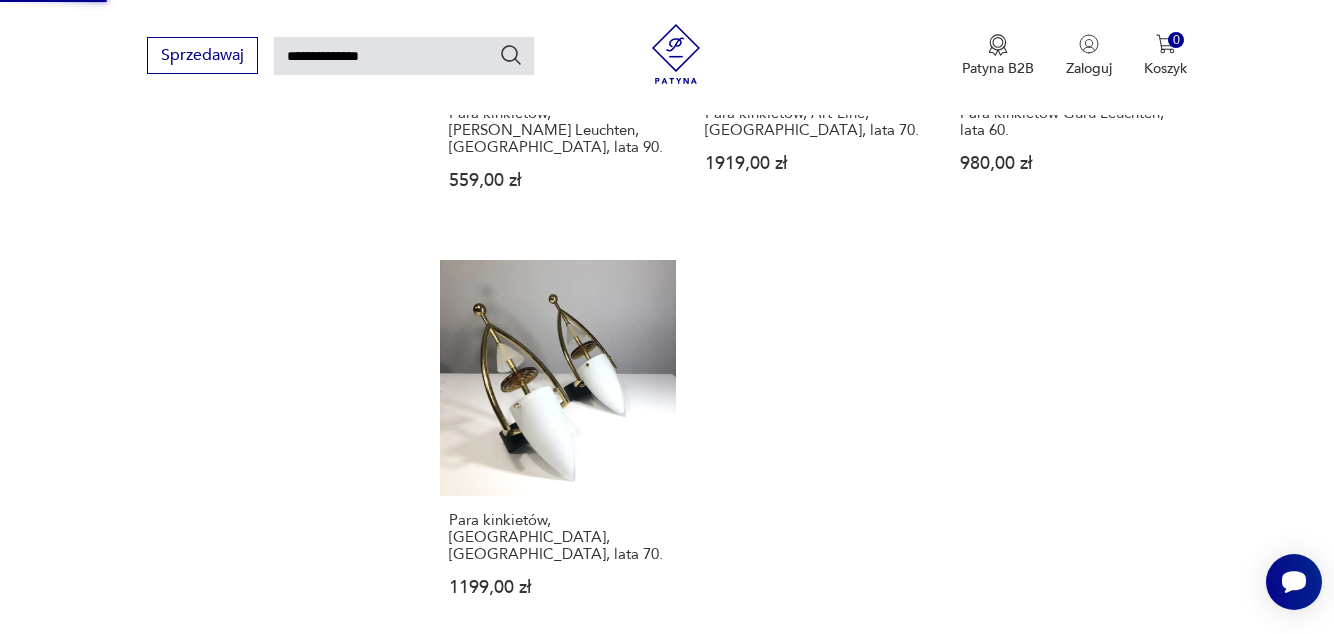 type 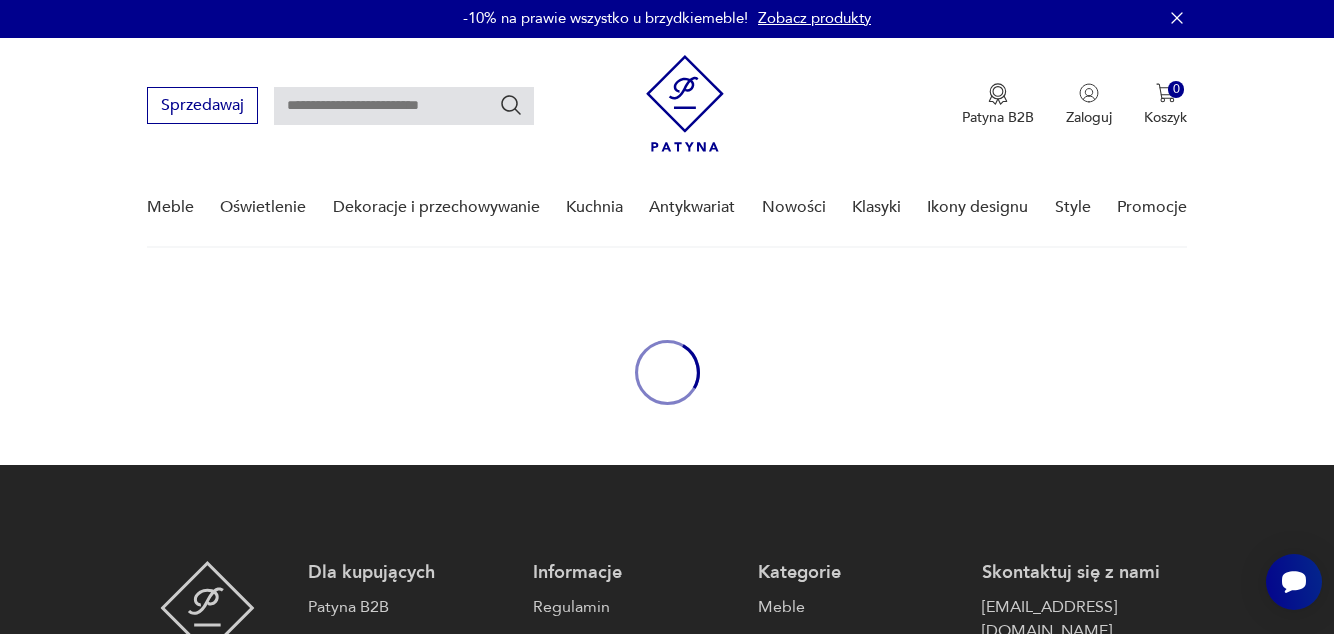 scroll, scrollTop: 0, scrollLeft: 0, axis: both 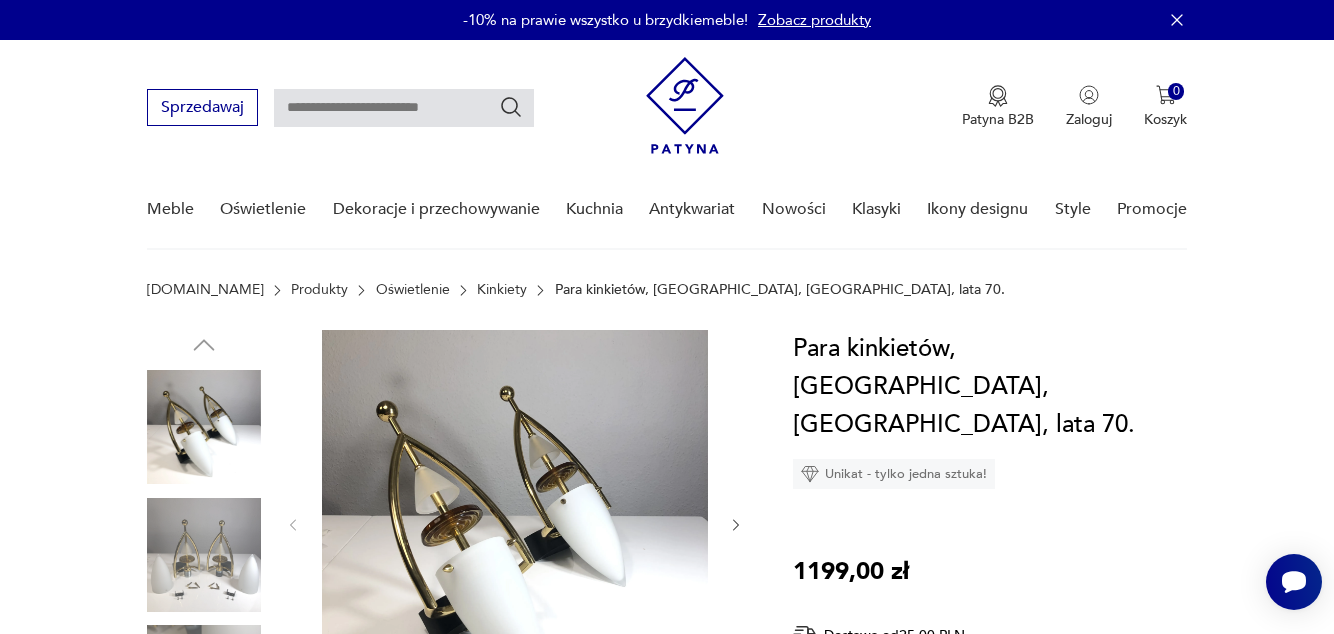 click 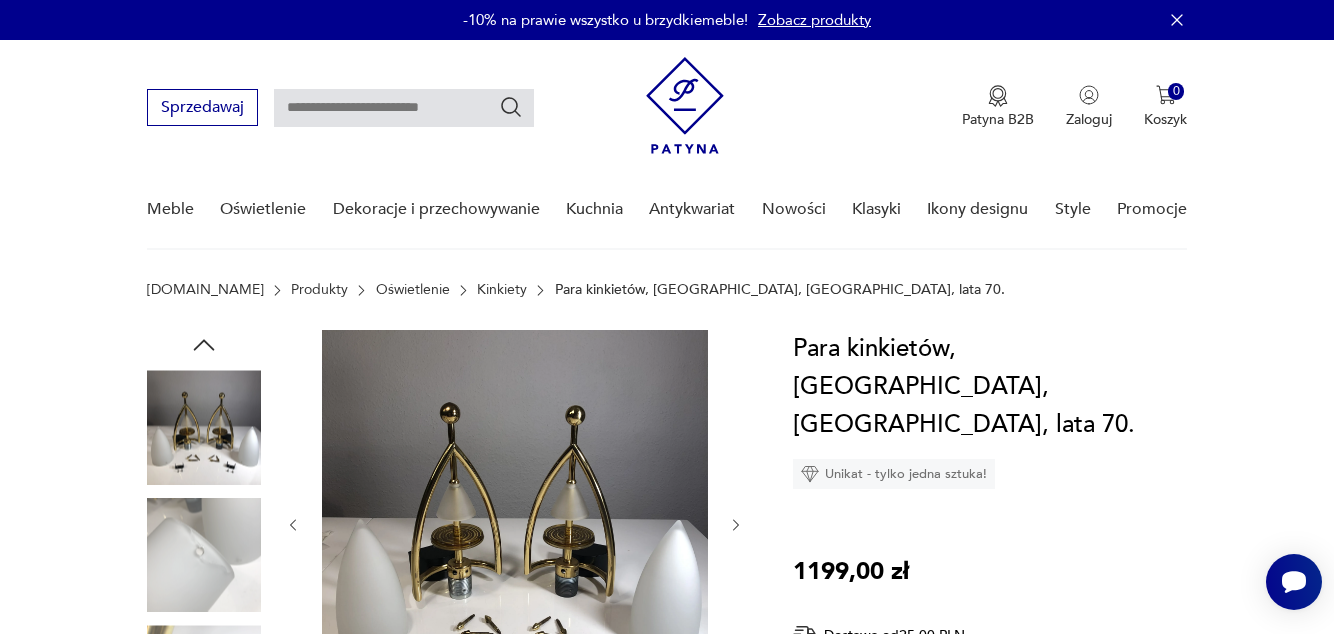 click 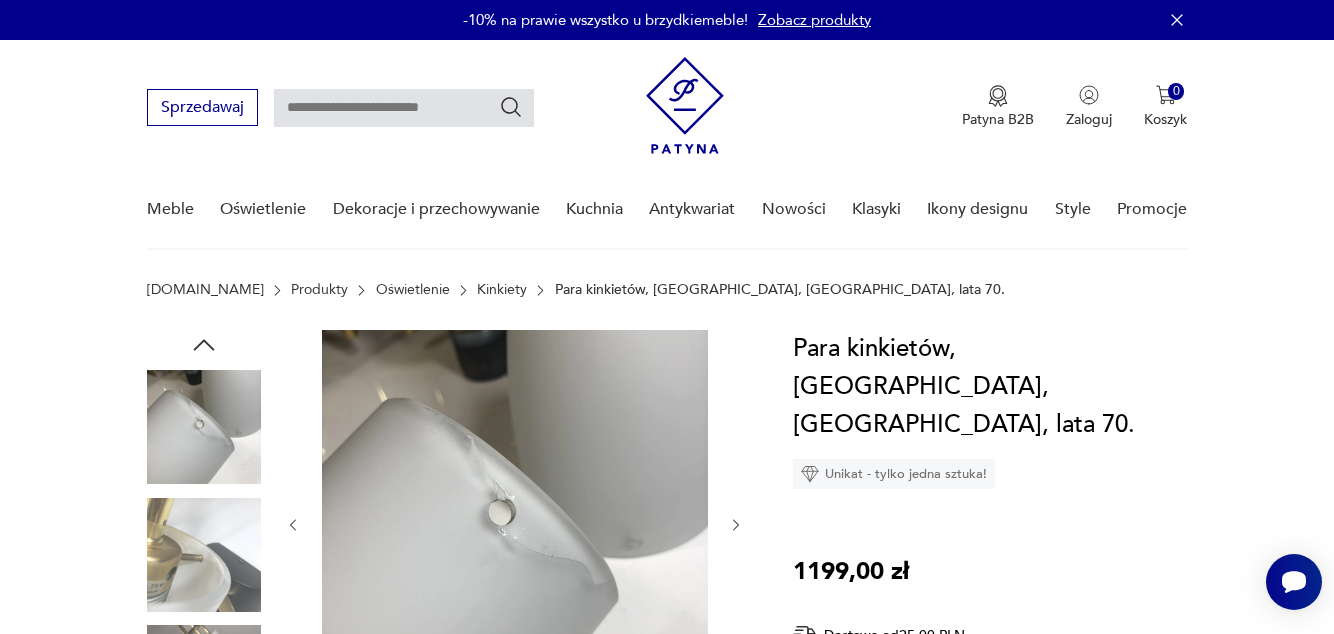 click 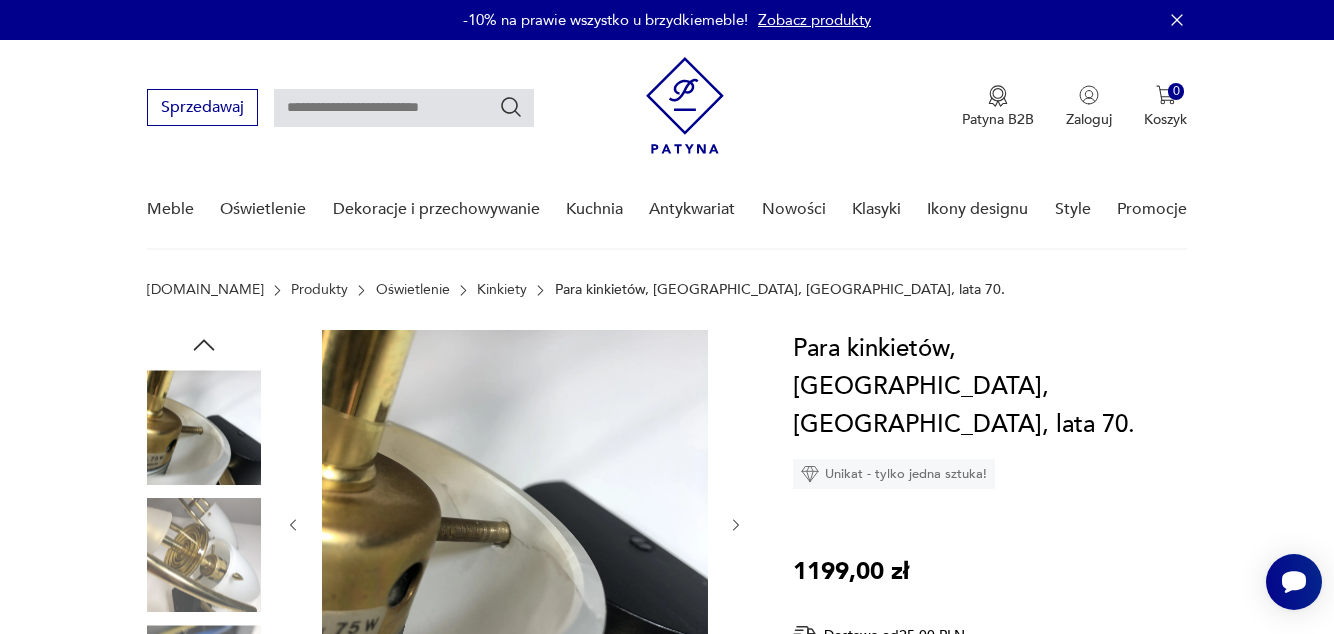 type on "**********" 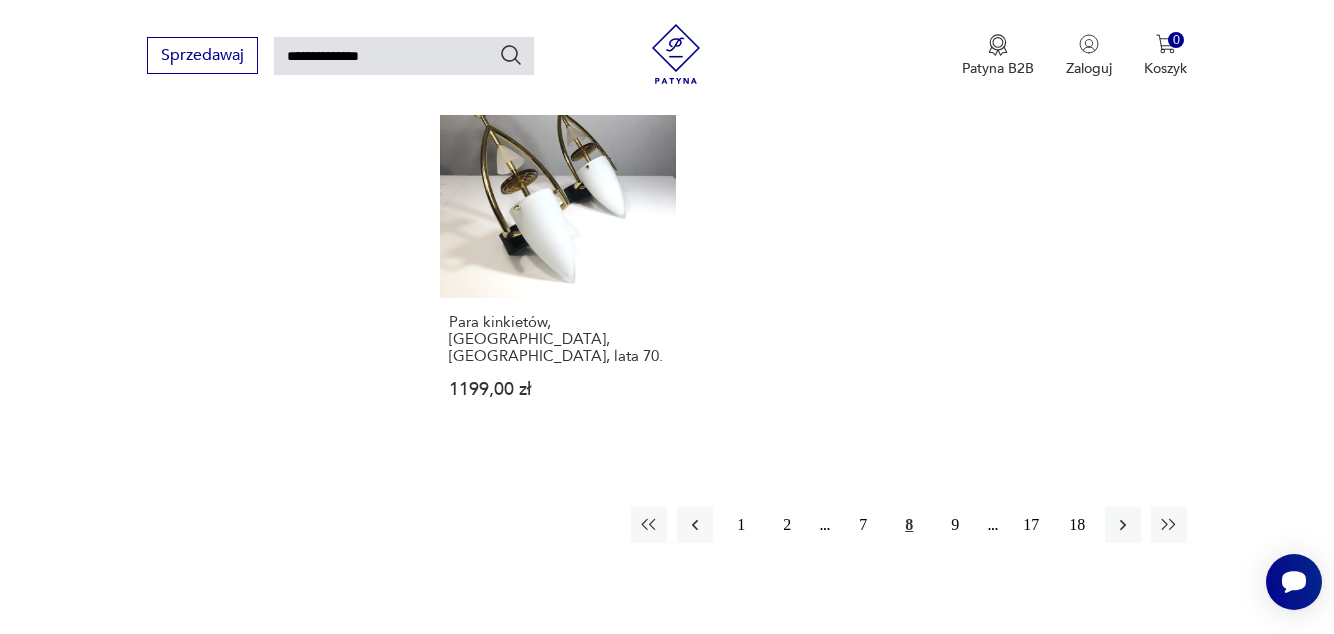 scroll, scrollTop: 2384, scrollLeft: 0, axis: vertical 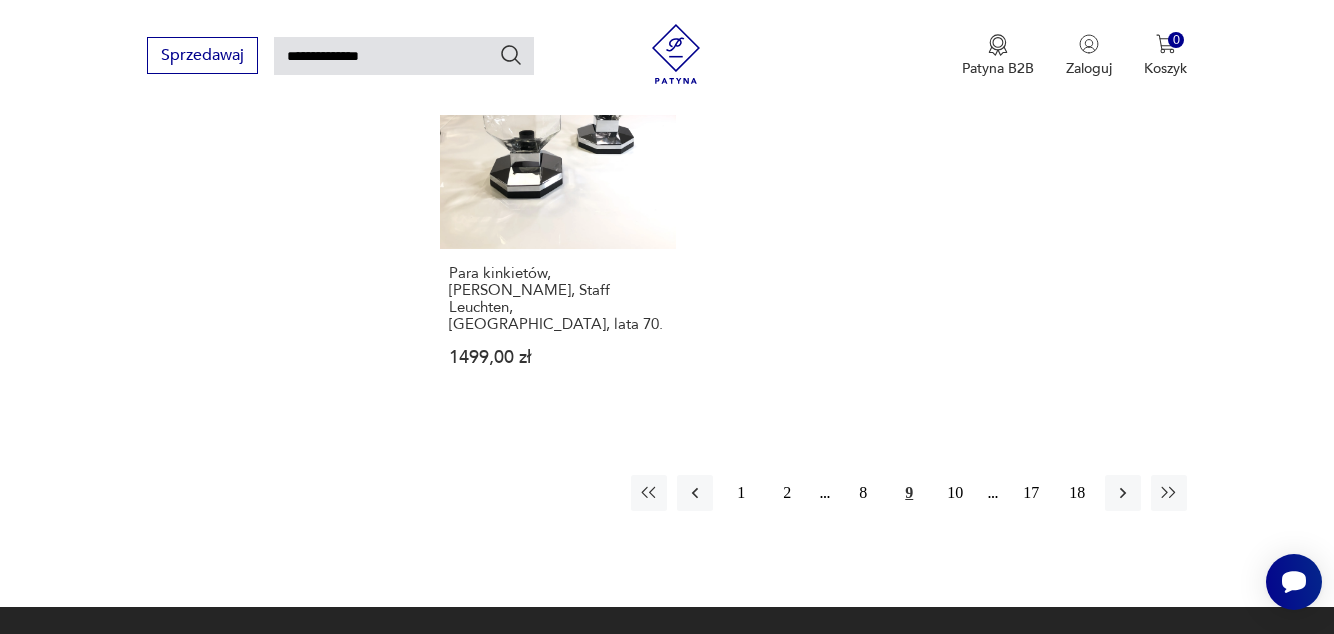 click on "10" at bounding box center (955, 493) 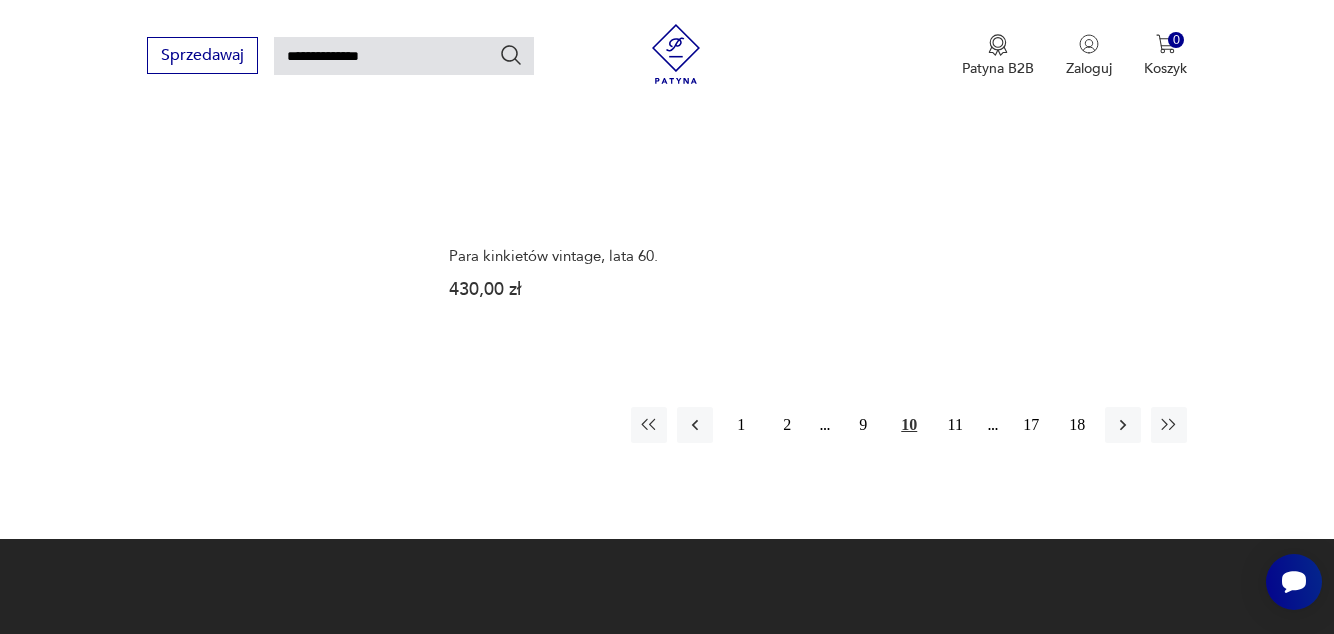 scroll, scrollTop: 2518, scrollLeft: 0, axis: vertical 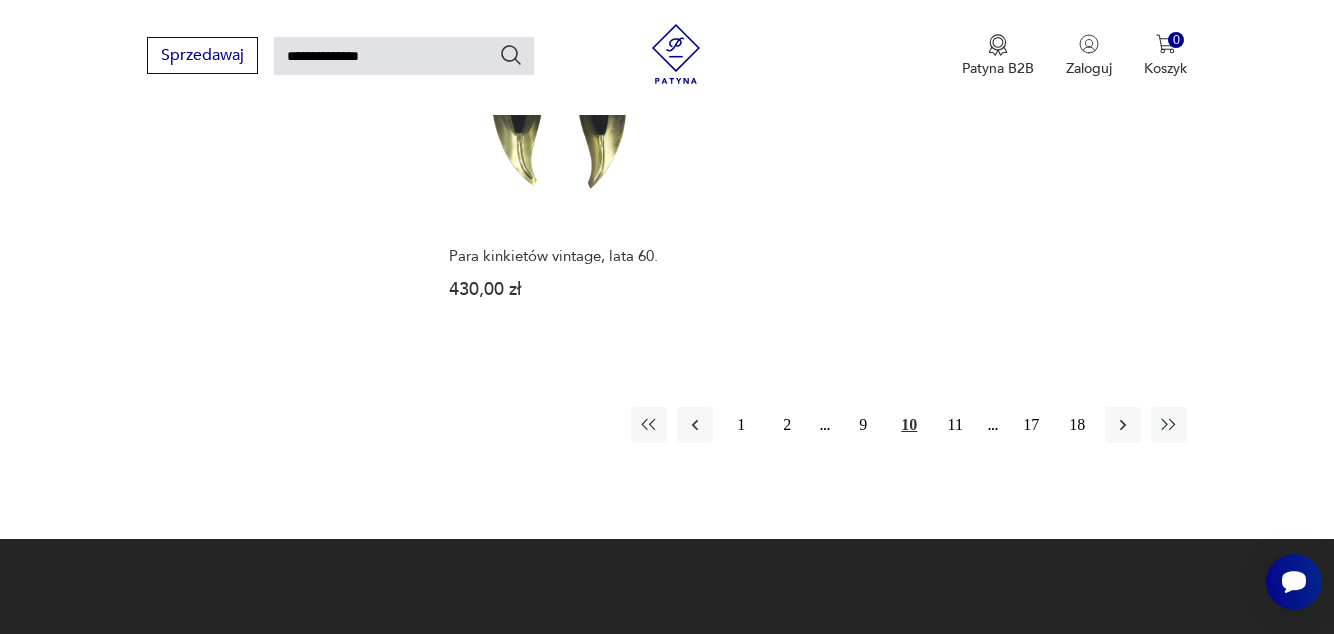 click on "11" at bounding box center (955, 425) 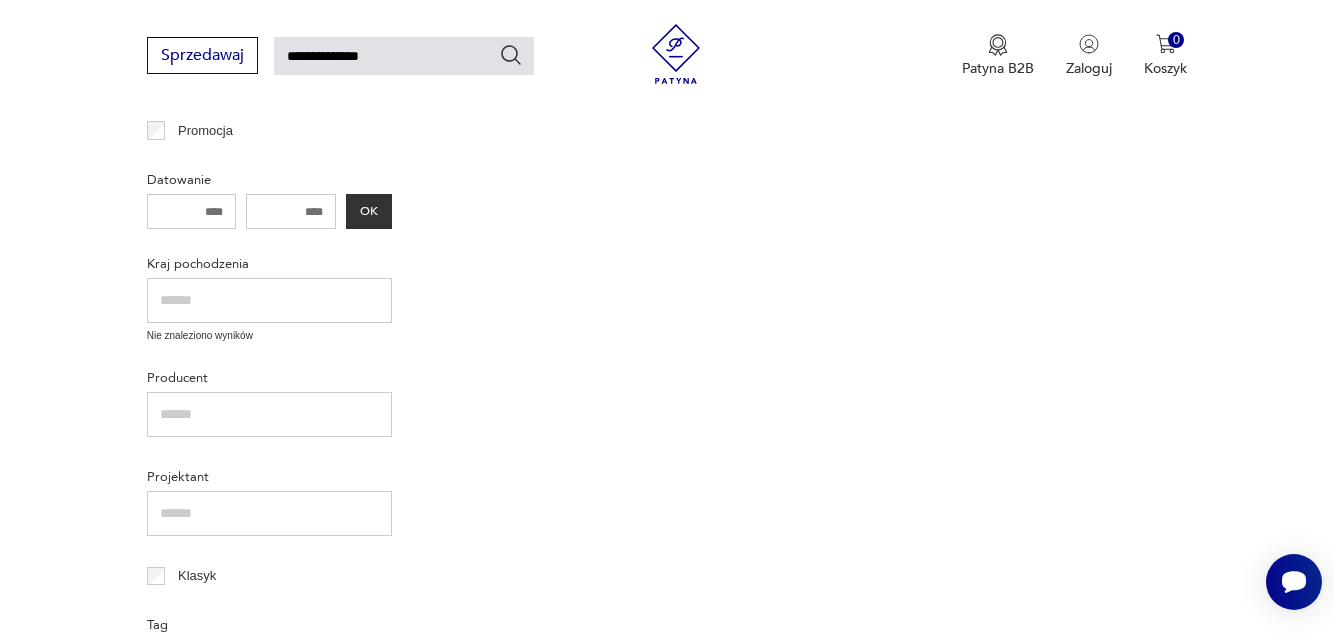 scroll, scrollTop: 75, scrollLeft: 0, axis: vertical 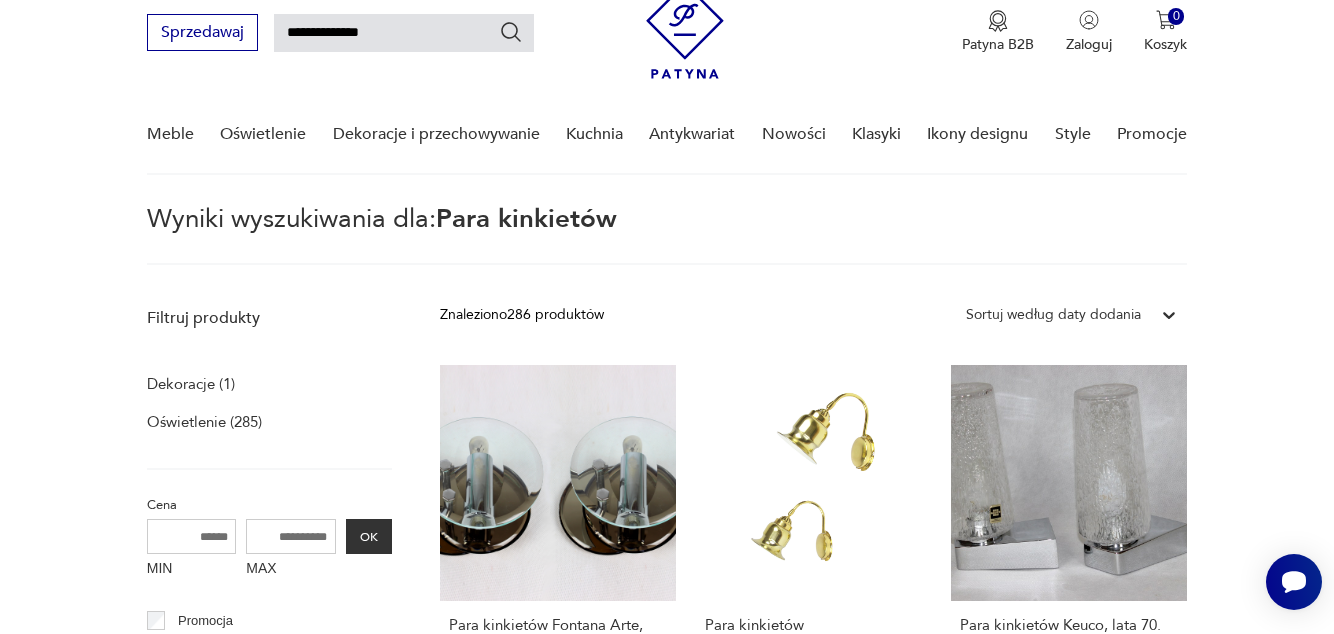 click on "Para kinkietów Fontana Arte, [GEOGRAPHIC_DATA] lata 60. 1600,00 zł" at bounding box center [558, 552] 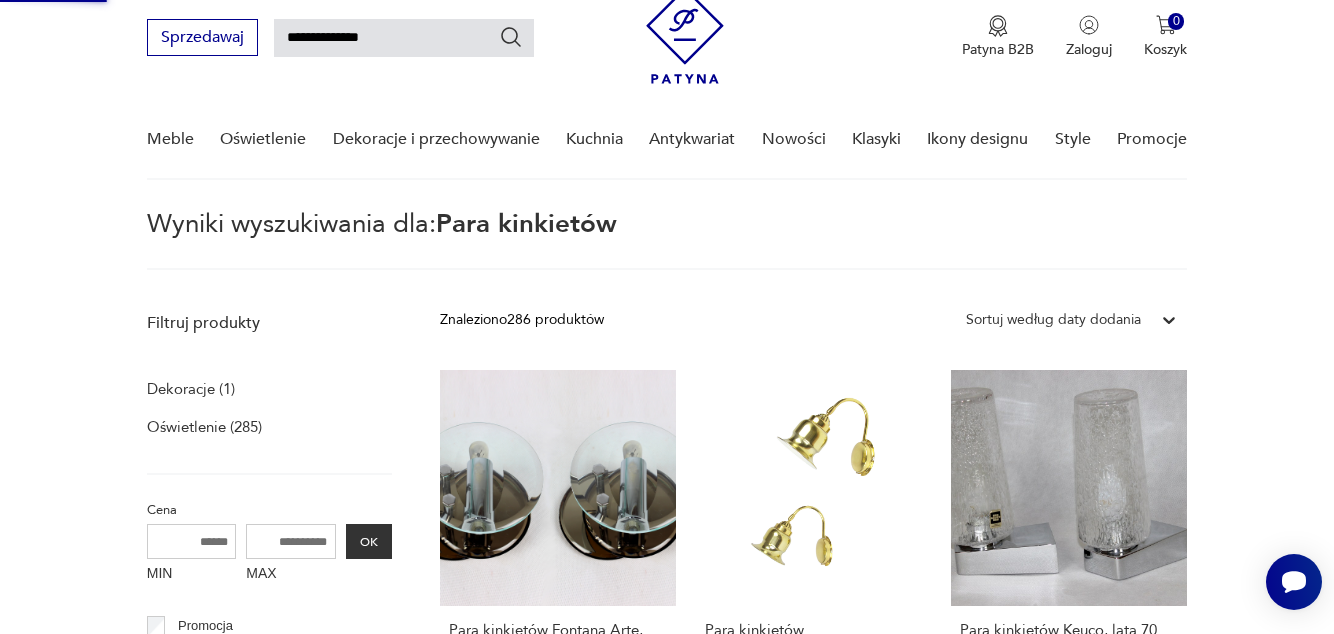 scroll, scrollTop: 0, scrollLeft: 0, axis: both 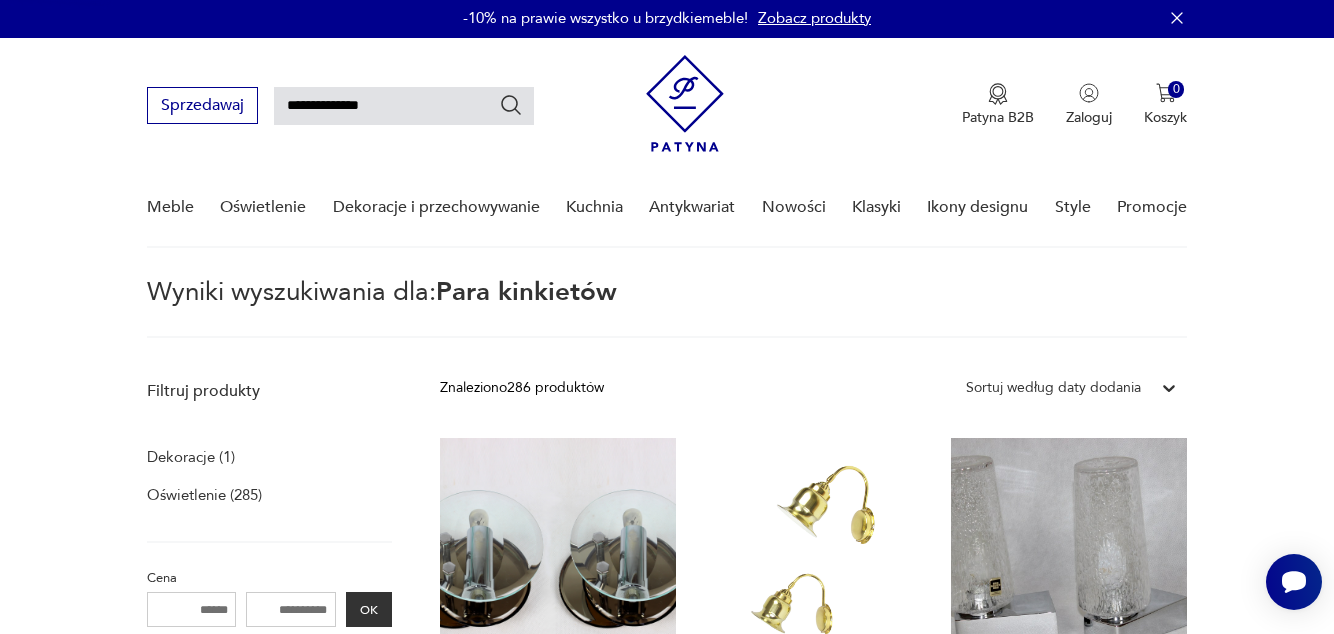 type 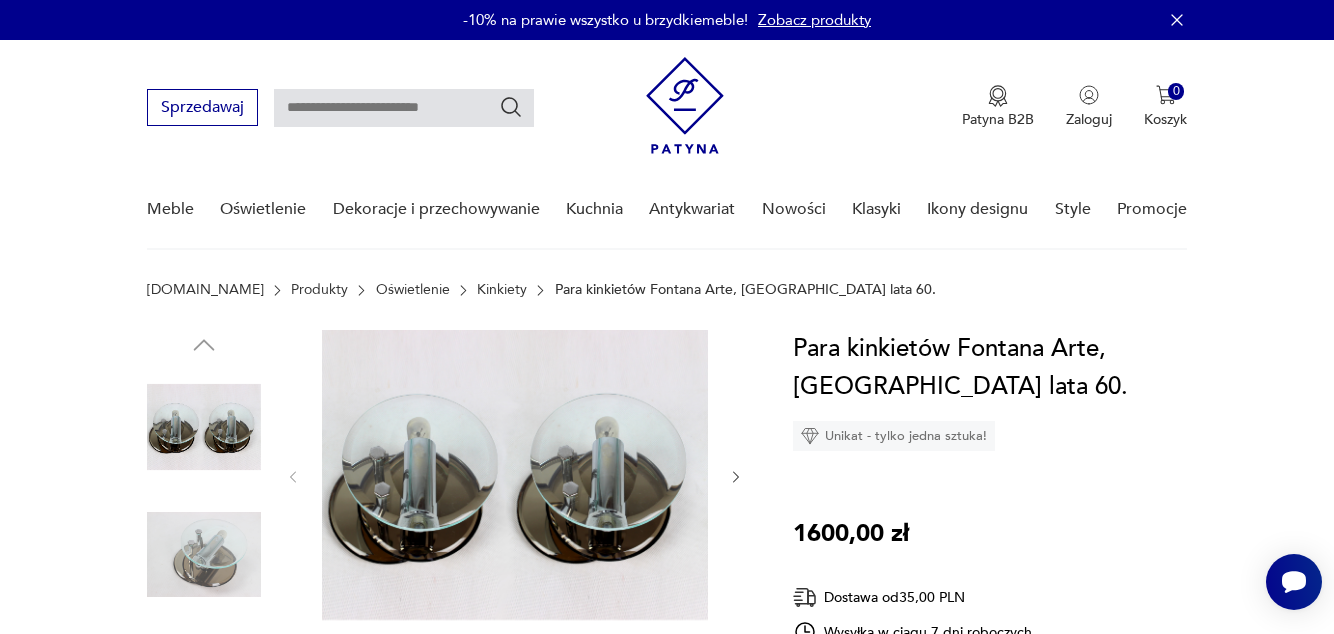 click 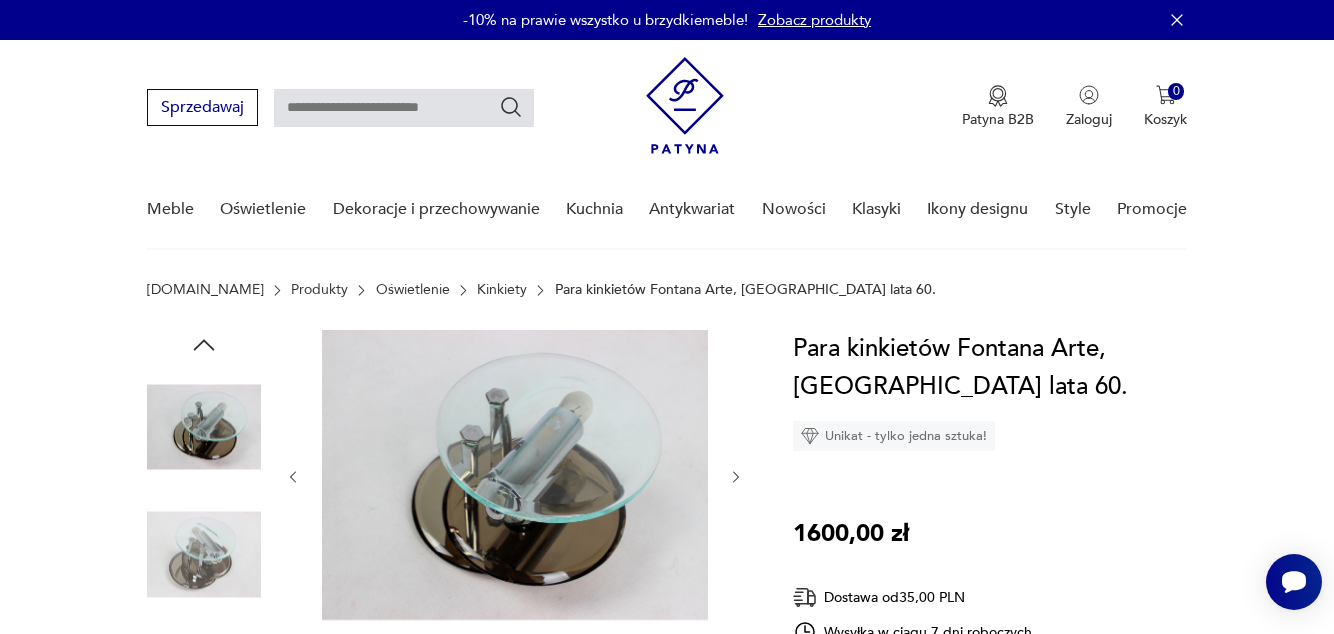 click 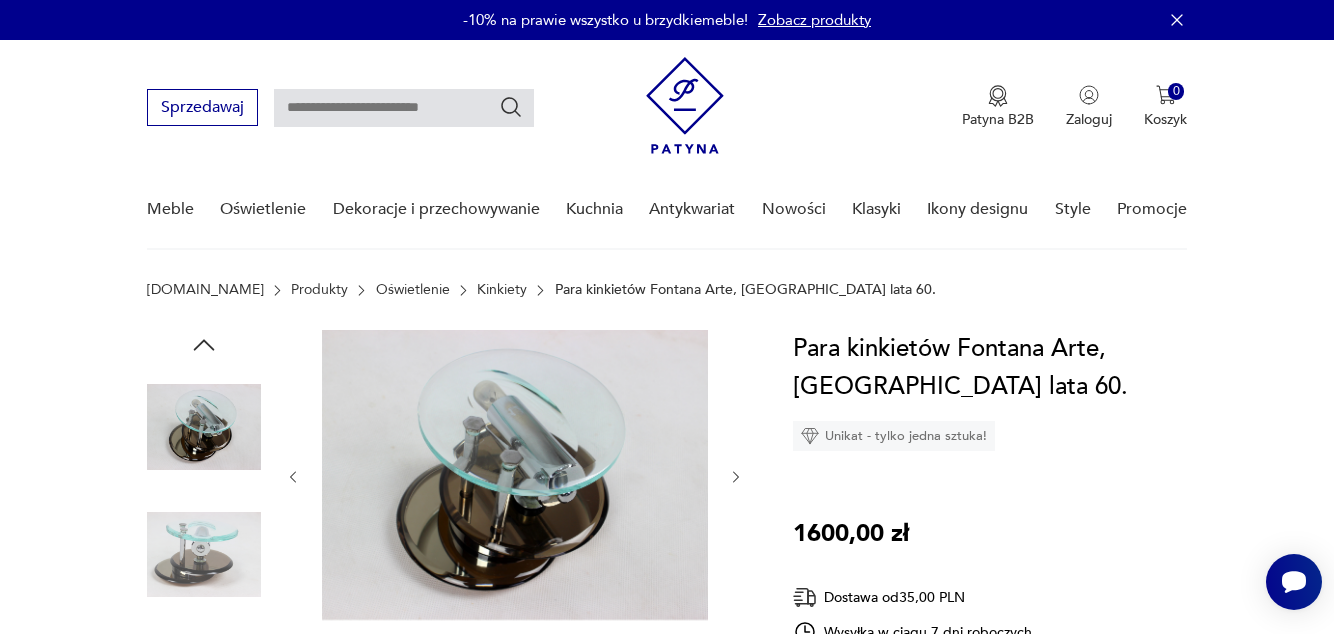 click 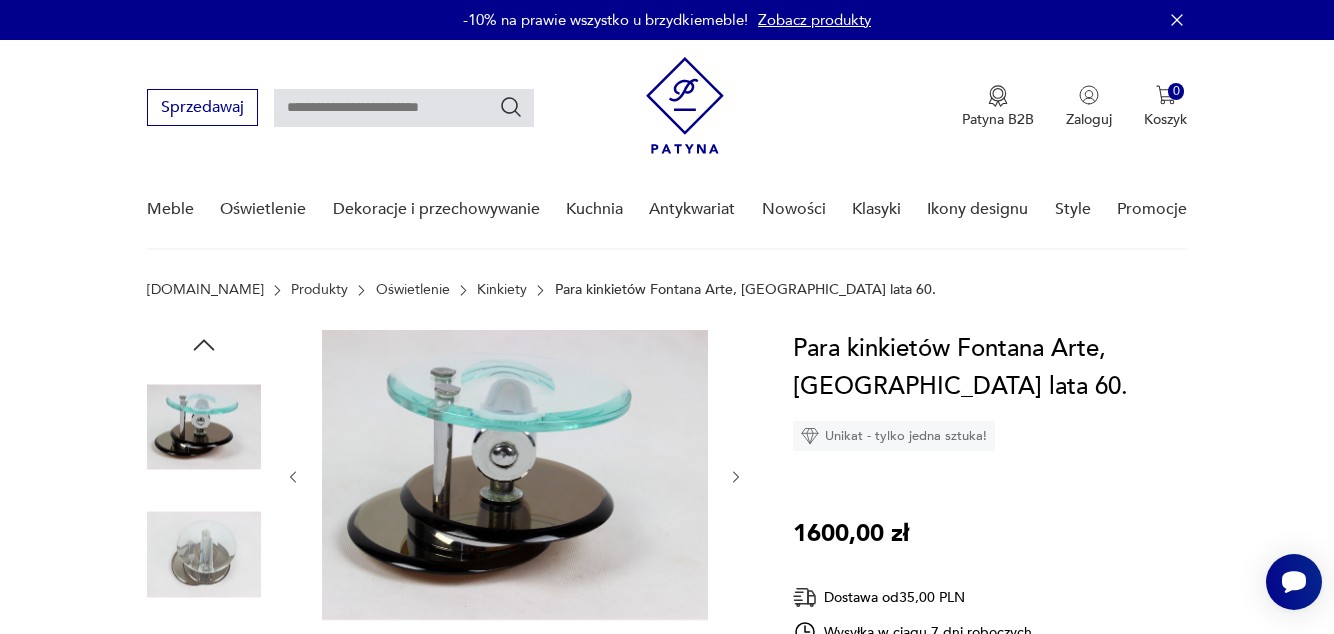click 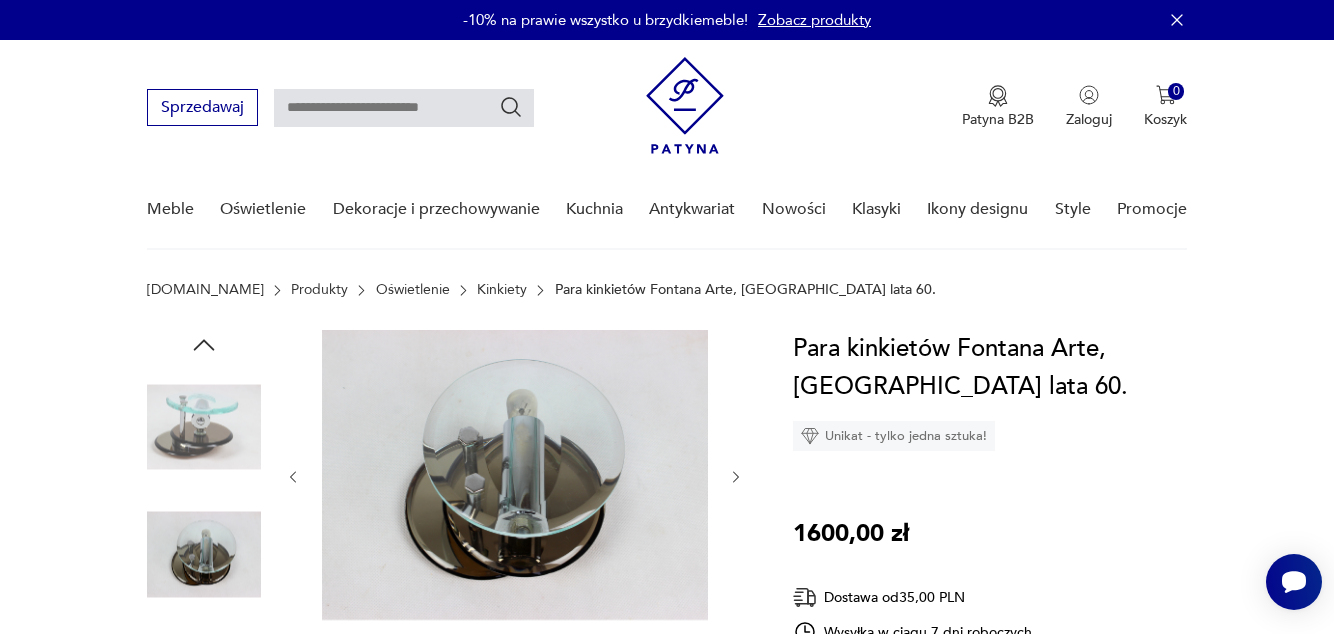 click 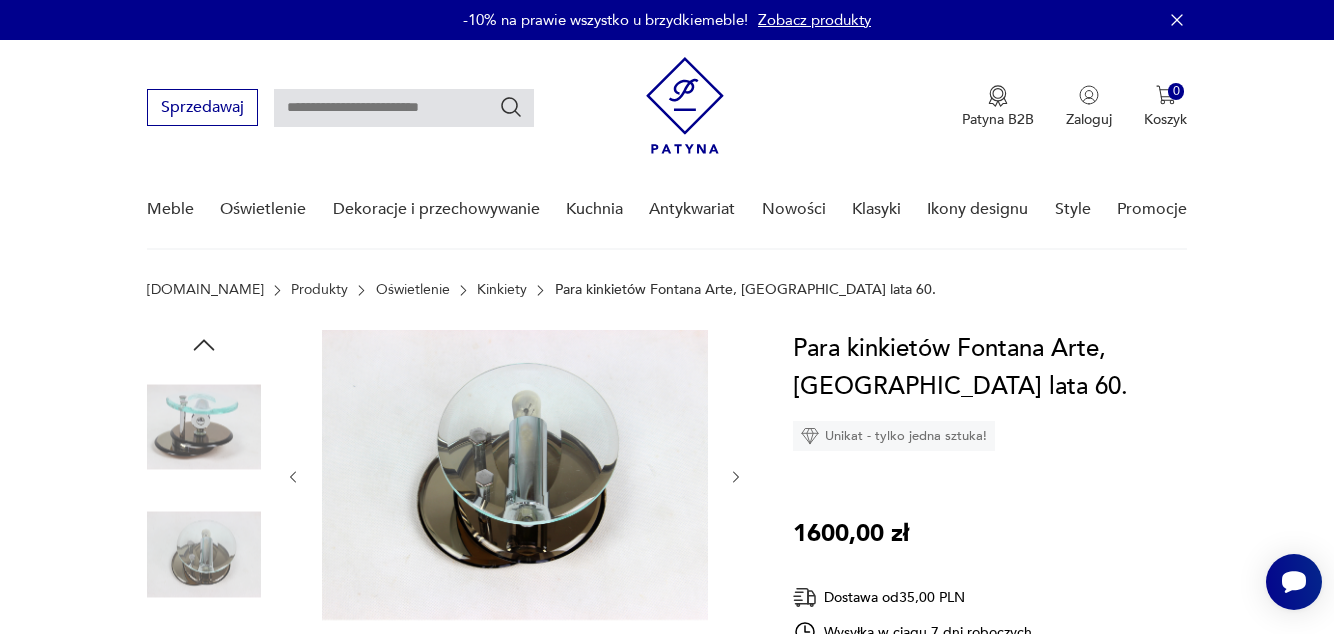 click 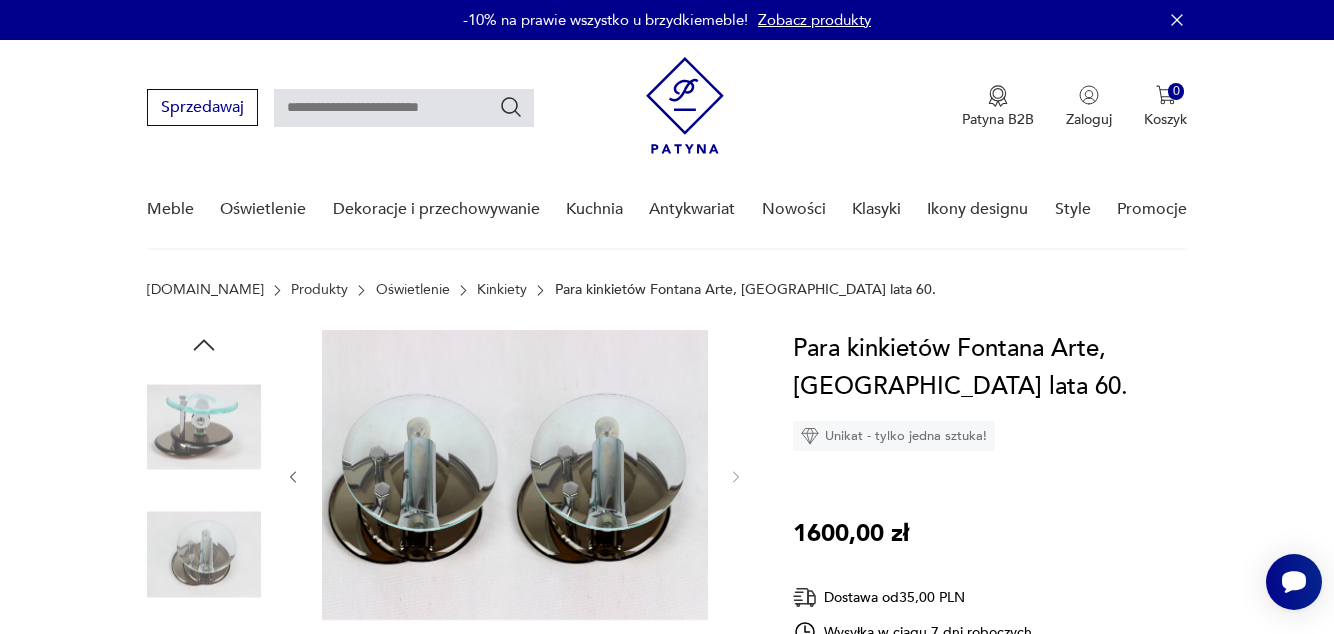 scroll, scrollTop: 4, scrollLeft: 0, axis: vertical 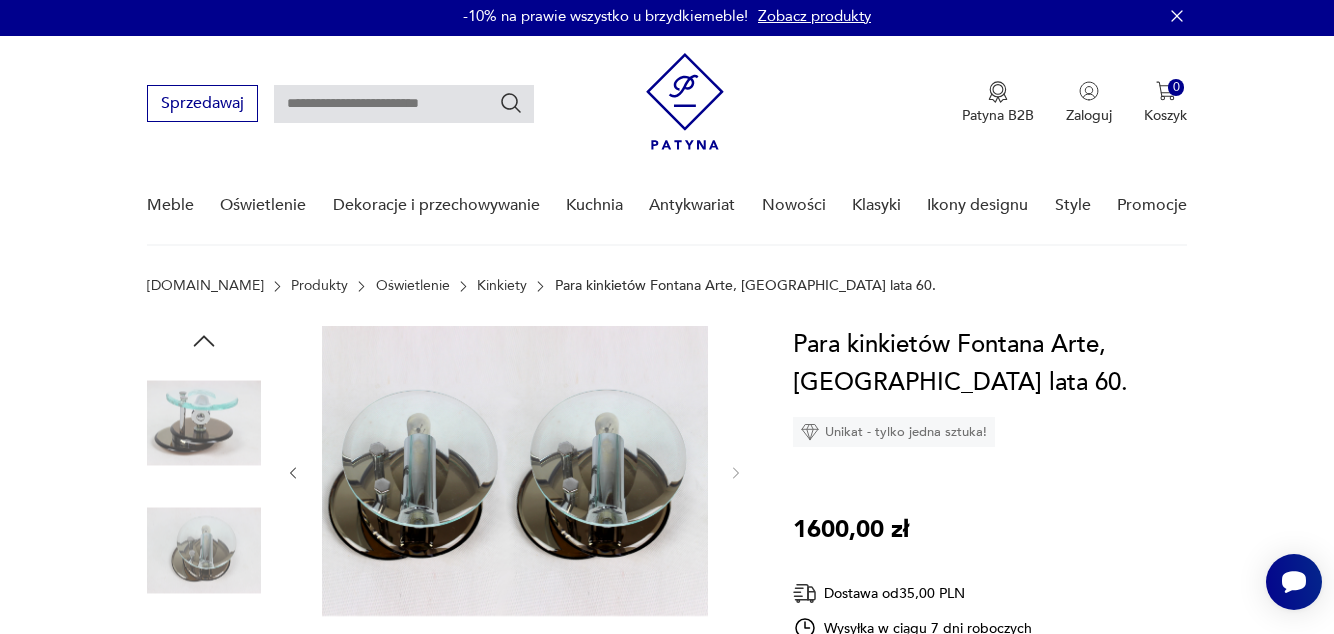 type on "**********" 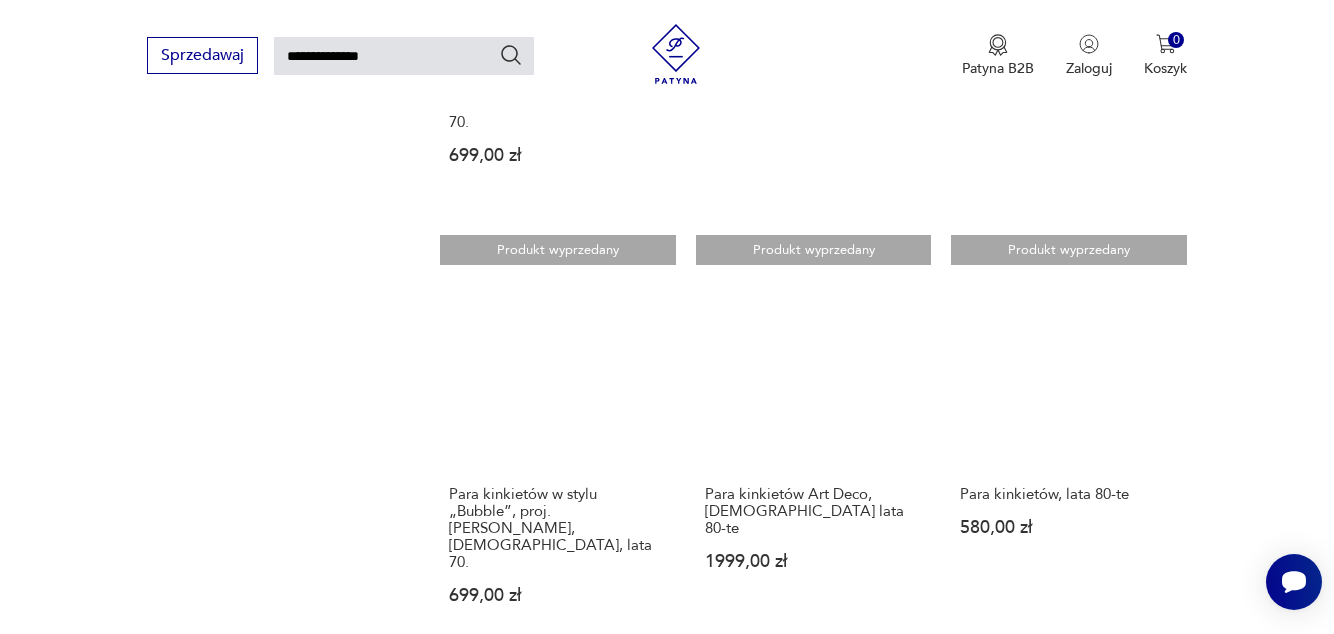 scroll, scrollTop: 1461, scrollLeft: 0, axis: vertical 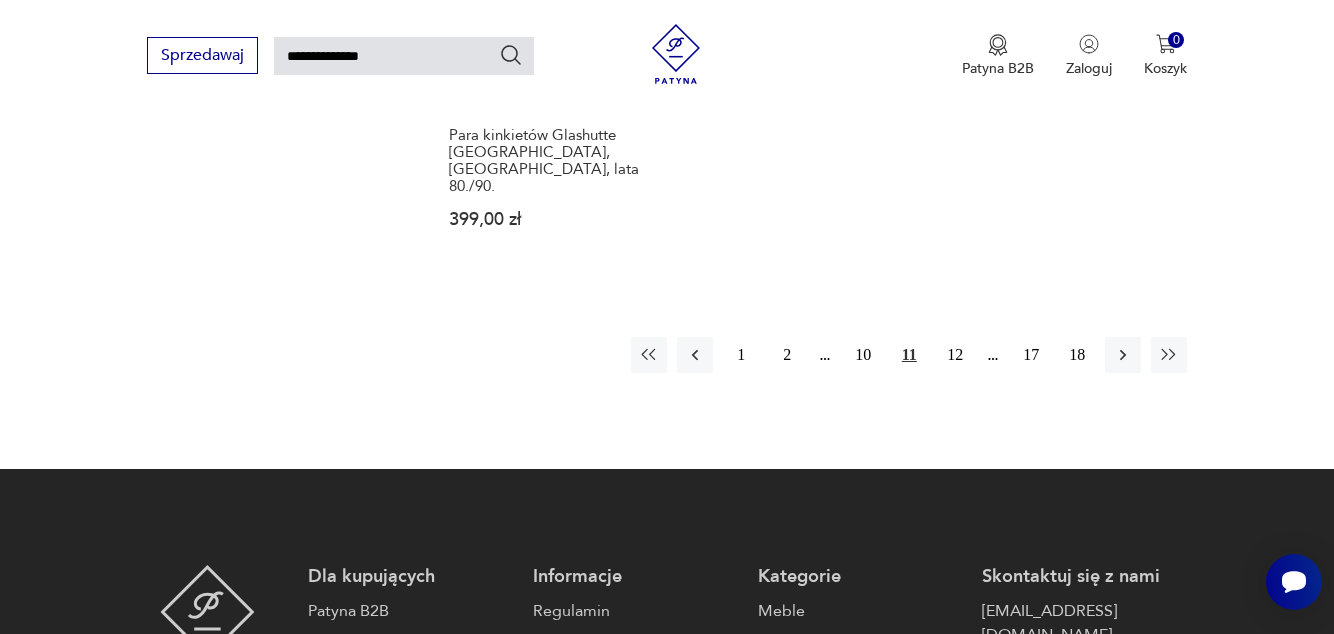 click on "12" at bounding box center [955, 355] 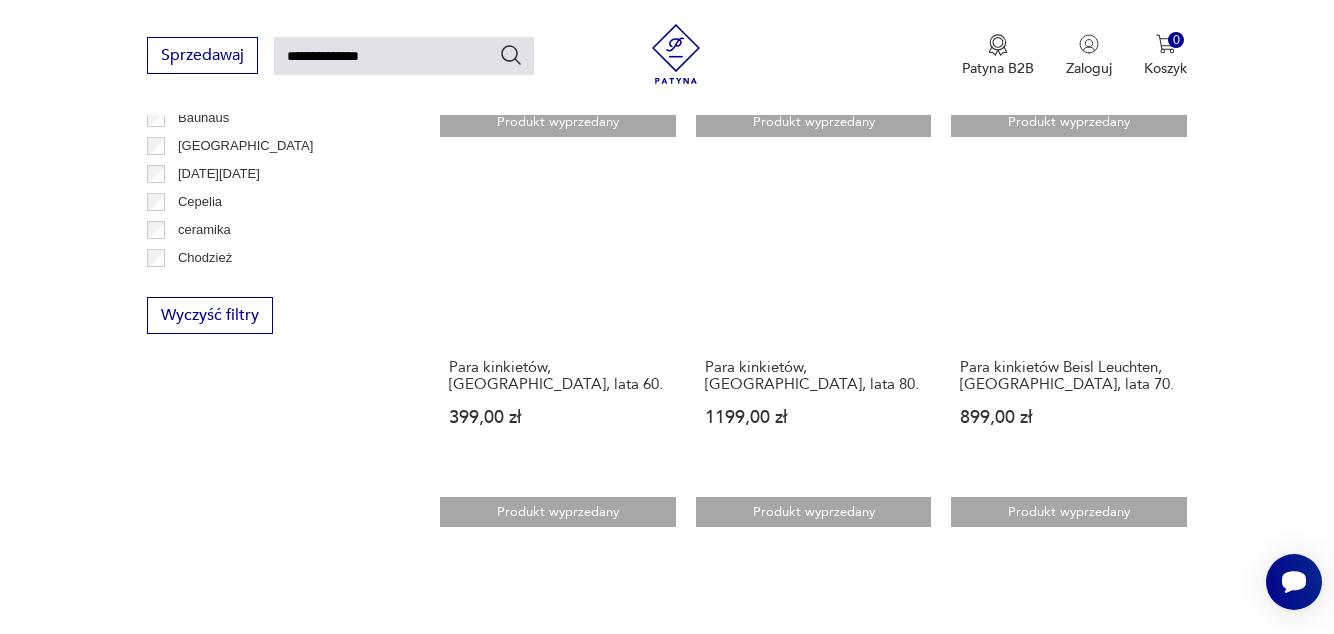 scroll, scrollTop: 1130, scrollLeft: 0, axis: vertical 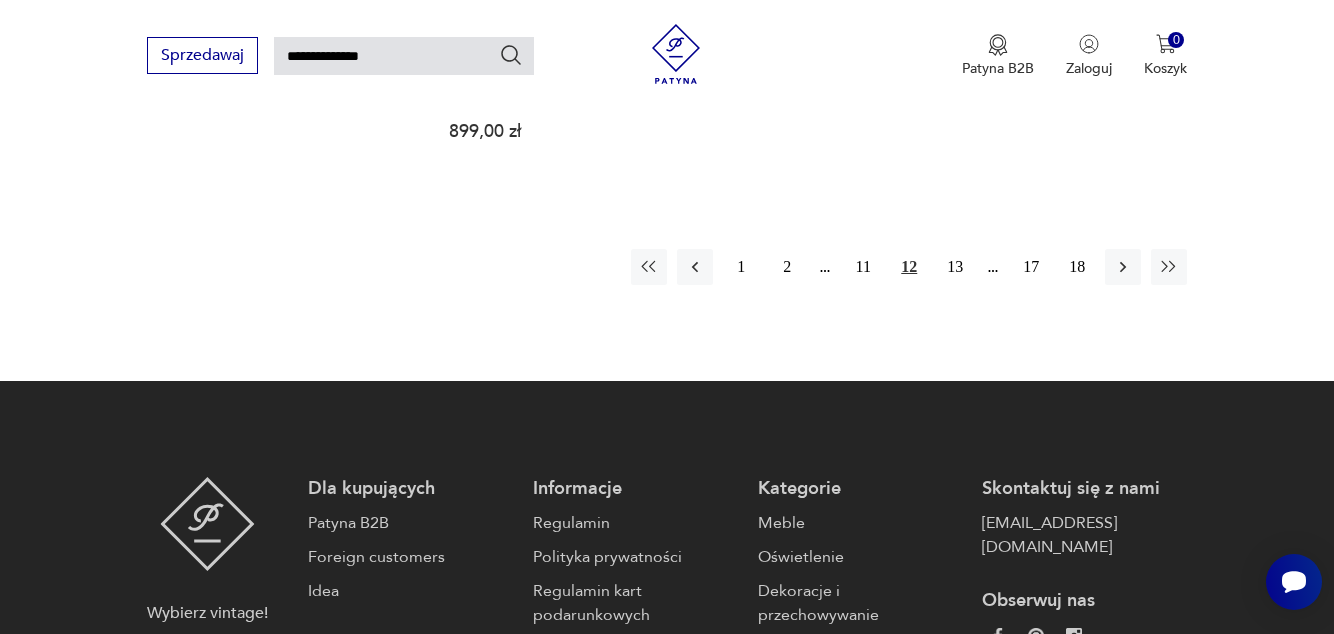 click on "13" at bounding box center (955, 267) 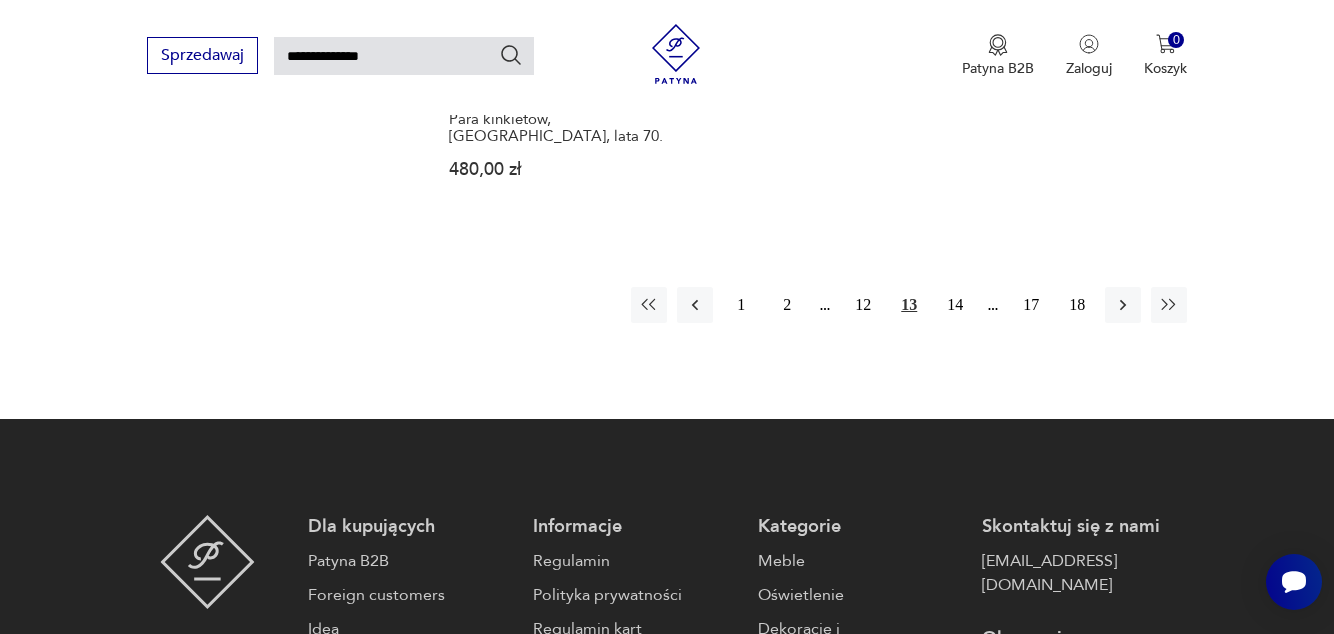 scroll, scrollTop: 2582, scrollLeft: 0, axis: vertical 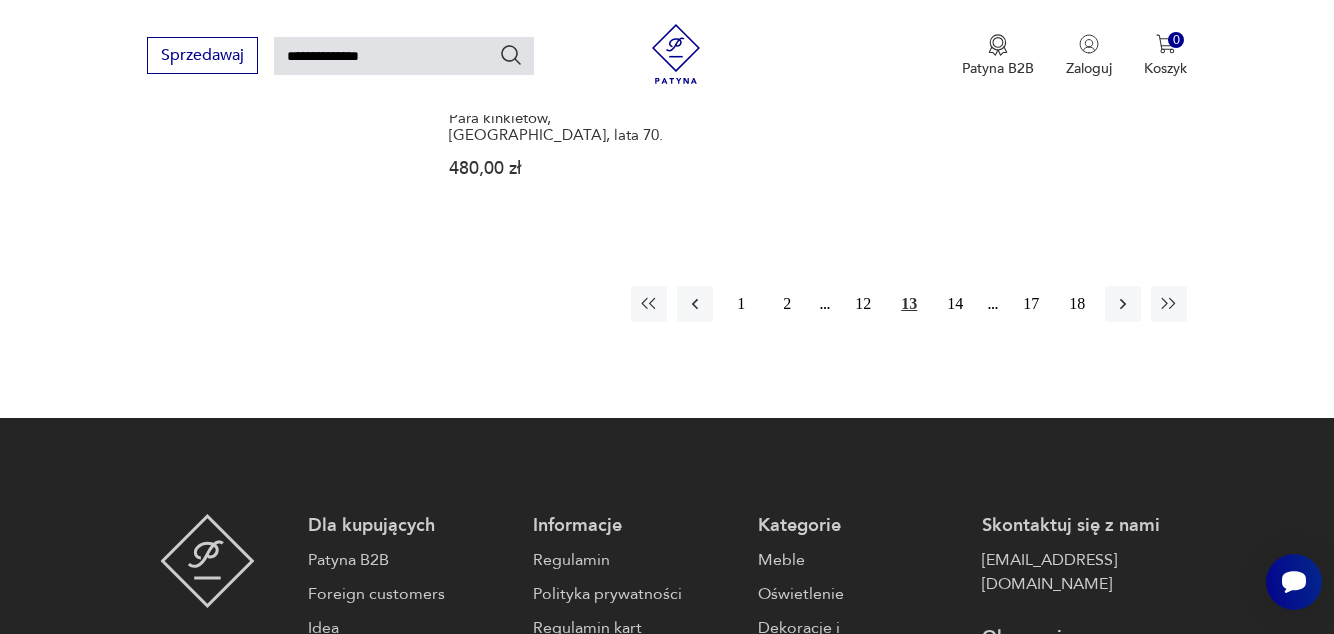 click on "14" at bounding box center (955, 304) 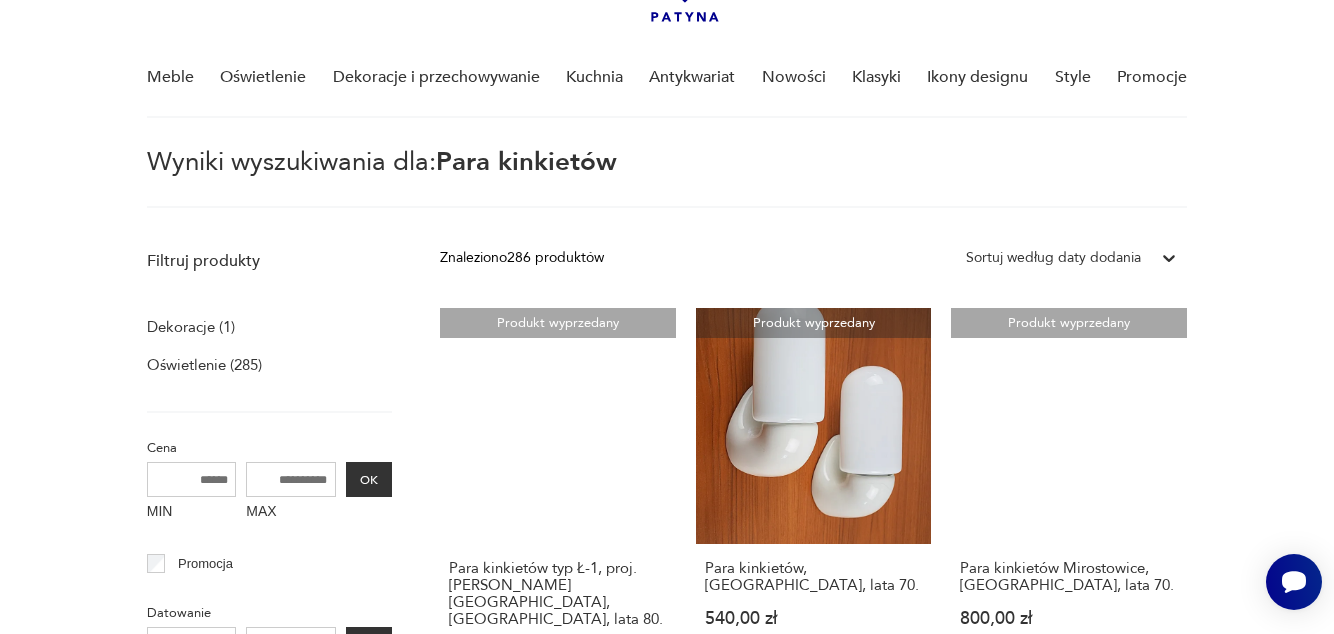 scroll, scrollTop: 0, scrollLeft: 0, axis: both 